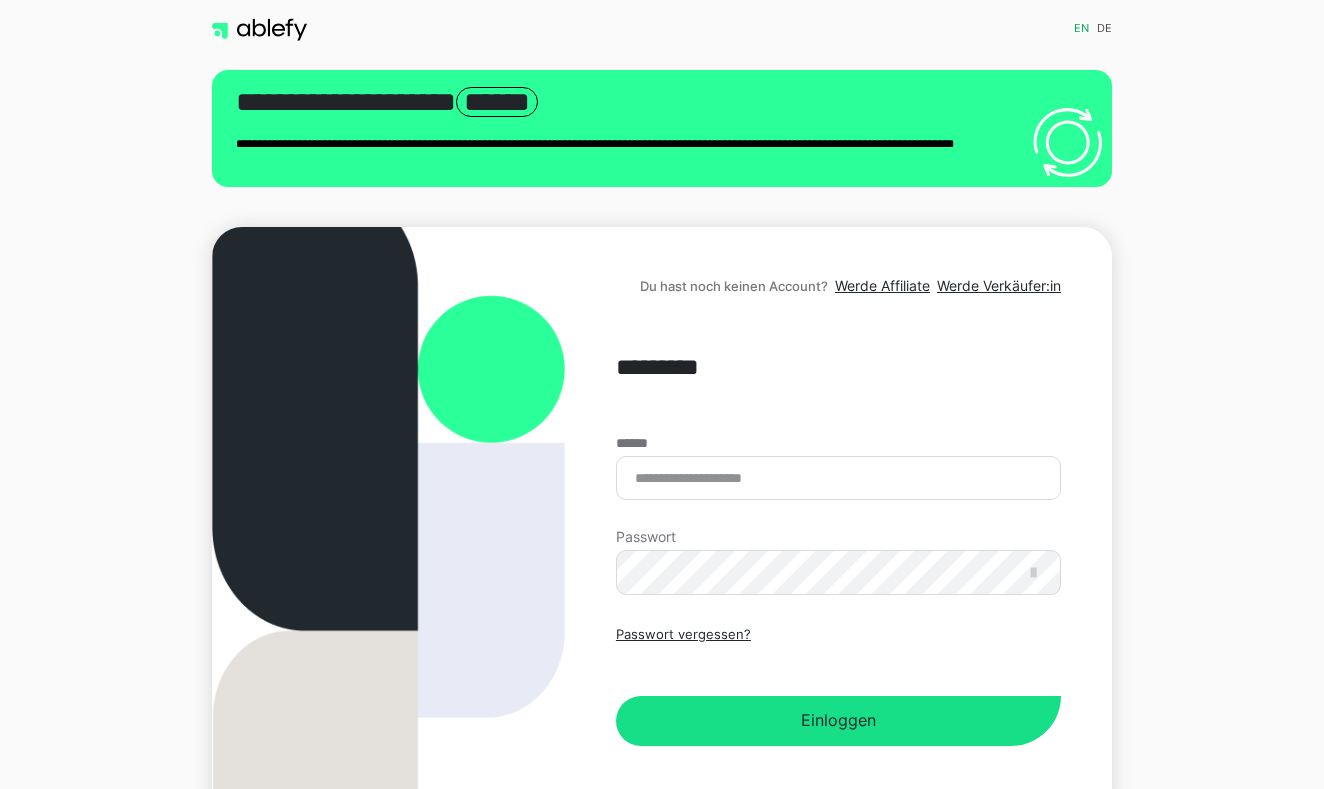 scroll, scrollTop: 0, scrollLeft: 0, axis: both 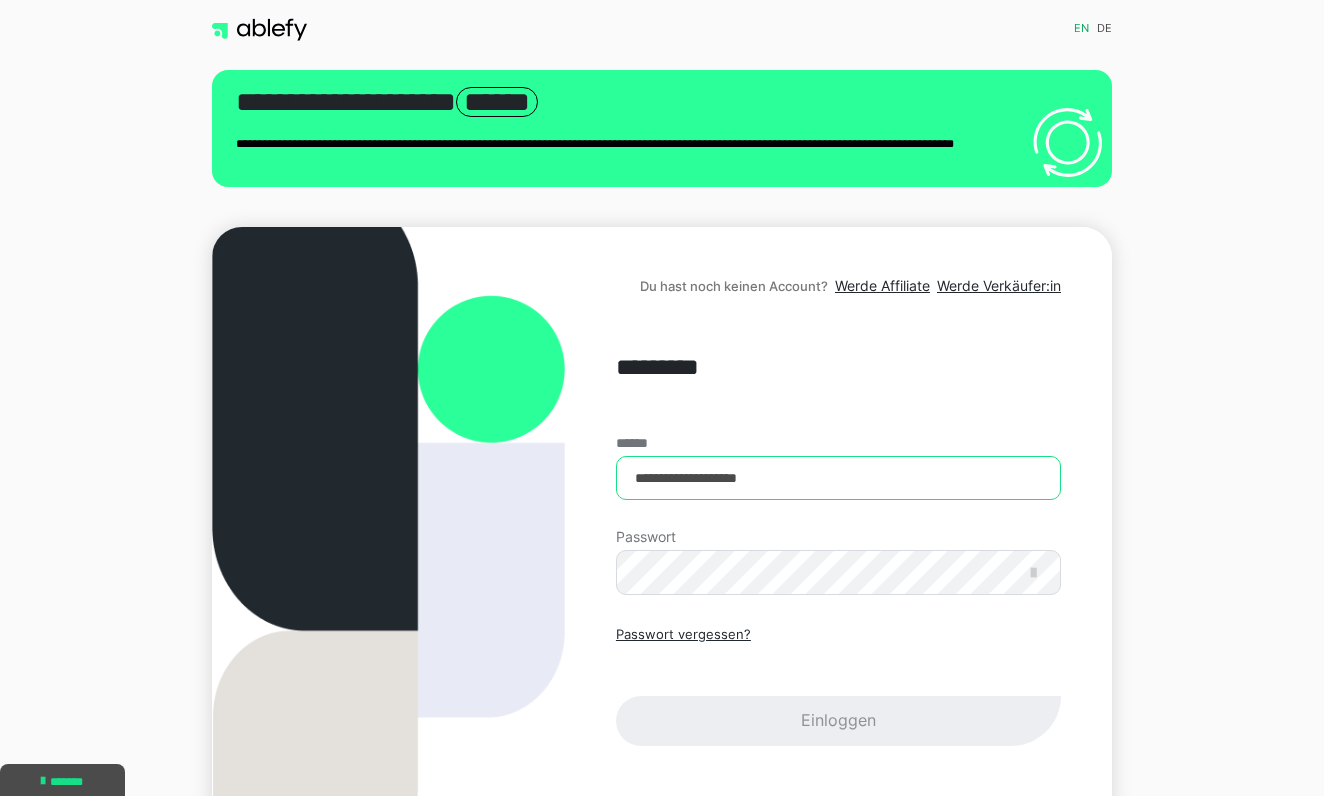 type on "**********" 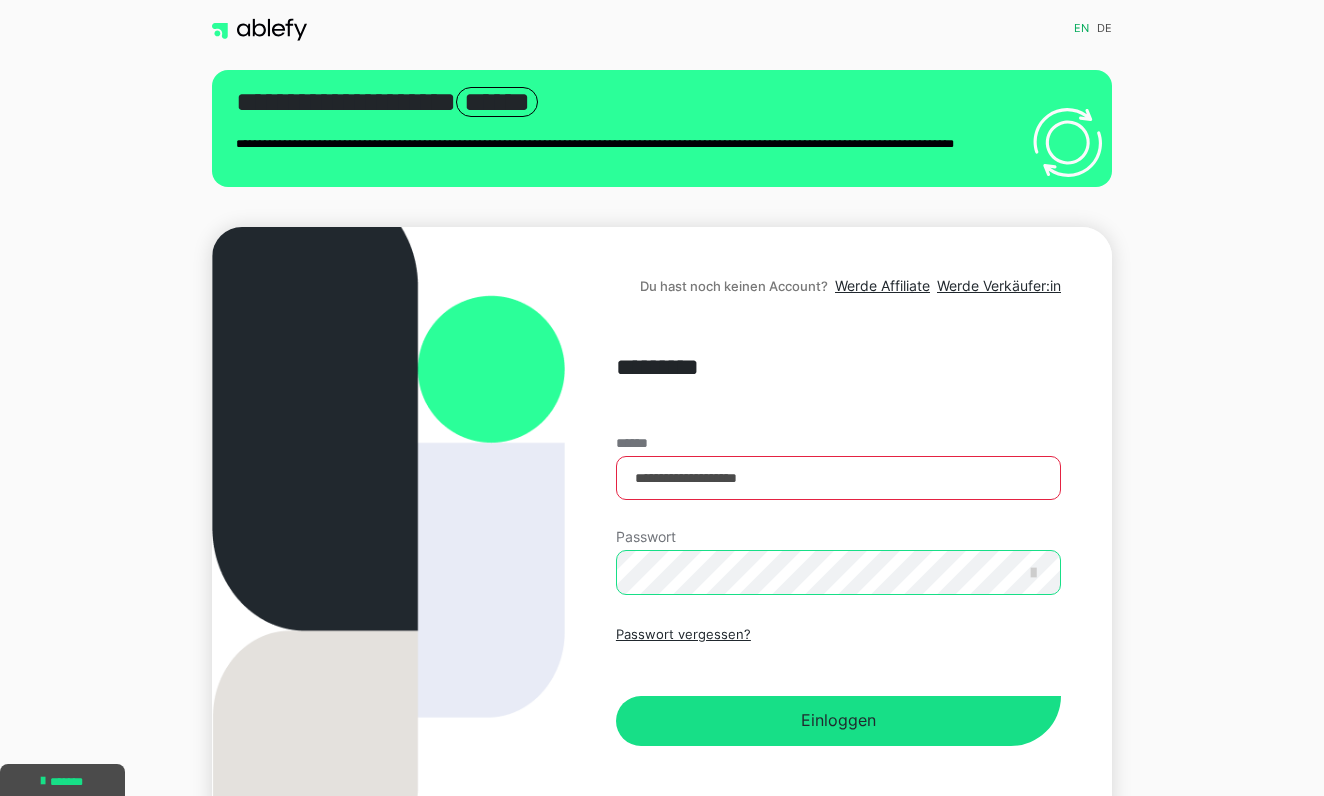 click on "Einloggen" at bounding box center (838, 721) 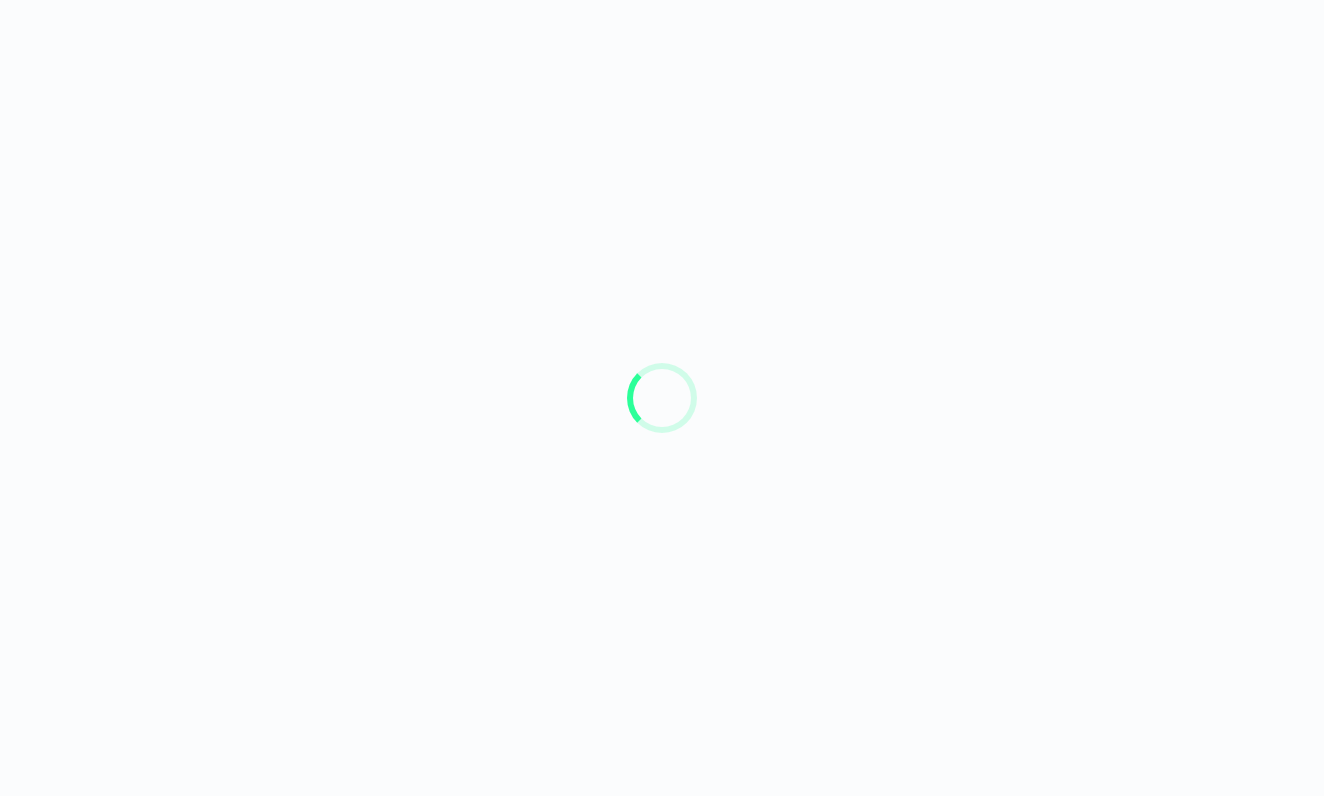 scroll, scrollTop: 0, scrollLeft: 0, axis: both 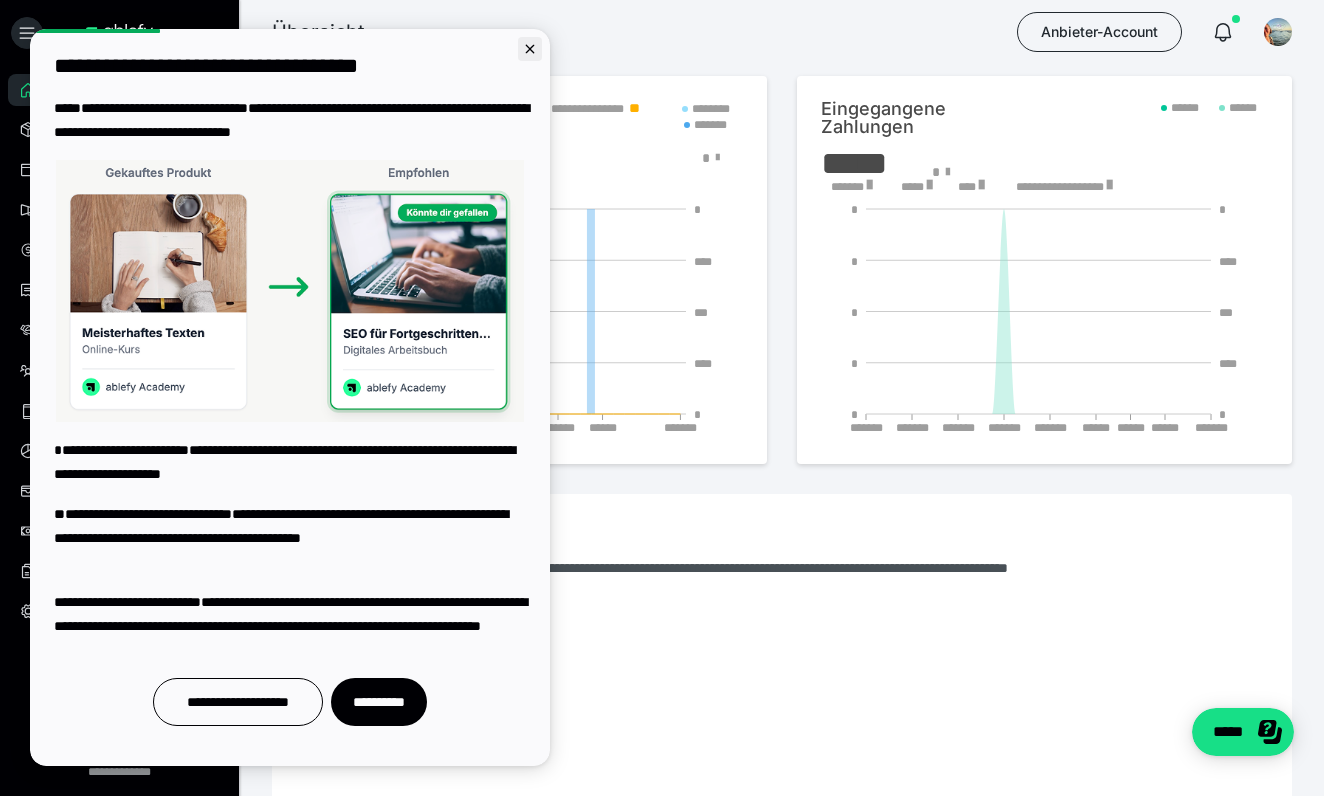 click 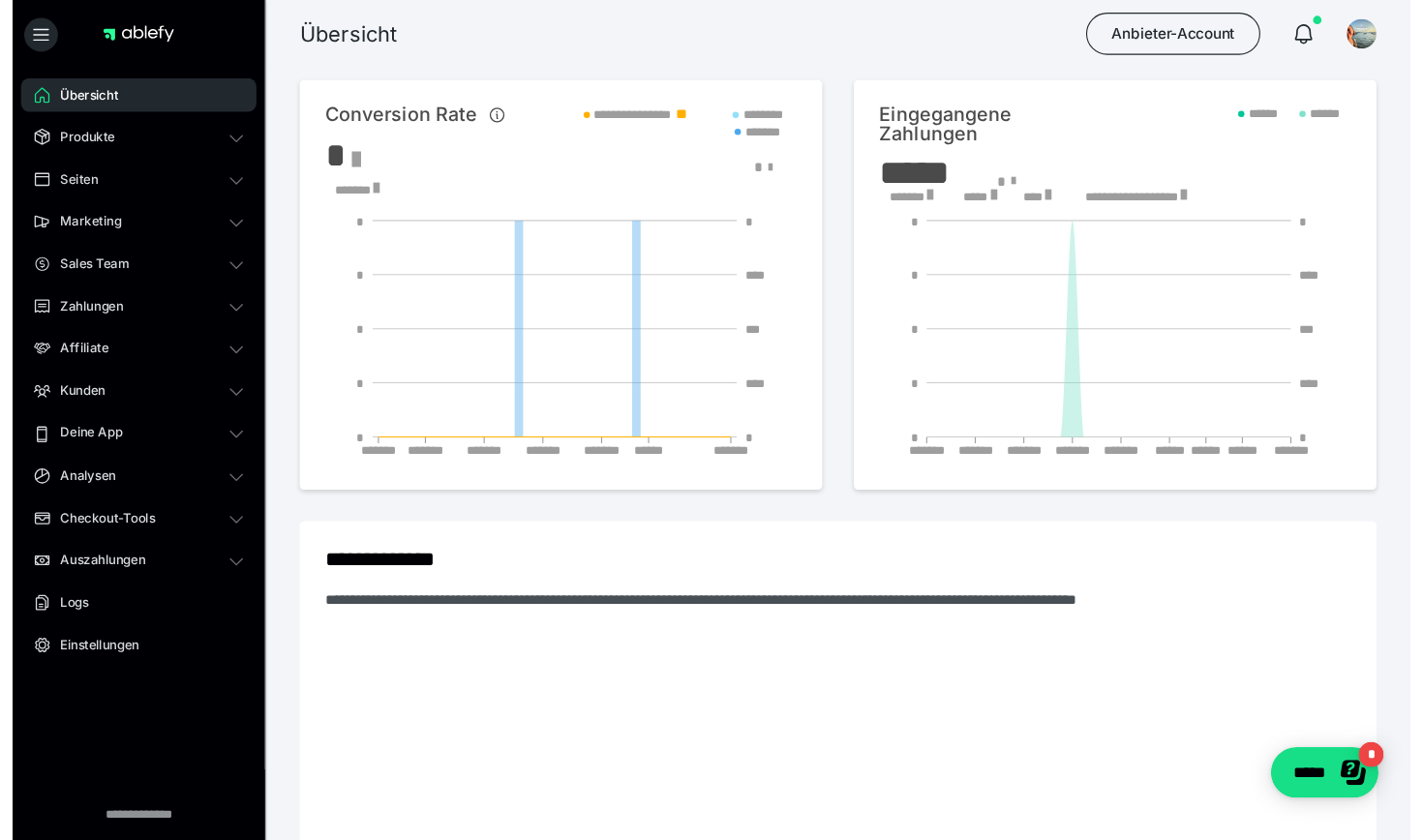 scroll, scrollTop: 0, scrollLeft: 0, axis: both 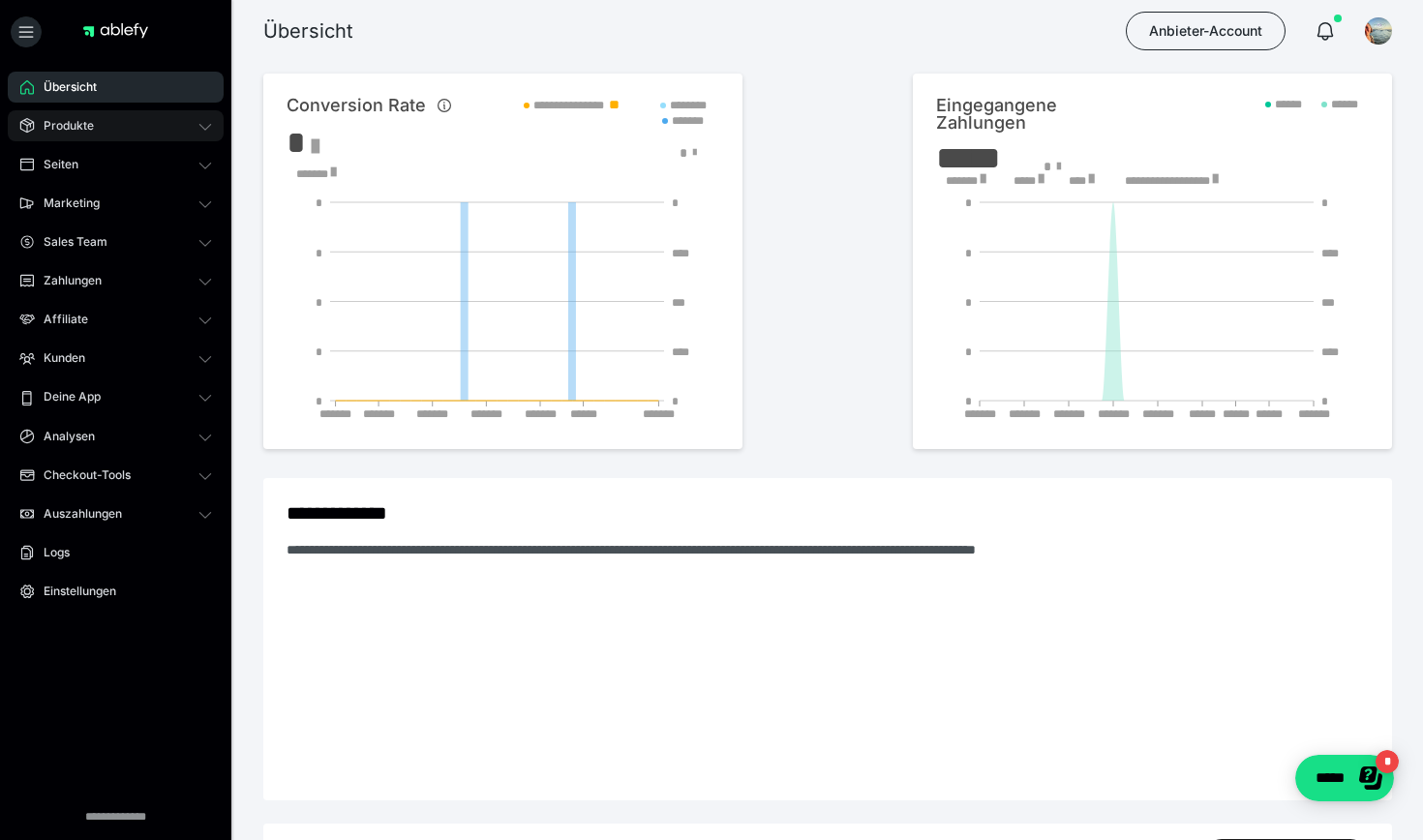 click on "Produkte" at bounding box center (62, 126) 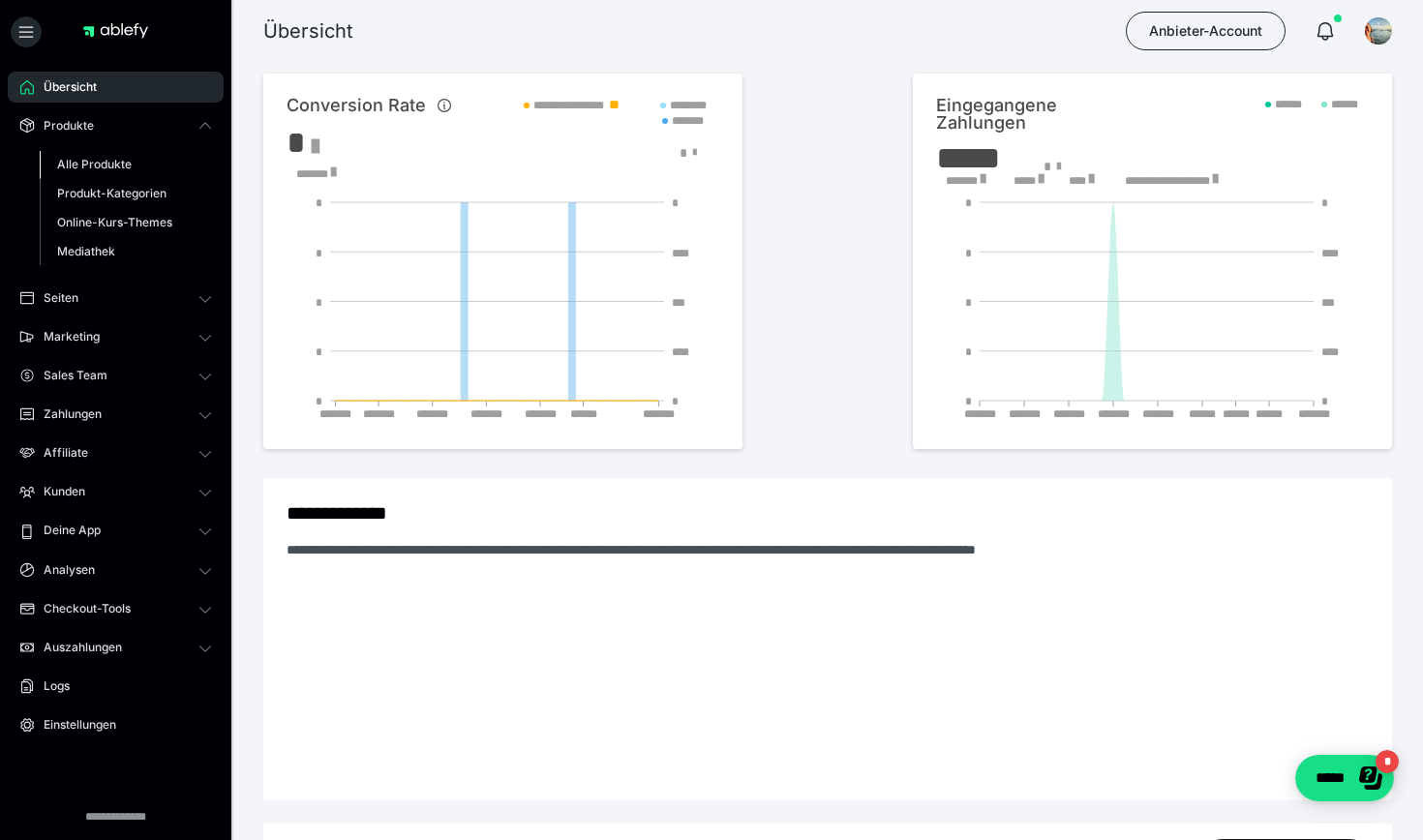 click on "Alle Produkte" at bounding box center [94, 164] 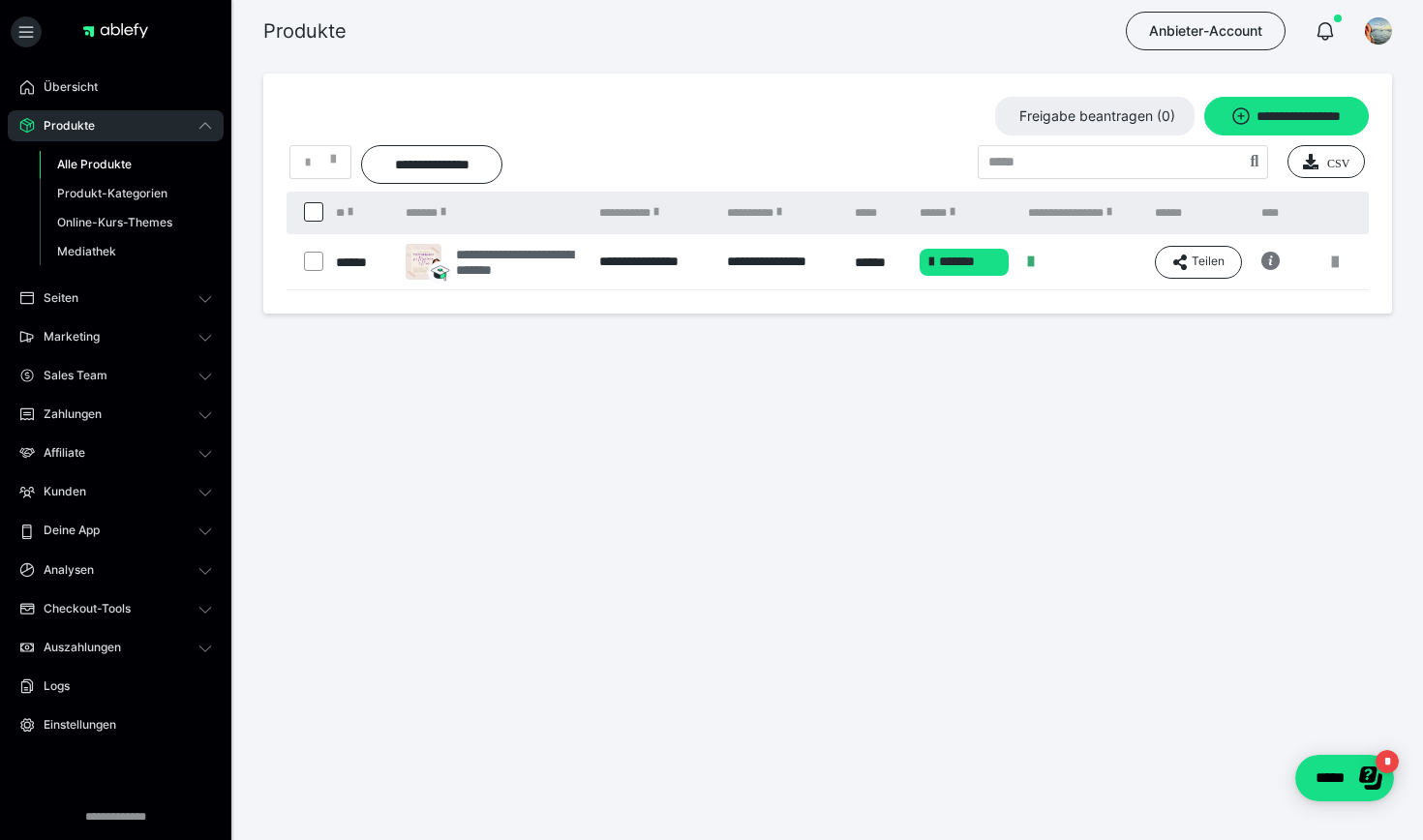click on "**********" at bounding box center [518, 262] 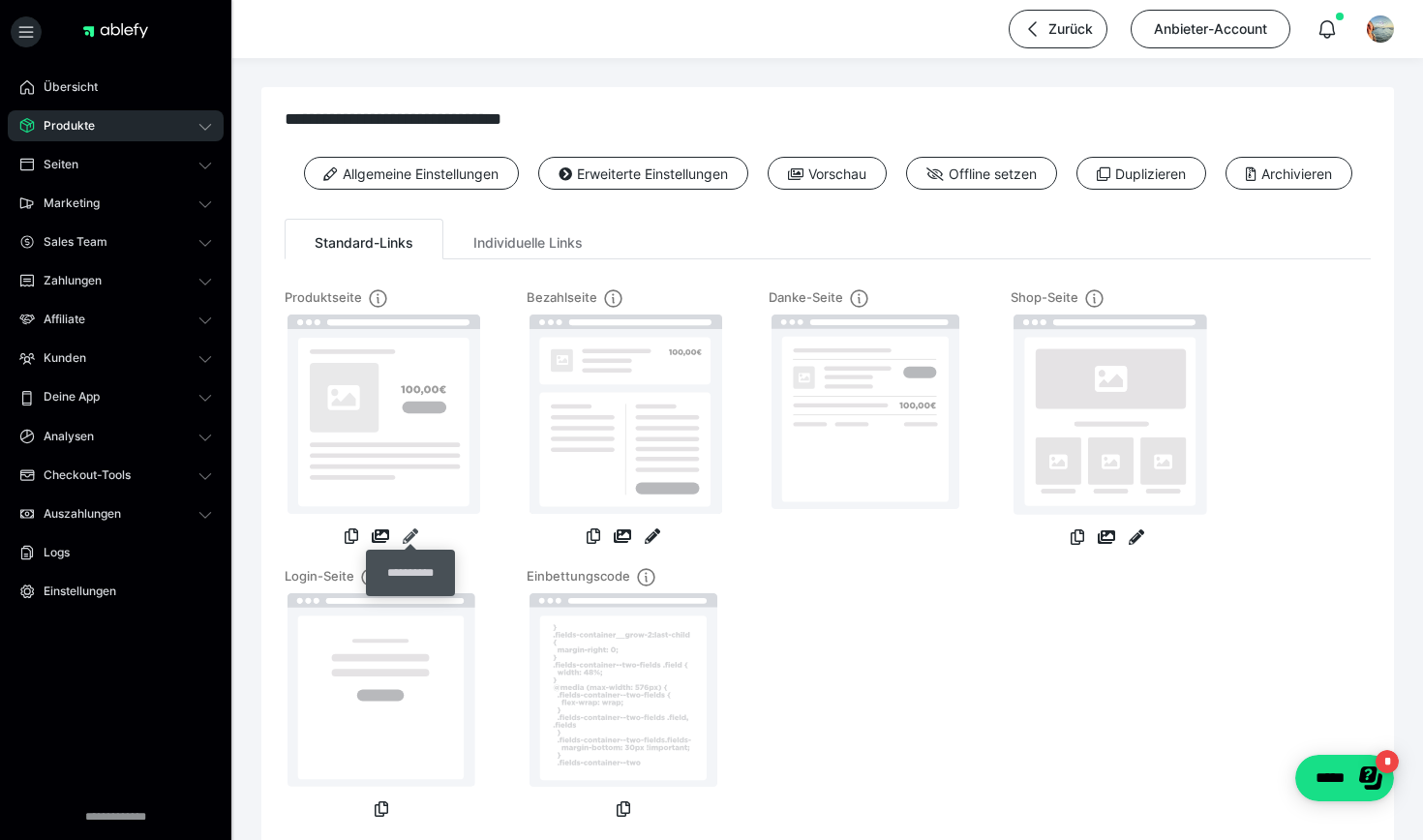 click at bounding box center (410, 536) 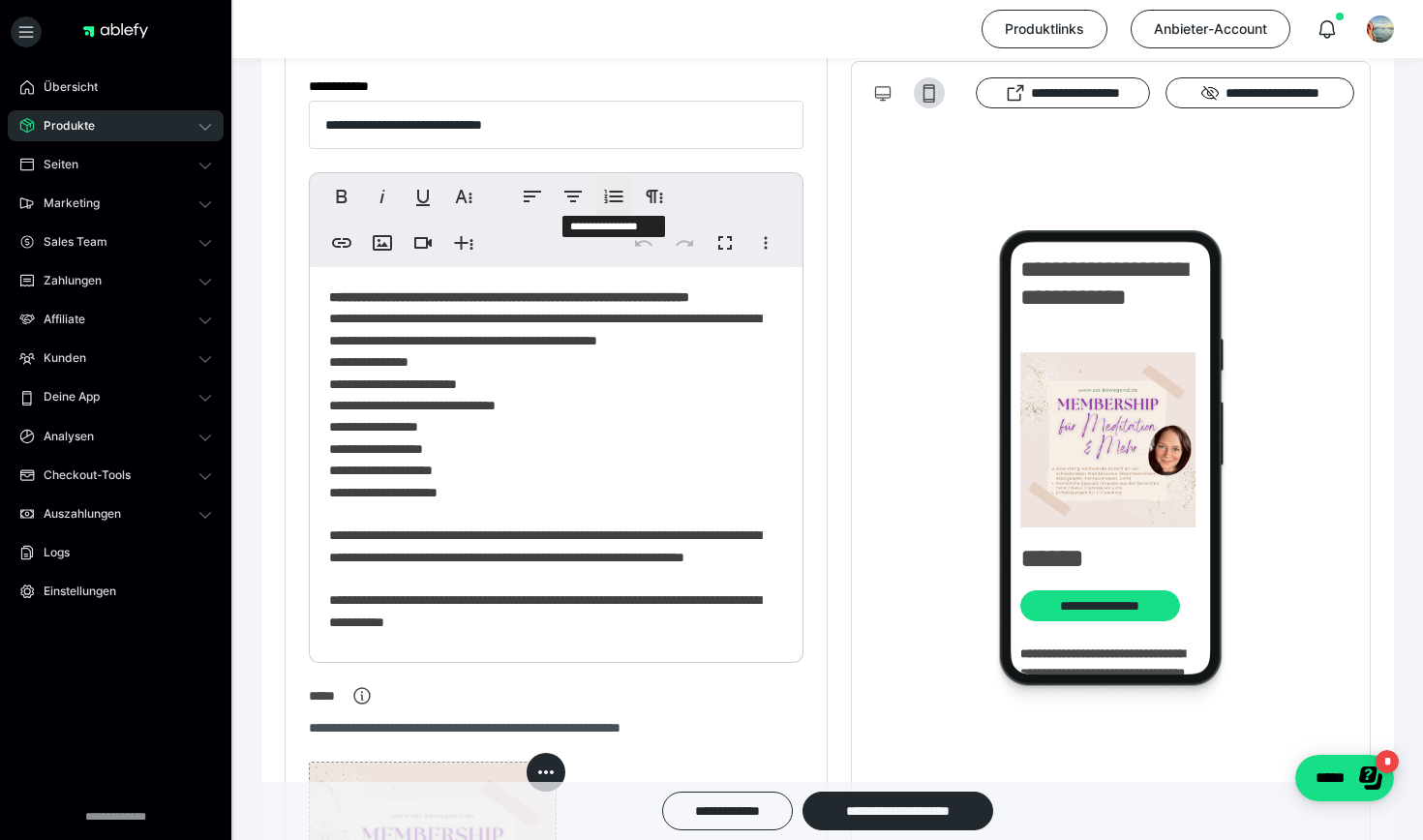scroll, scrollTop: 405, scrollLeft: 0, axis: vertical 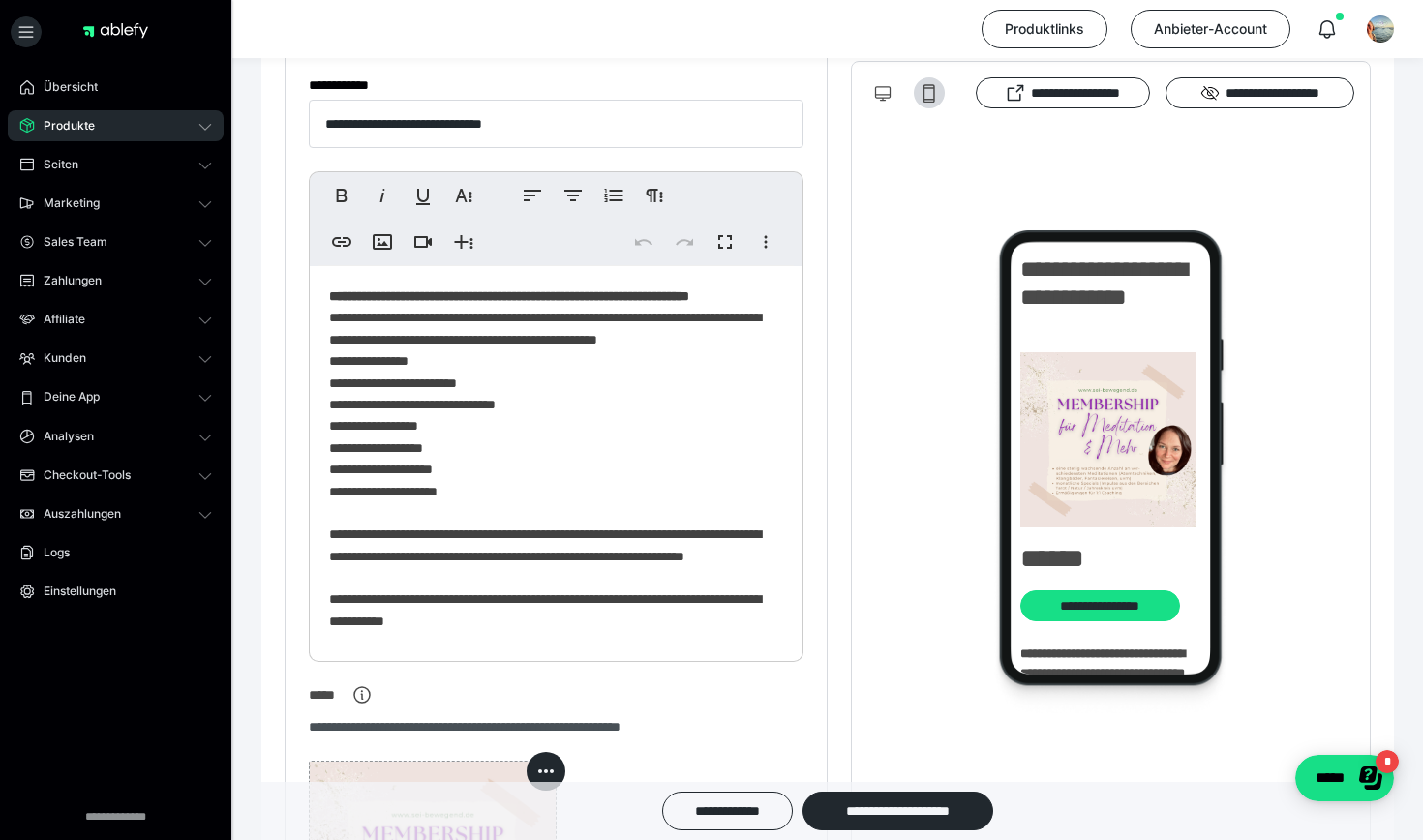 click on "**********" at bounding box center [556, 520] 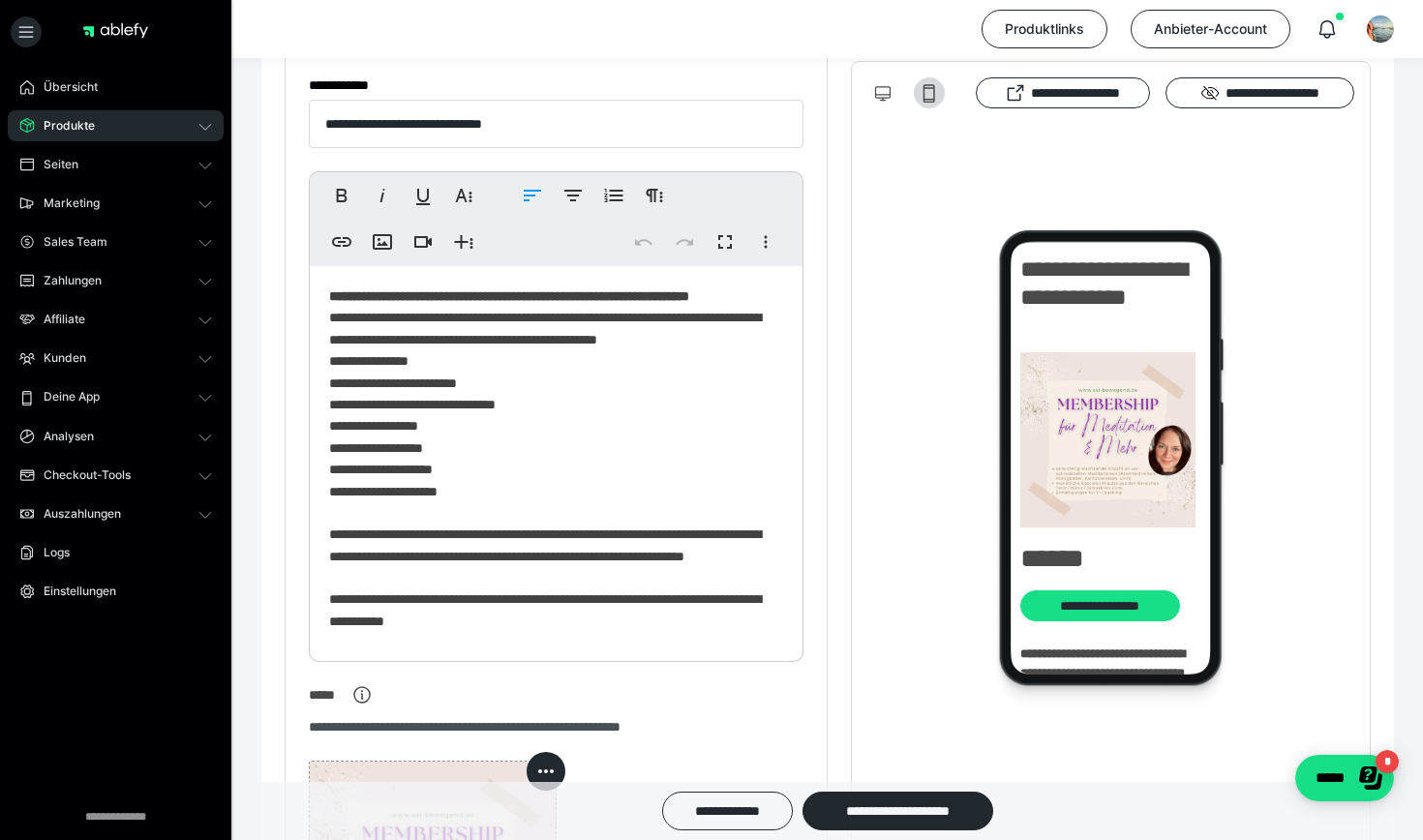 type 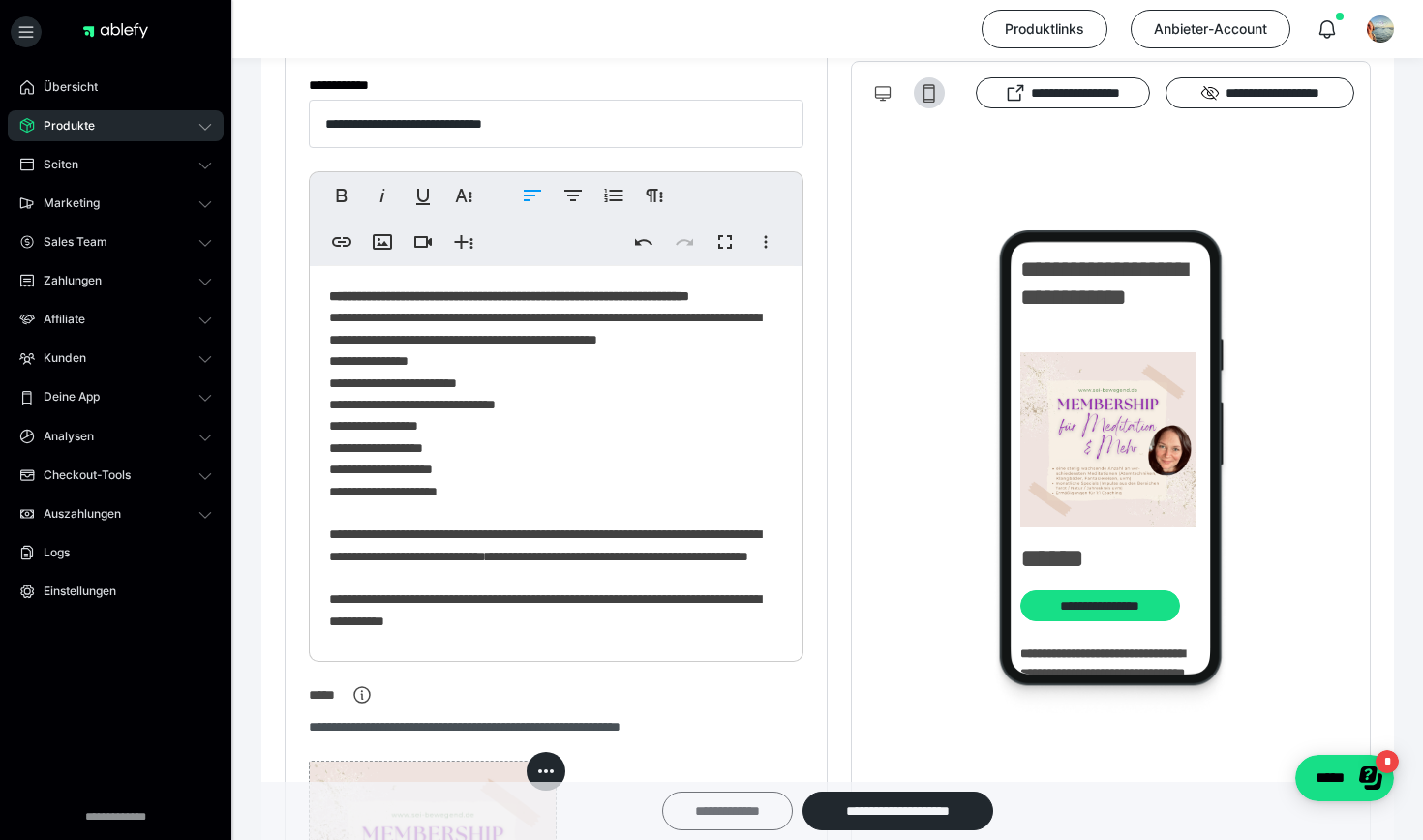click on "**********" at bounding box center [727, 811] 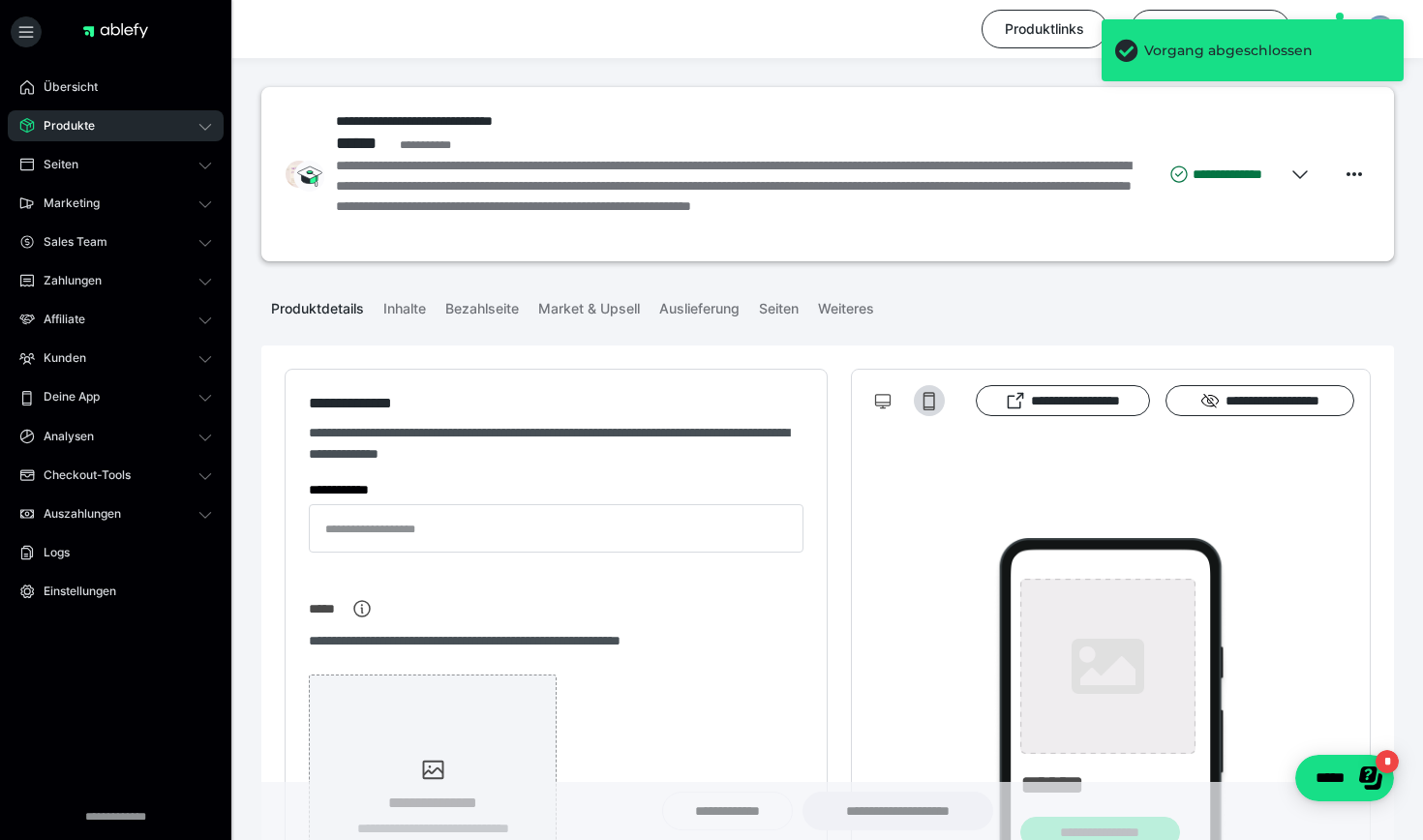 type on "**********" 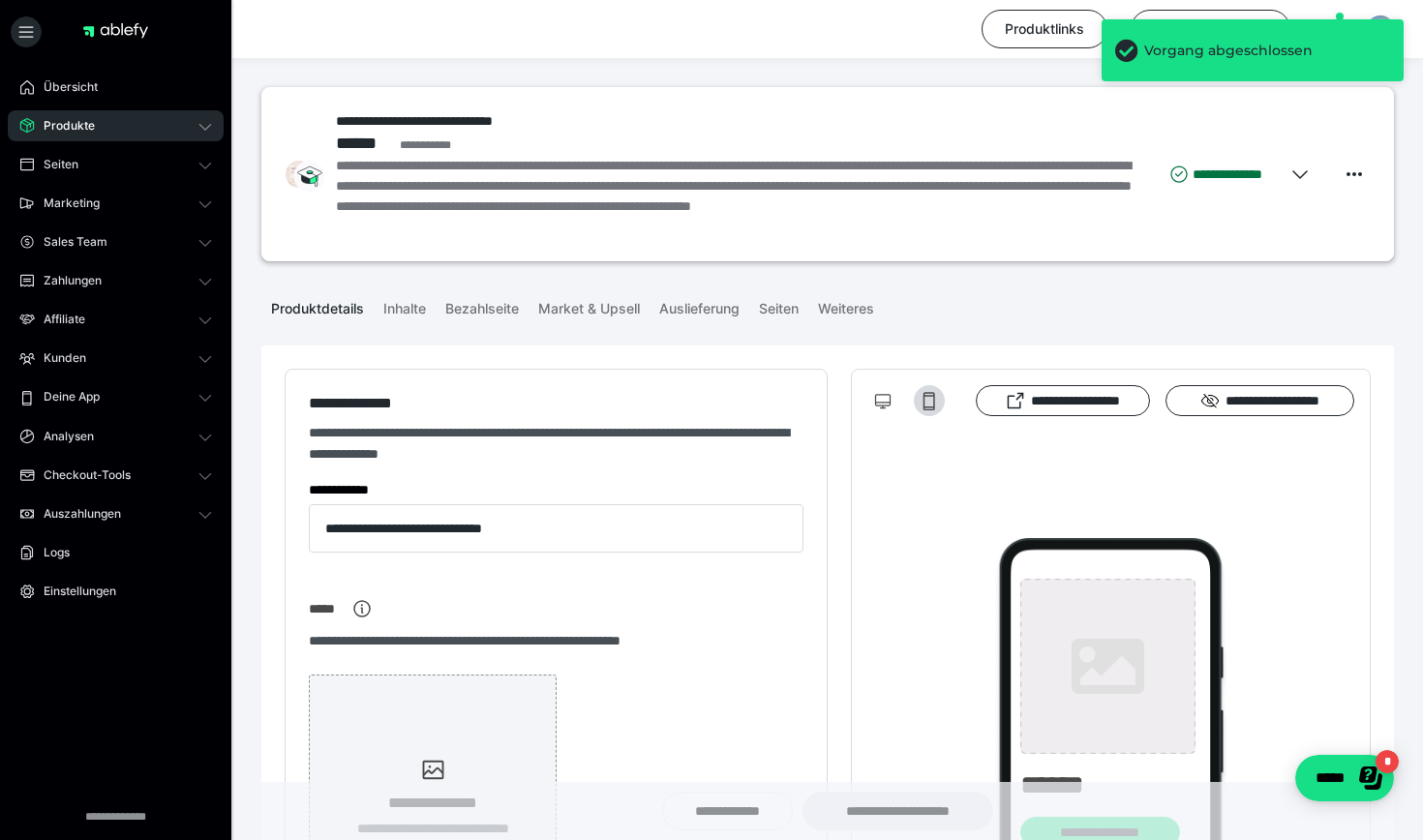 type on "**********" 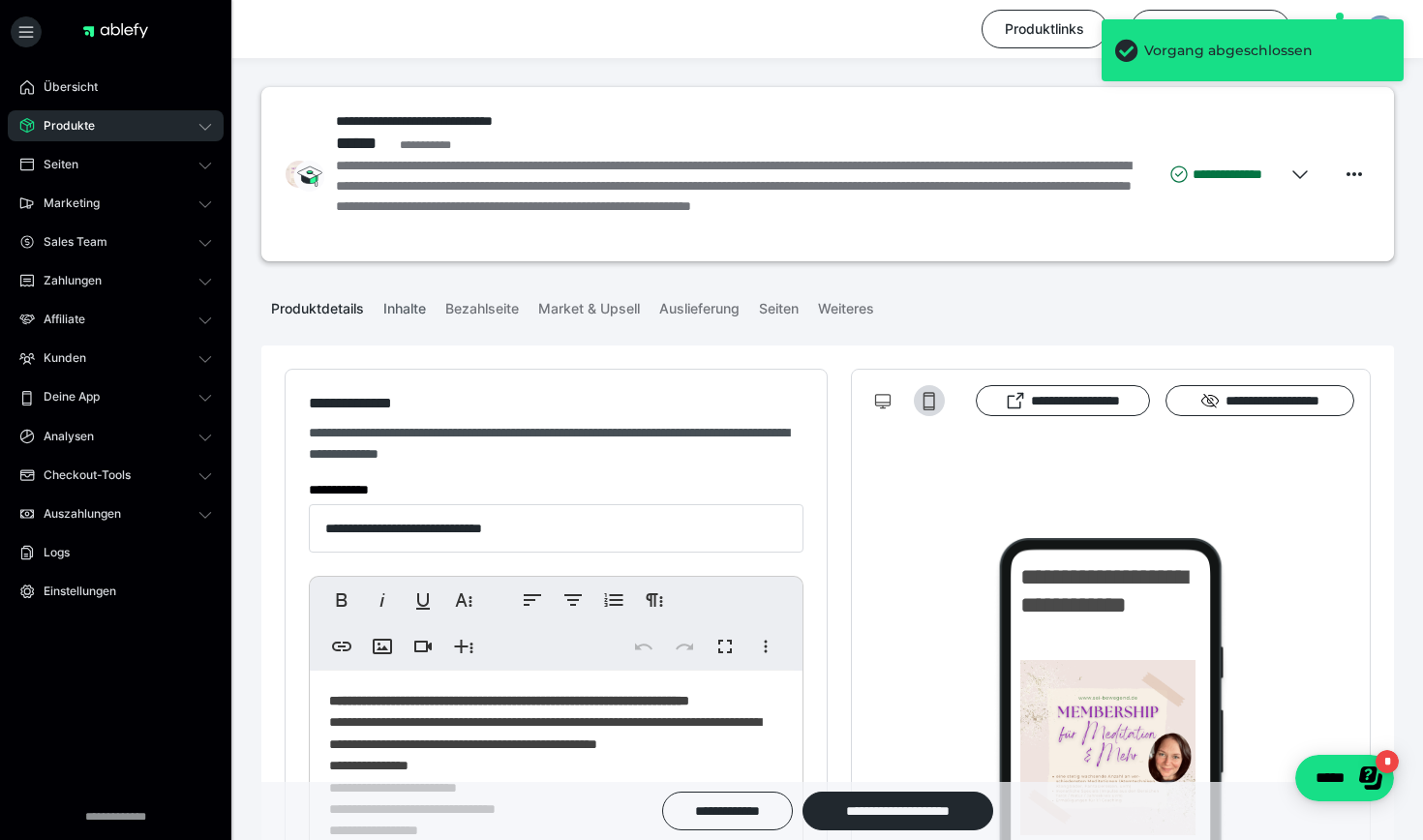 click on "Inhalte" at bounding box center [405, 305] 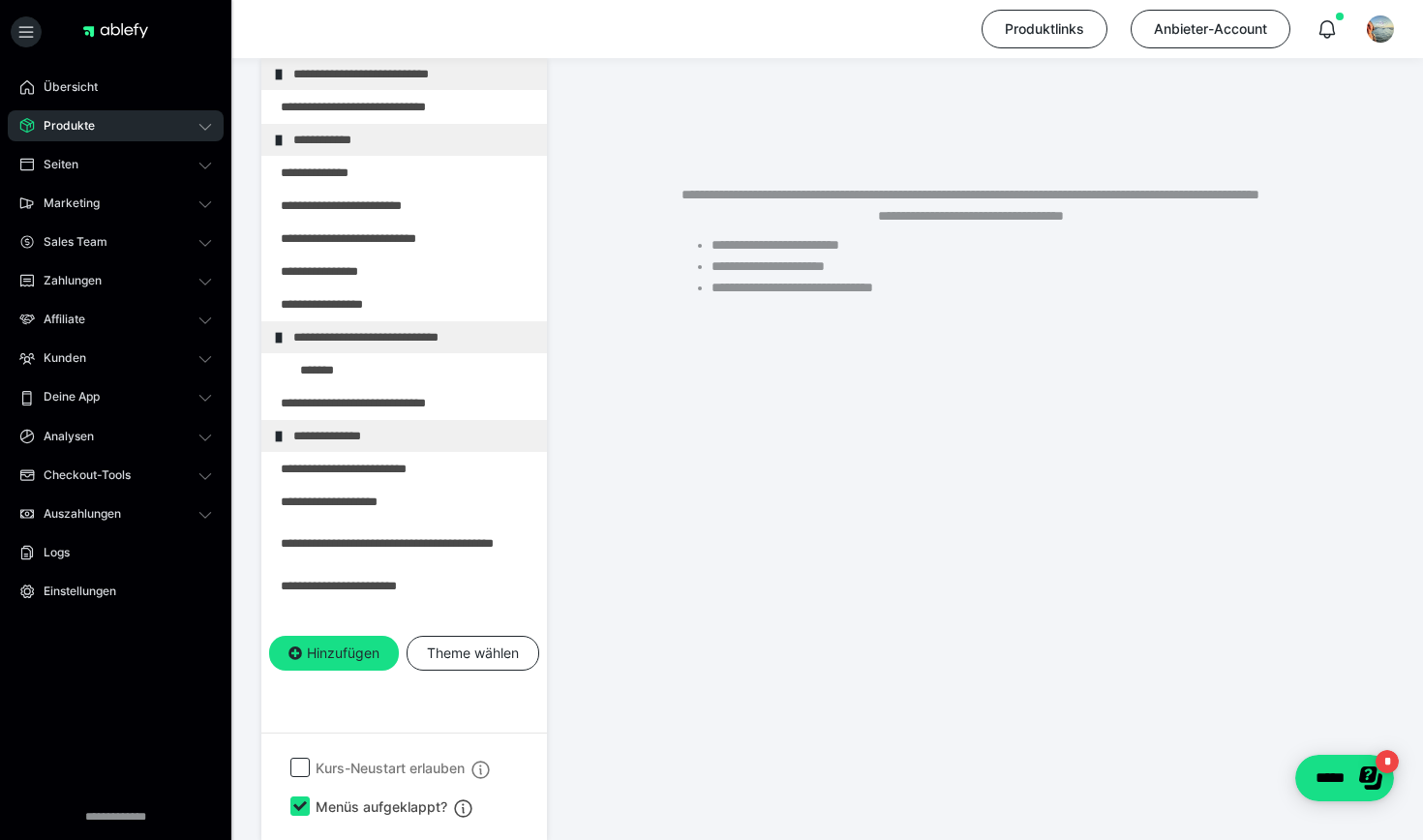 scroll, scrollTop: 362, scrollLeft: 0, axis: vertical 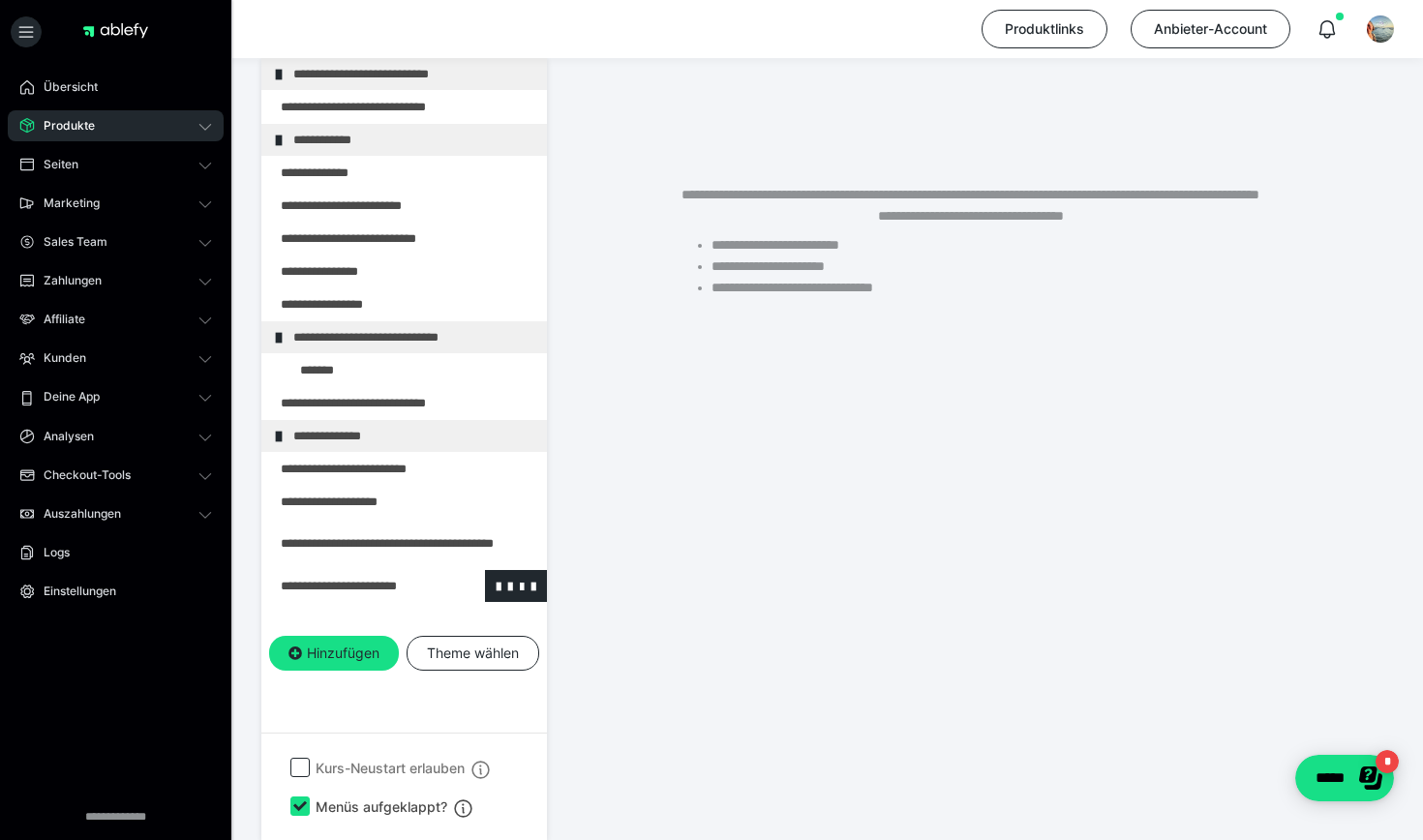 click at bounding box center [353, 585] 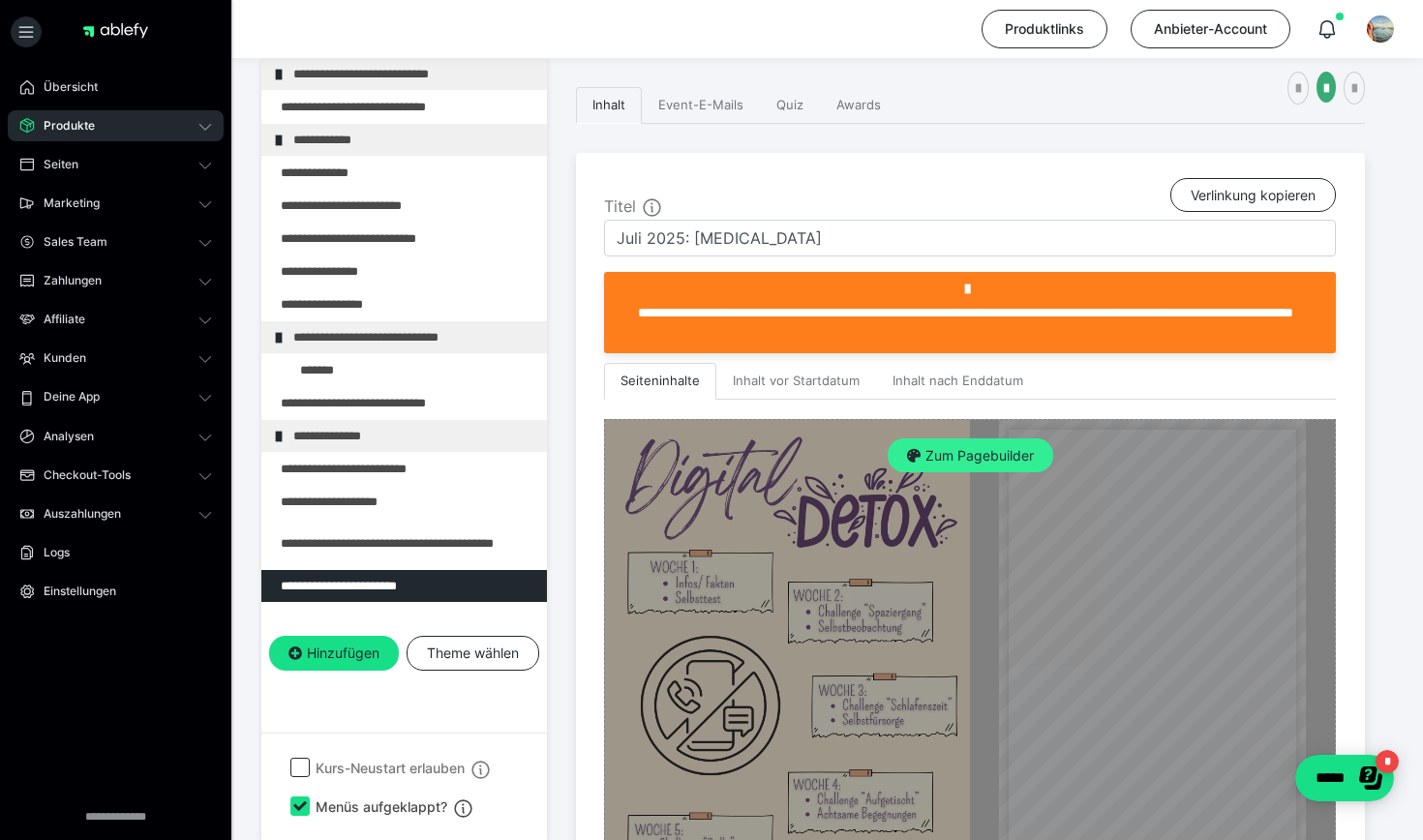 click on "Zum Pagebuilder" at bounding box center (970, 456) 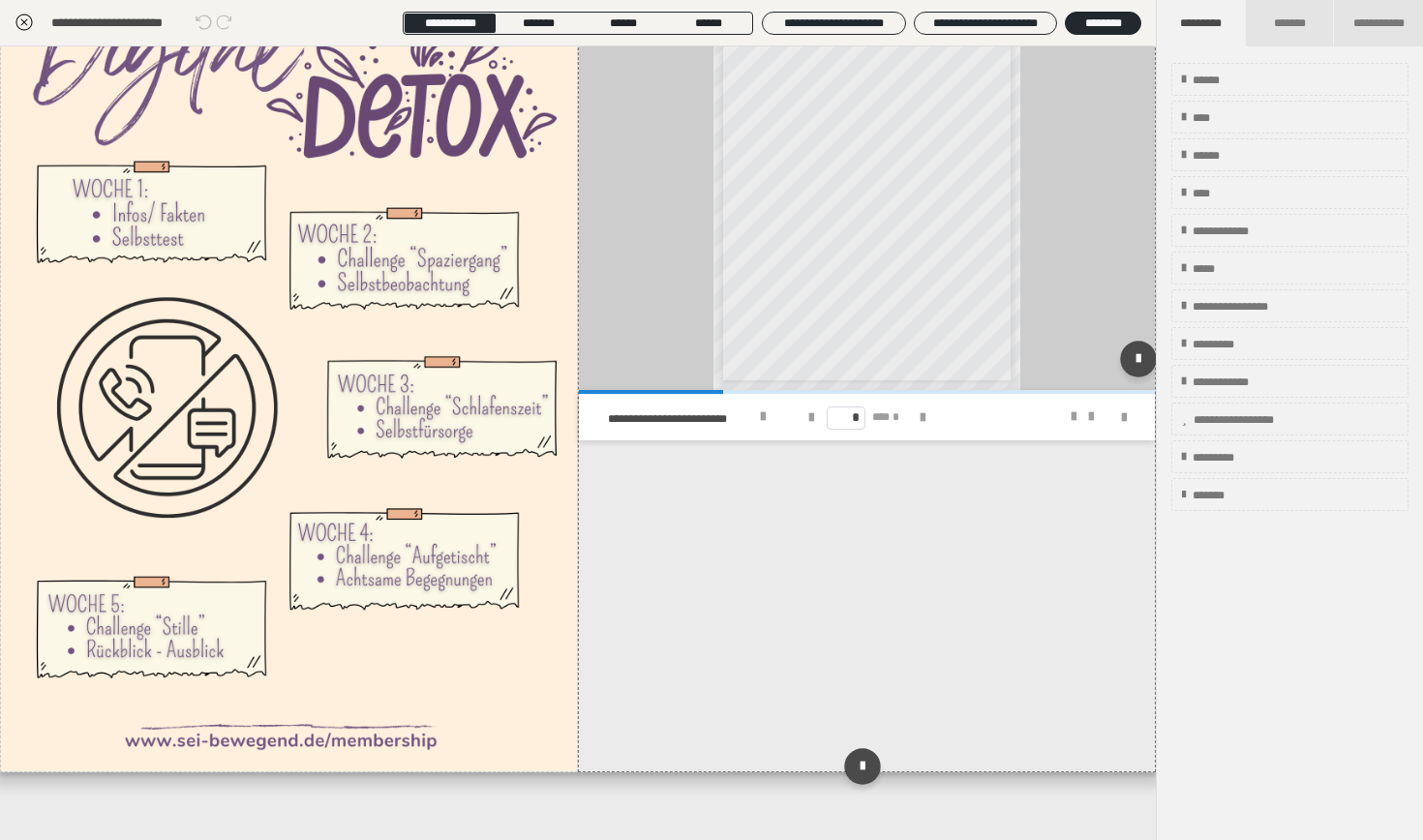 scroll, scrollTop: 91, scrollLeft: 0, axis: vertical 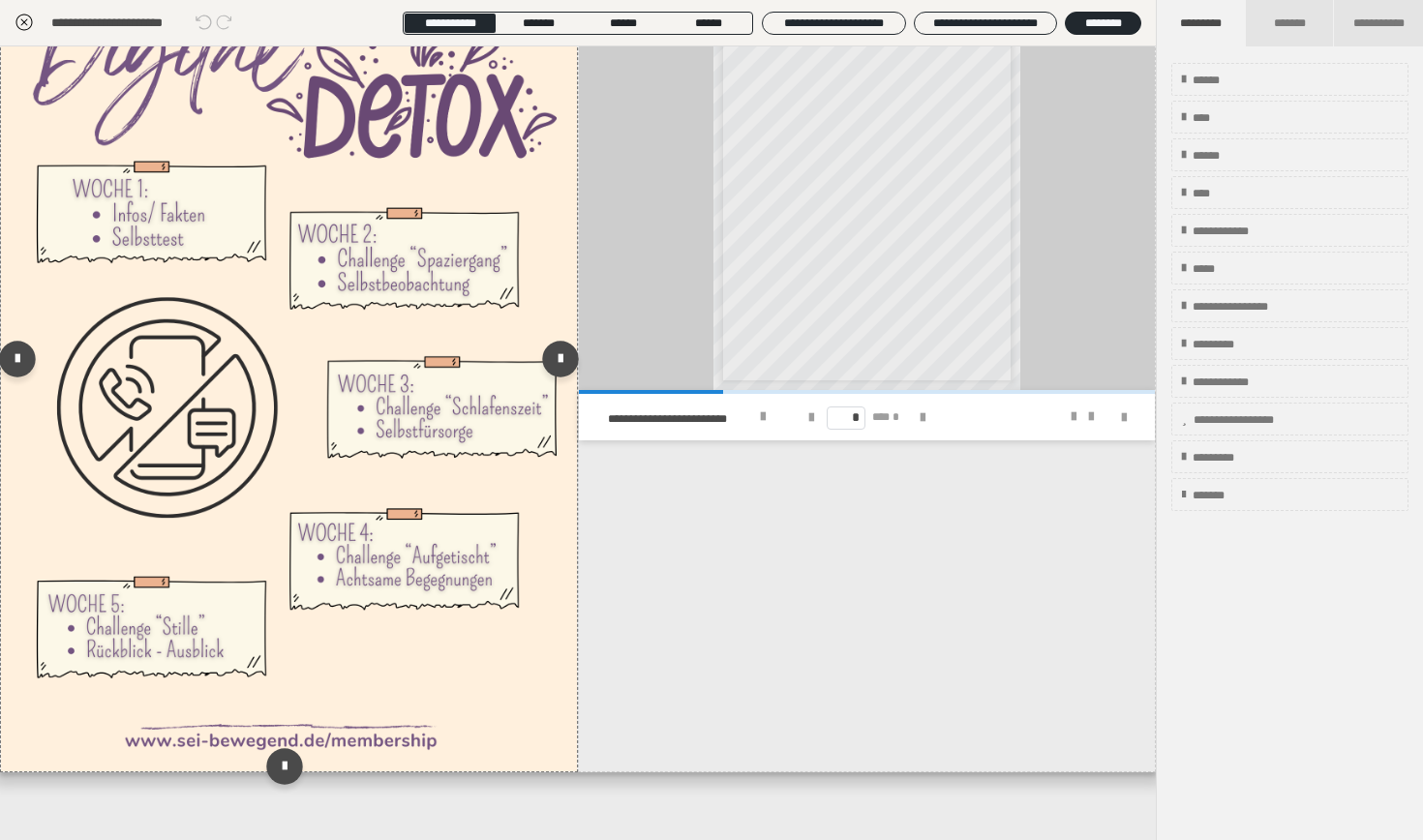 click at bounding box center [288, 364] 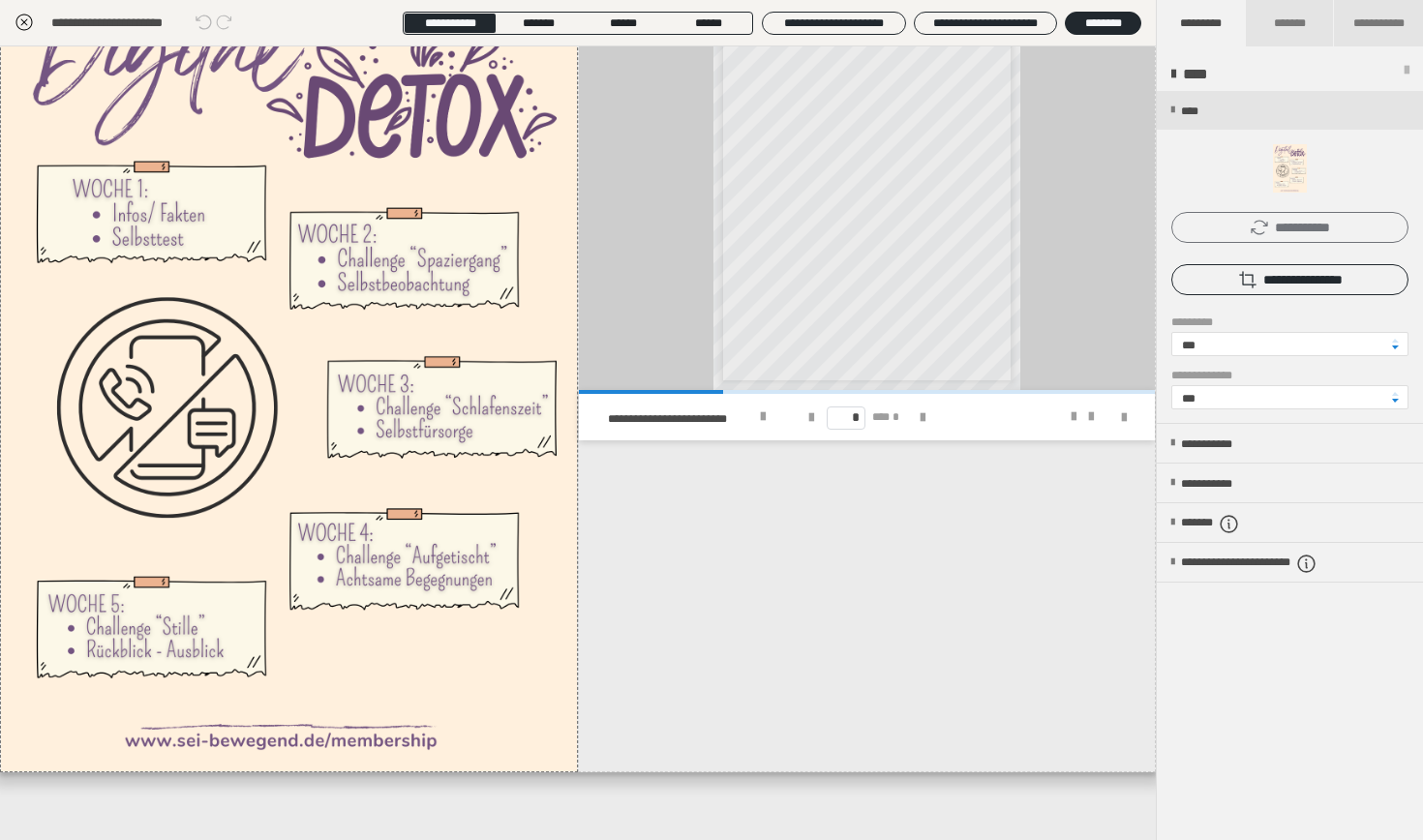 click on "**********" at bounding box center [1289, 227] 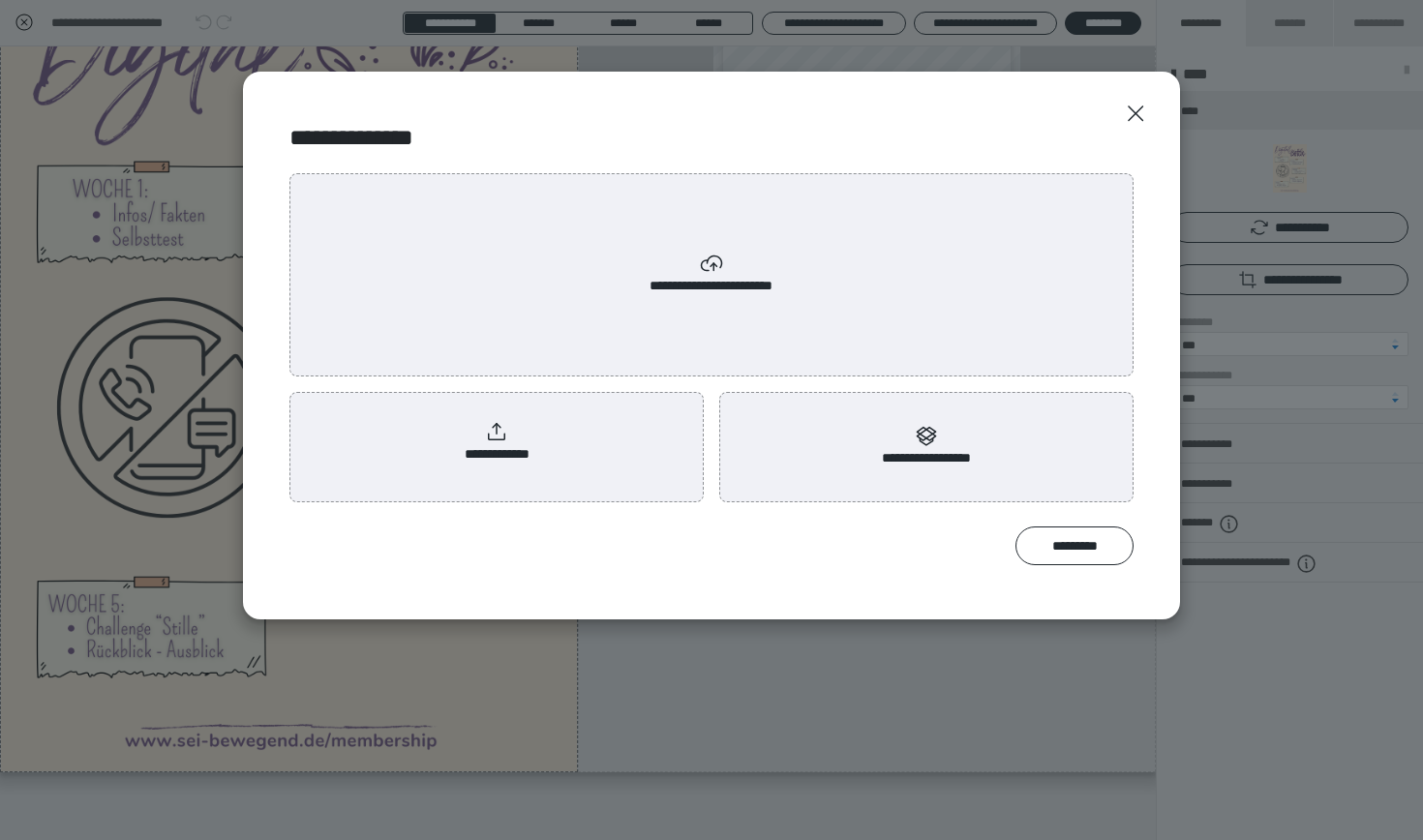 click on "**********" at bounding box center [497, 442] 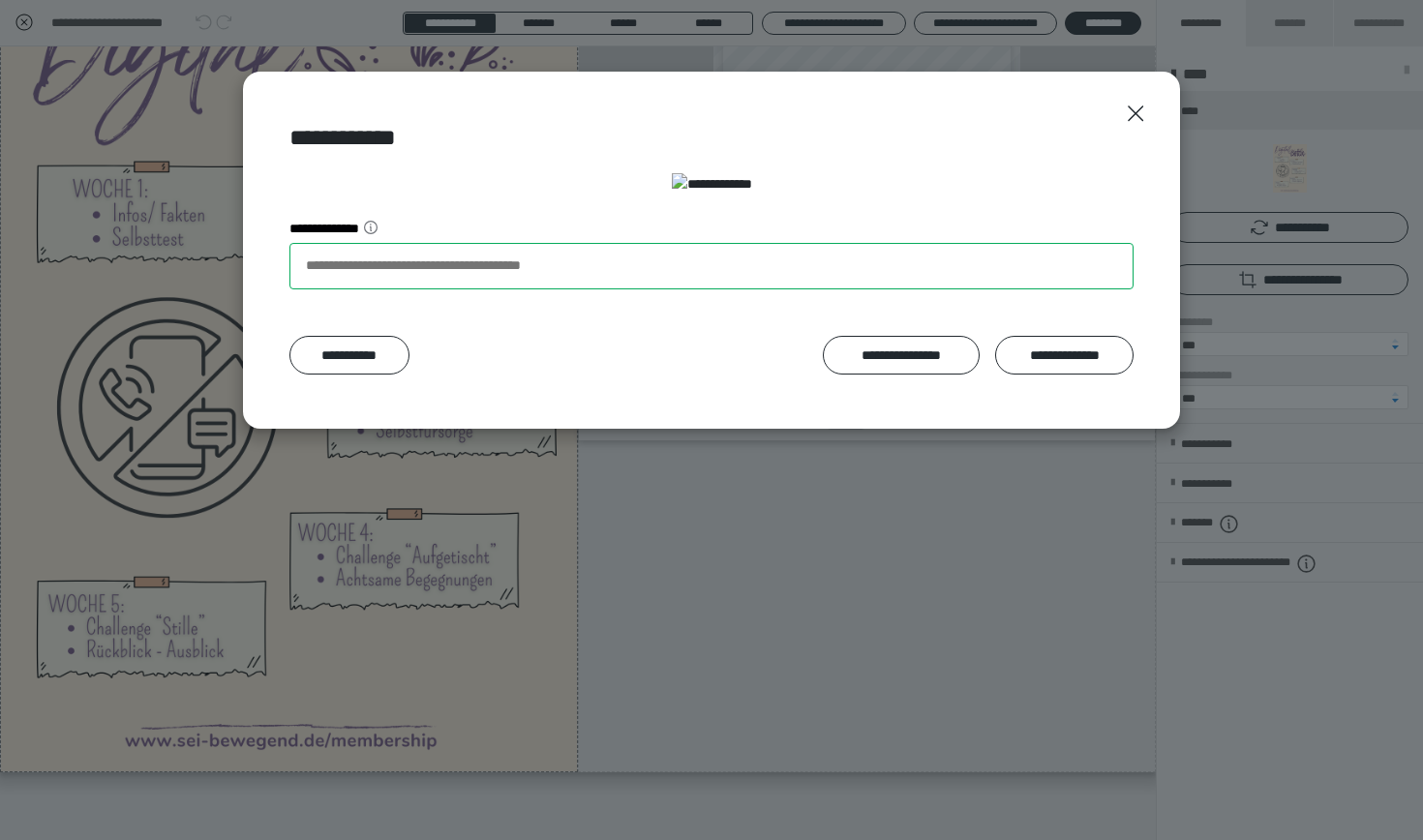 click on "**********" at bounding box center [712, 266] 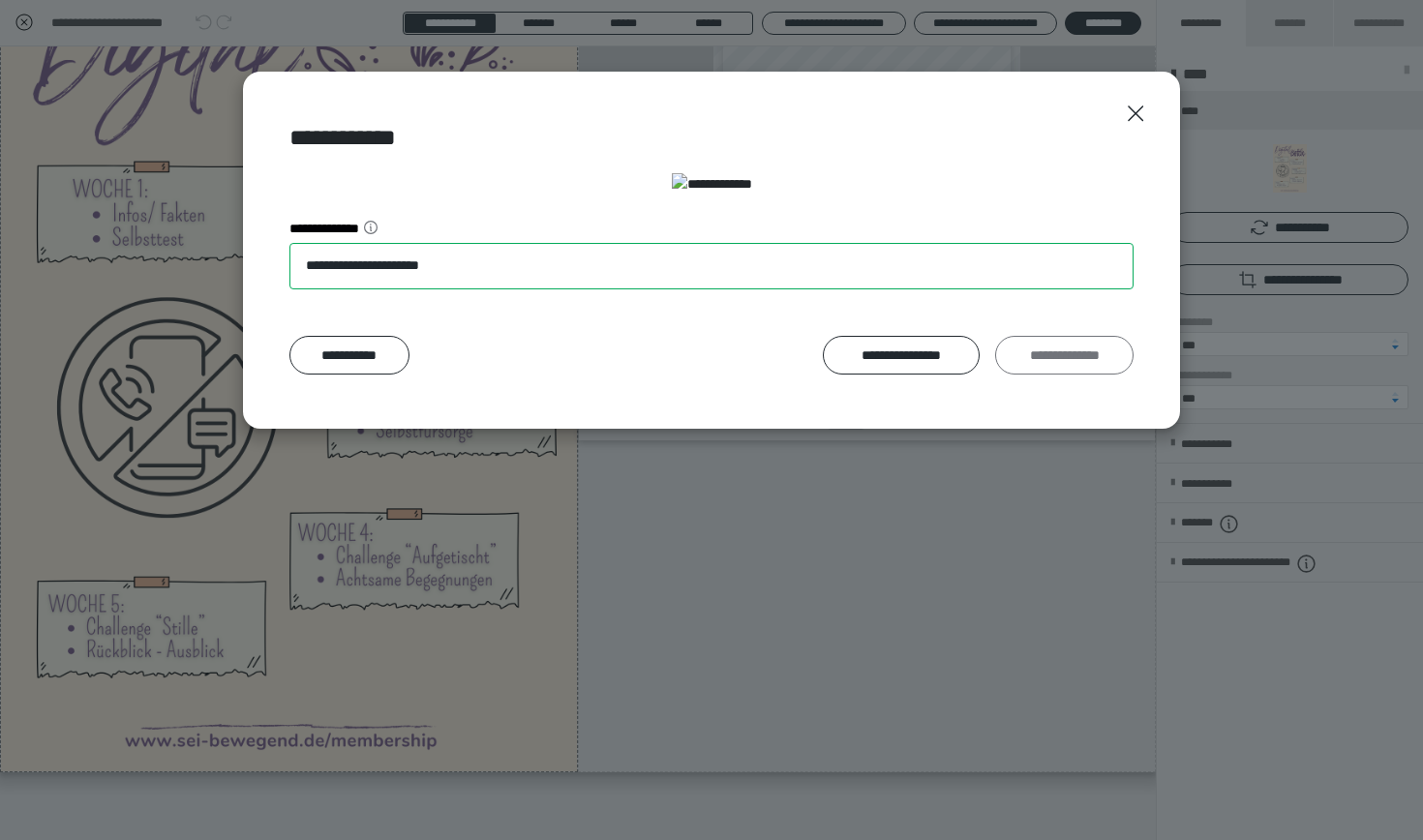type on "**********" 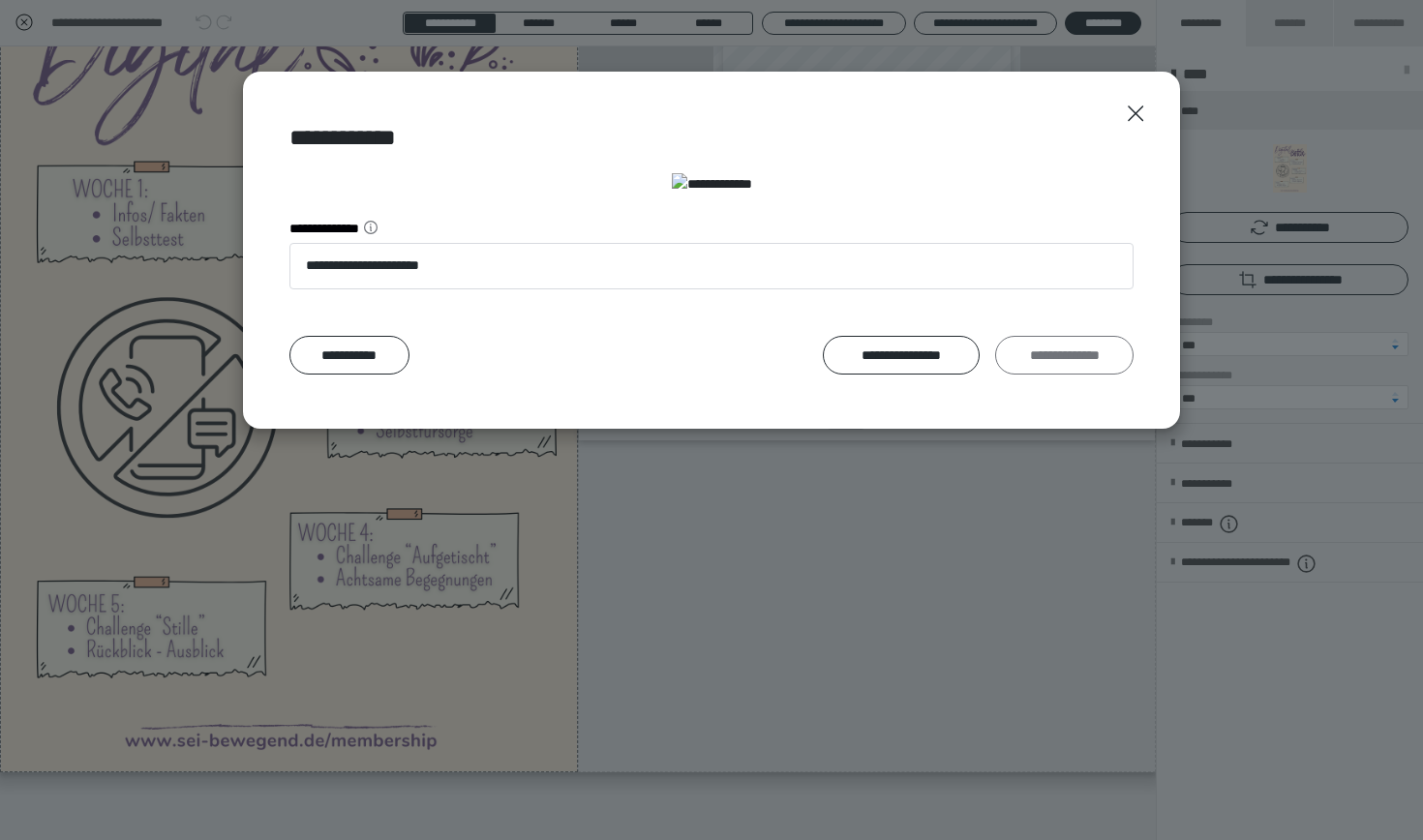 click on "**********" at bounding box center (1064, 355) 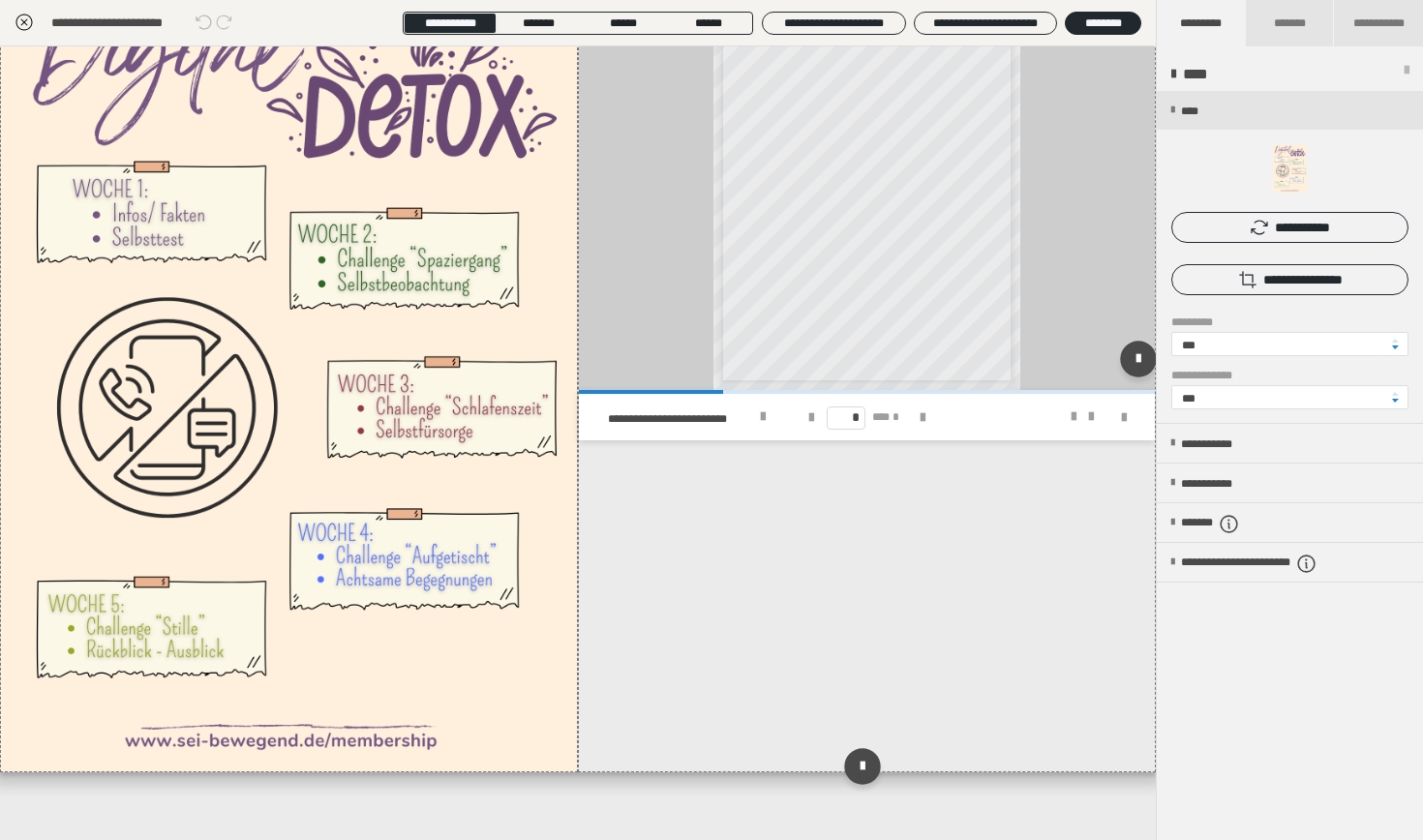 click on "**********" at bounding box center (864, 232) 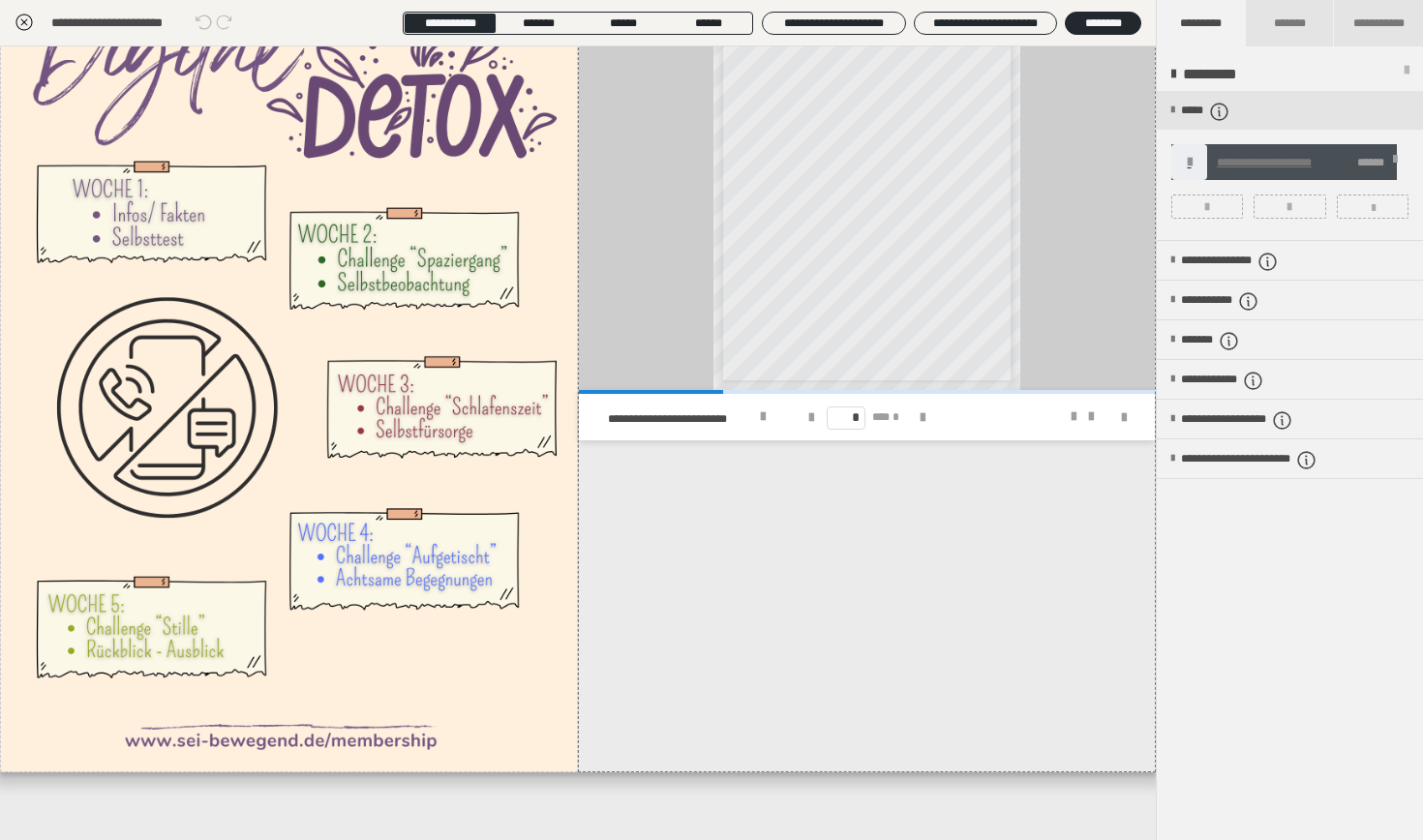 click at bounding box center (1395, 163) 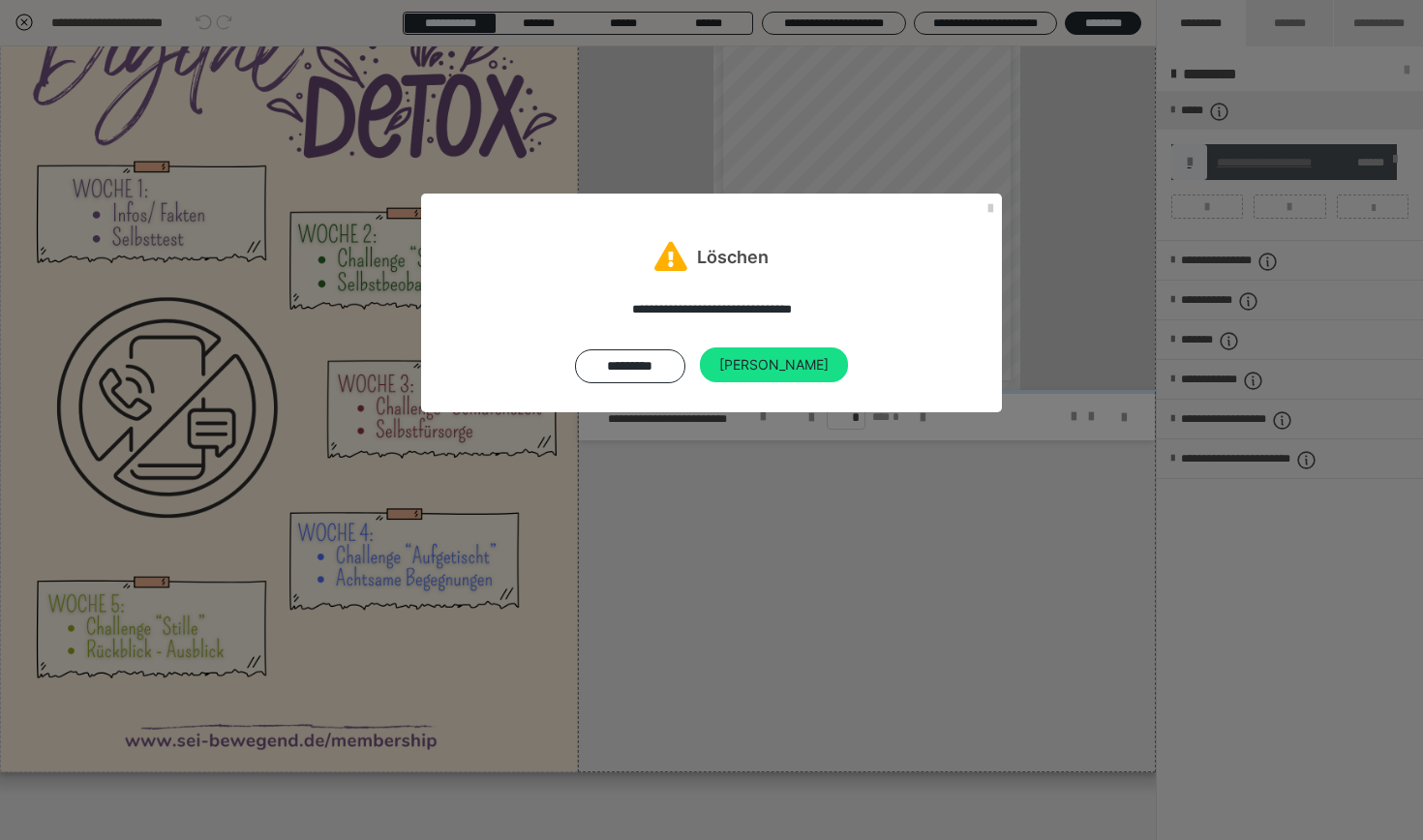 click on "**********" at bounding box center (712, 420) 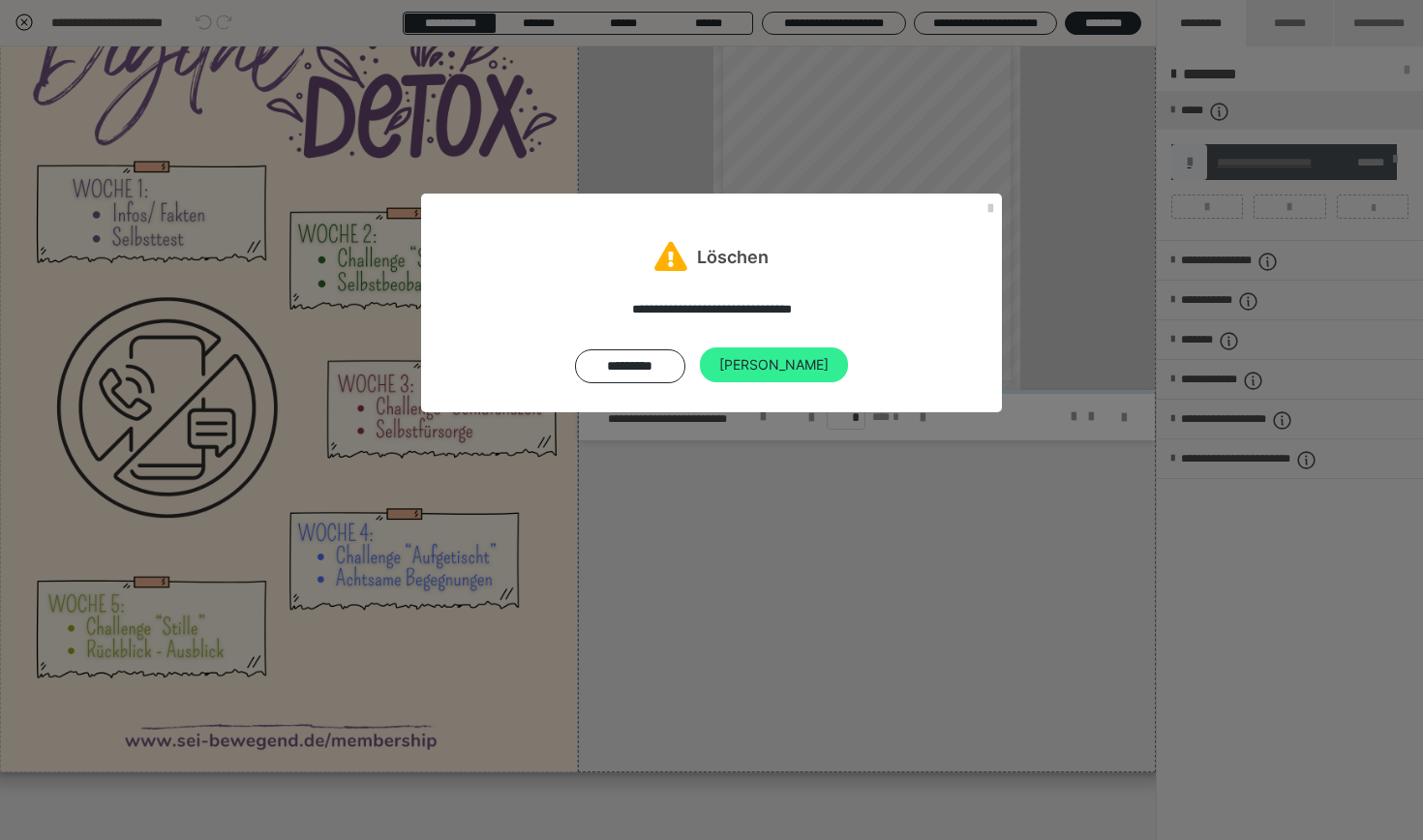 click on "[PERSON_NAME]" at bounding box center [773, 365] 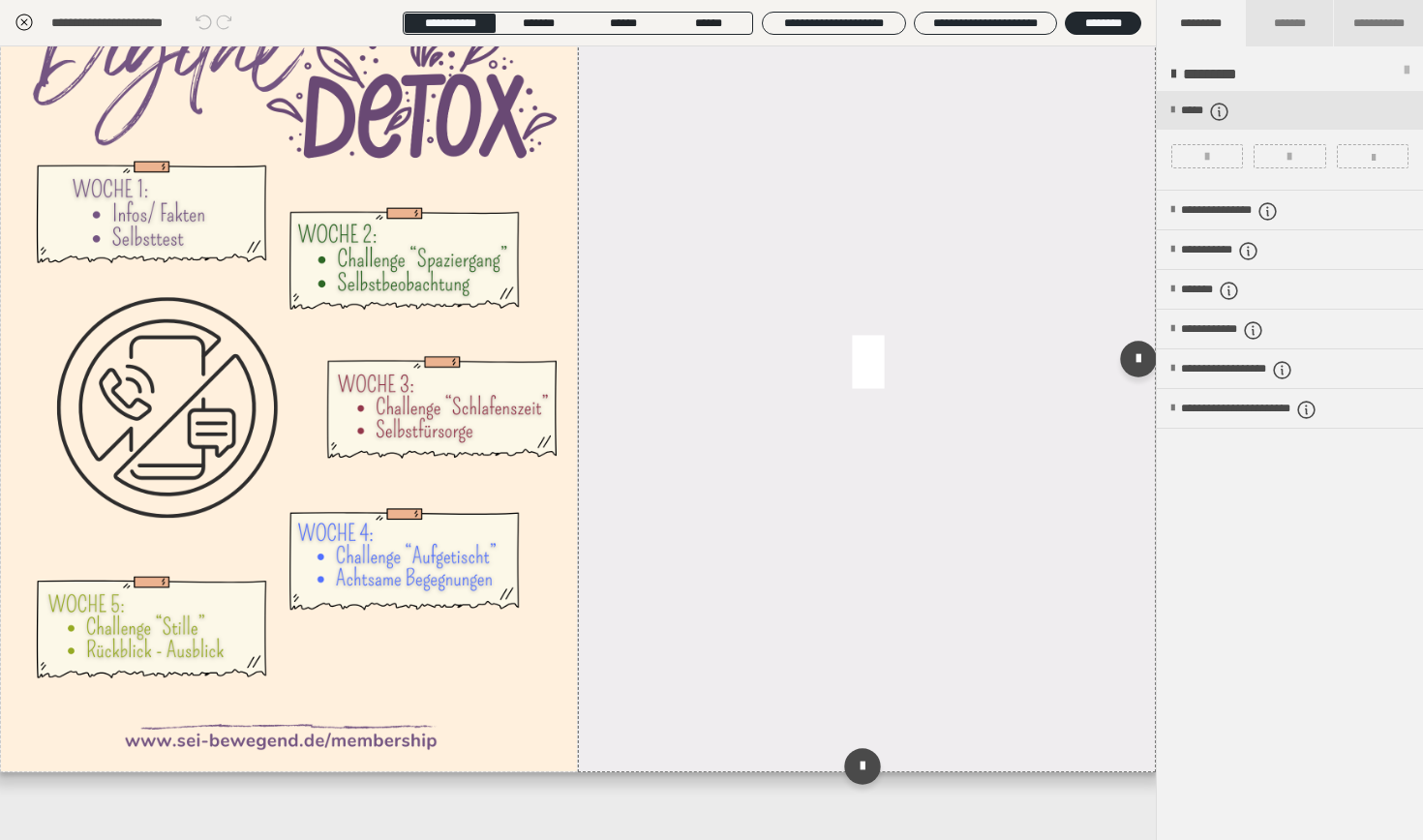 click at bounding box center [867, 364] 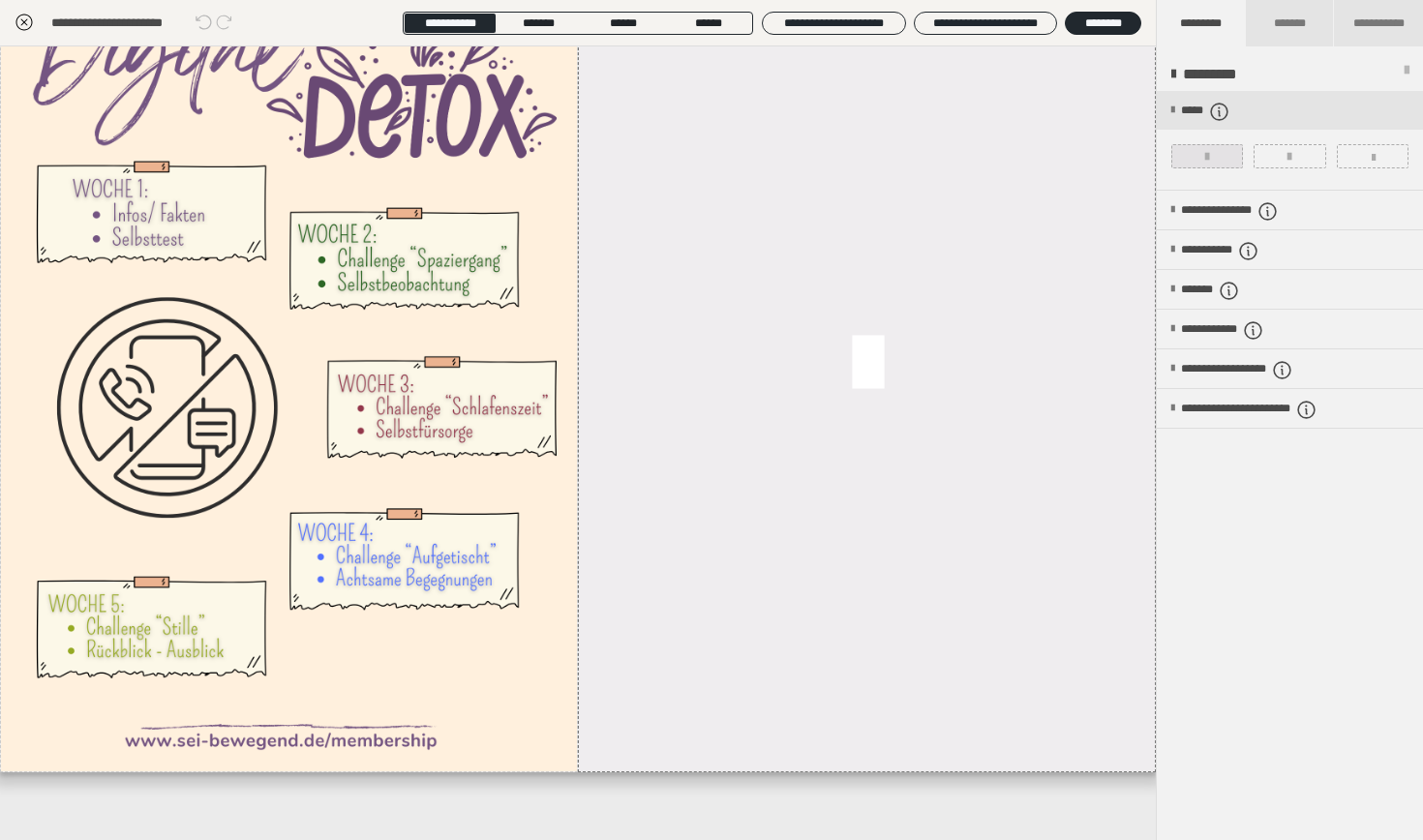 click at bounding box center (1207, 157) 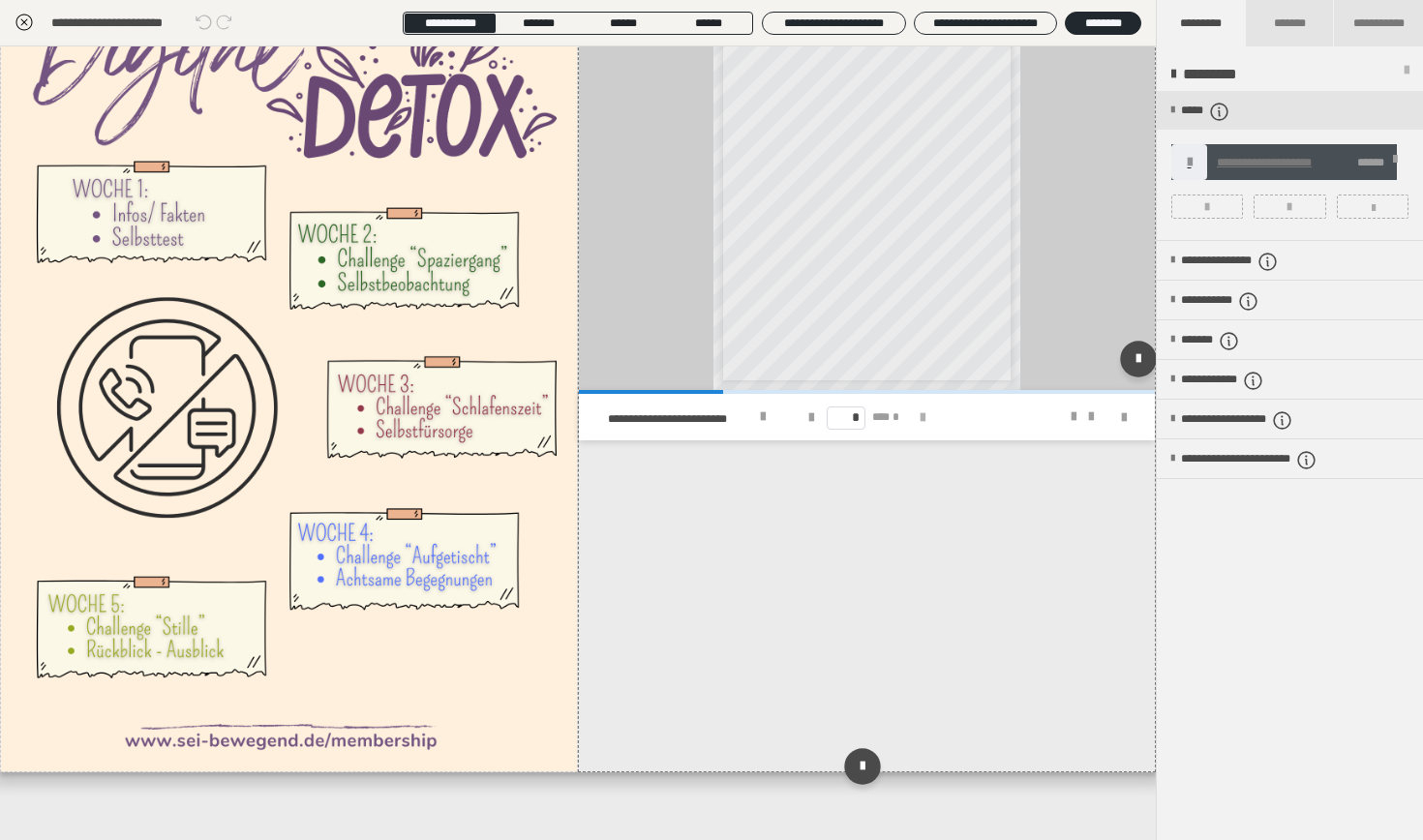 click at bounding box center (923, 418) 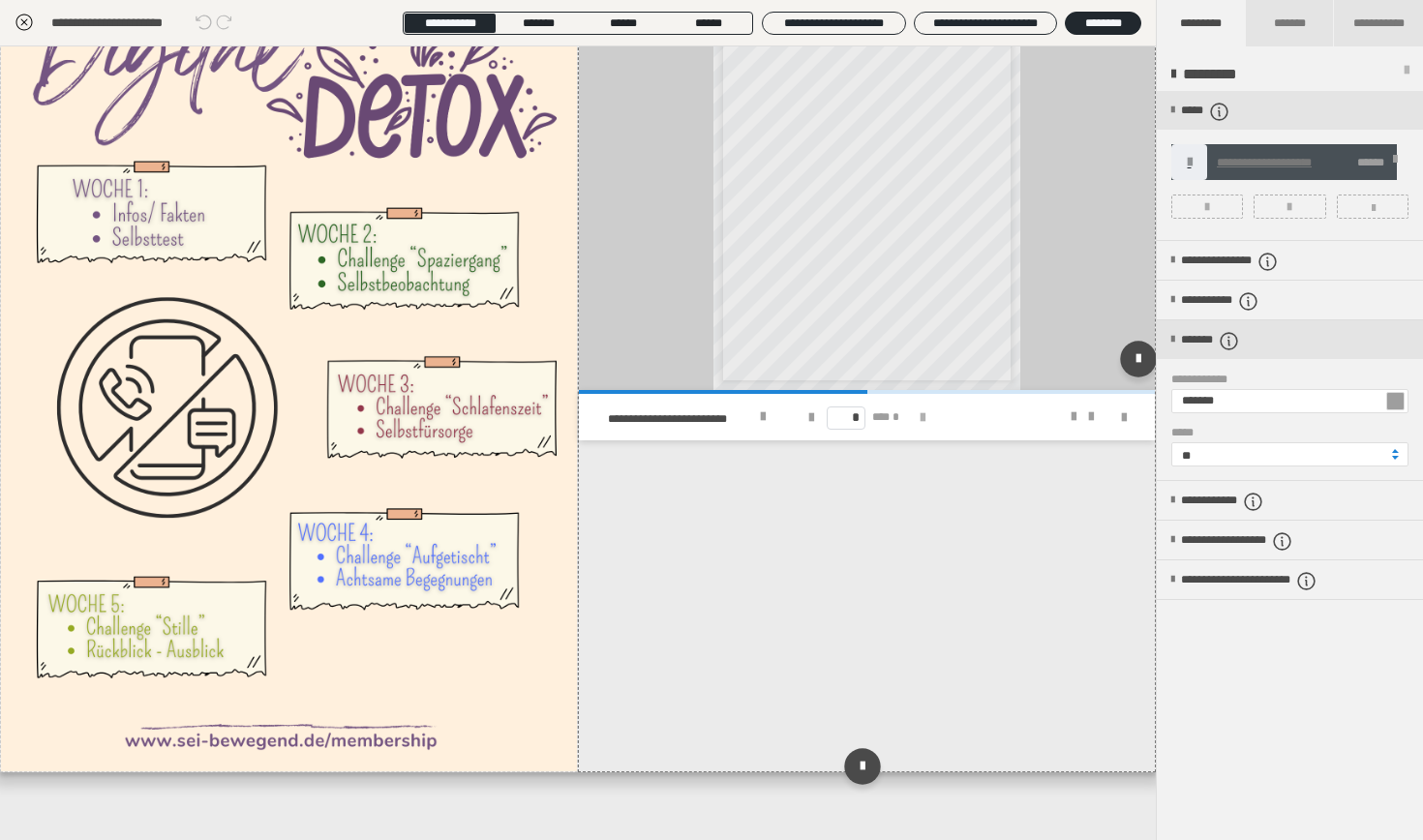 click at bounding box center [923, 418] 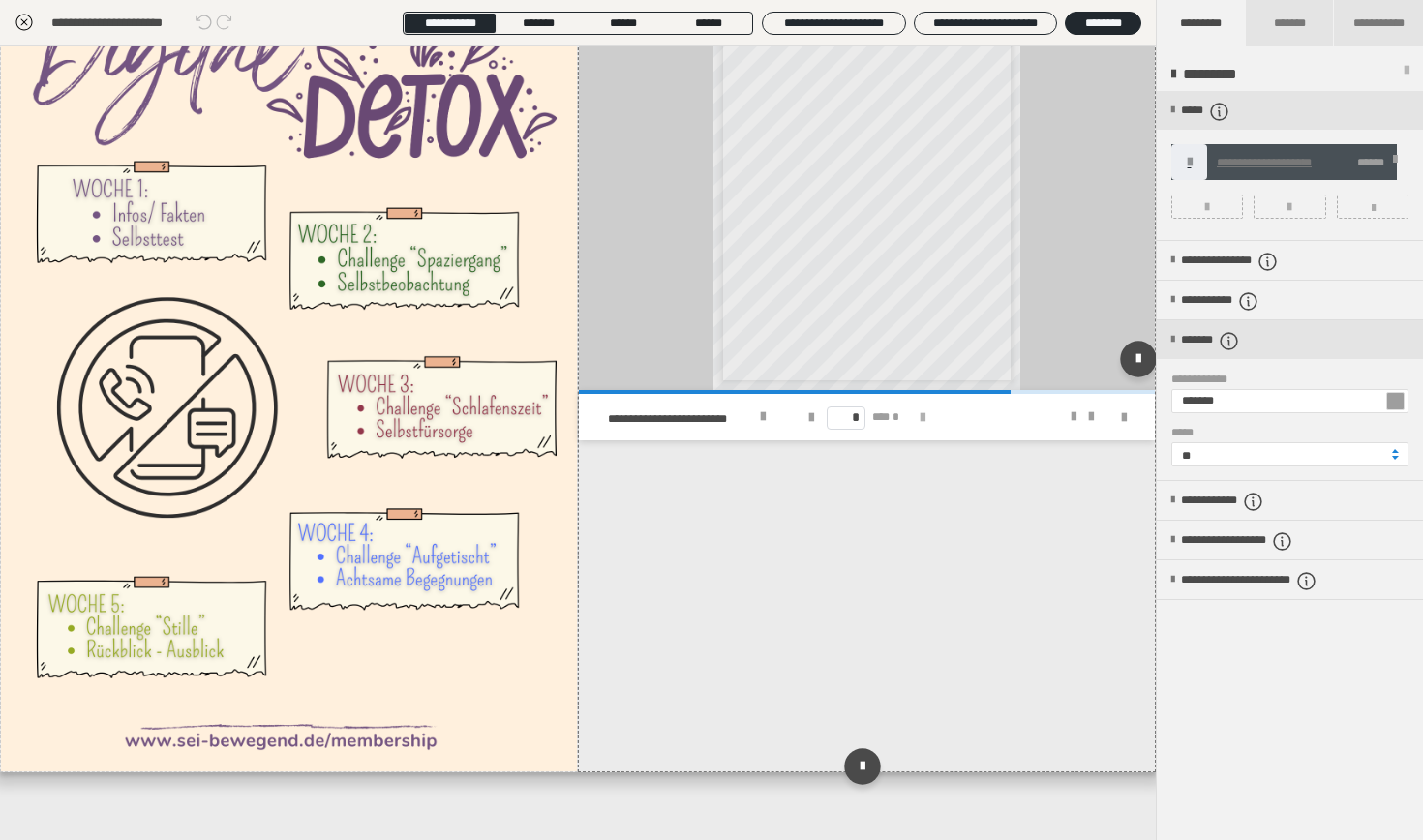 click at bounding box center [923, 418] 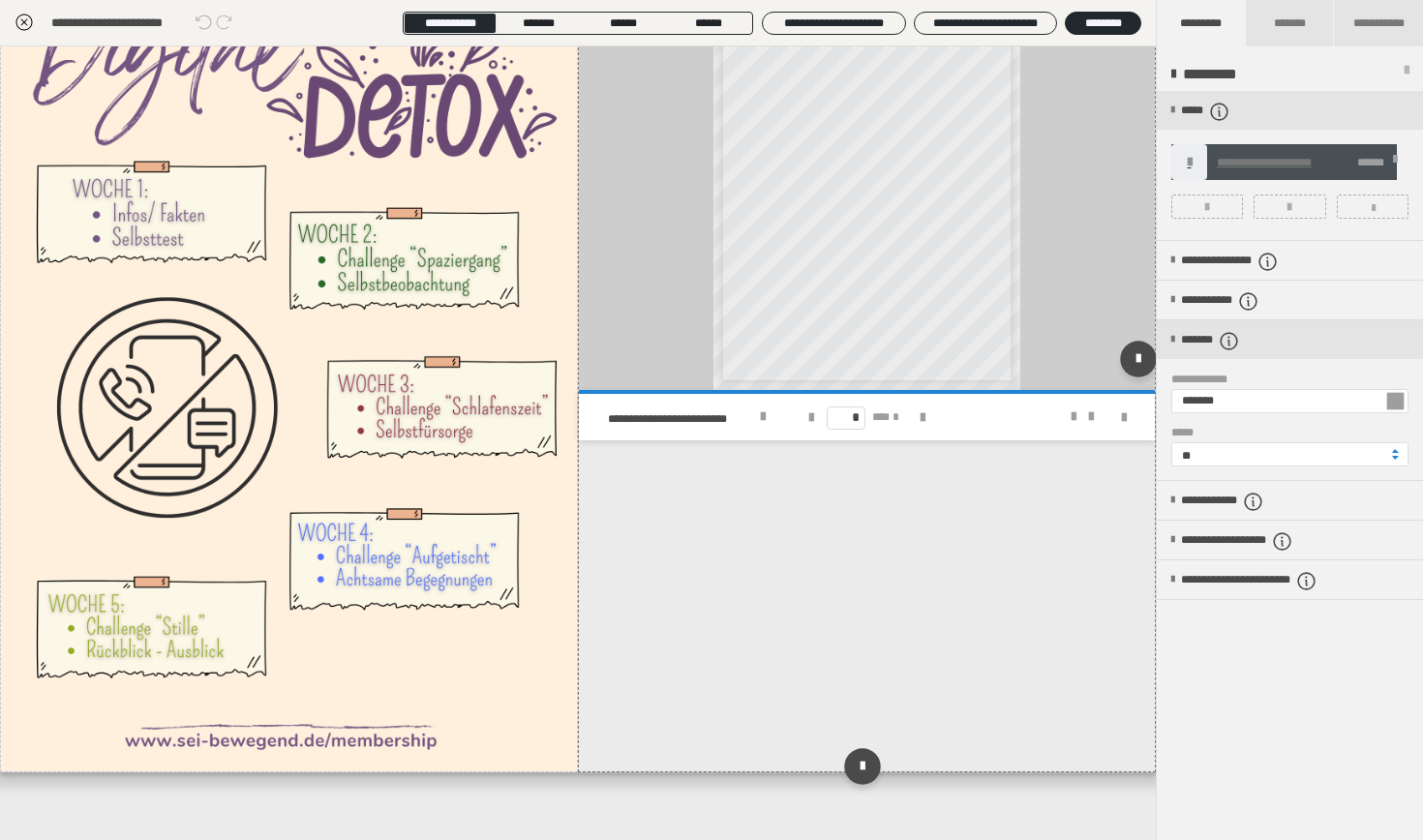 click on "**********" at bounding box center (866, 364) 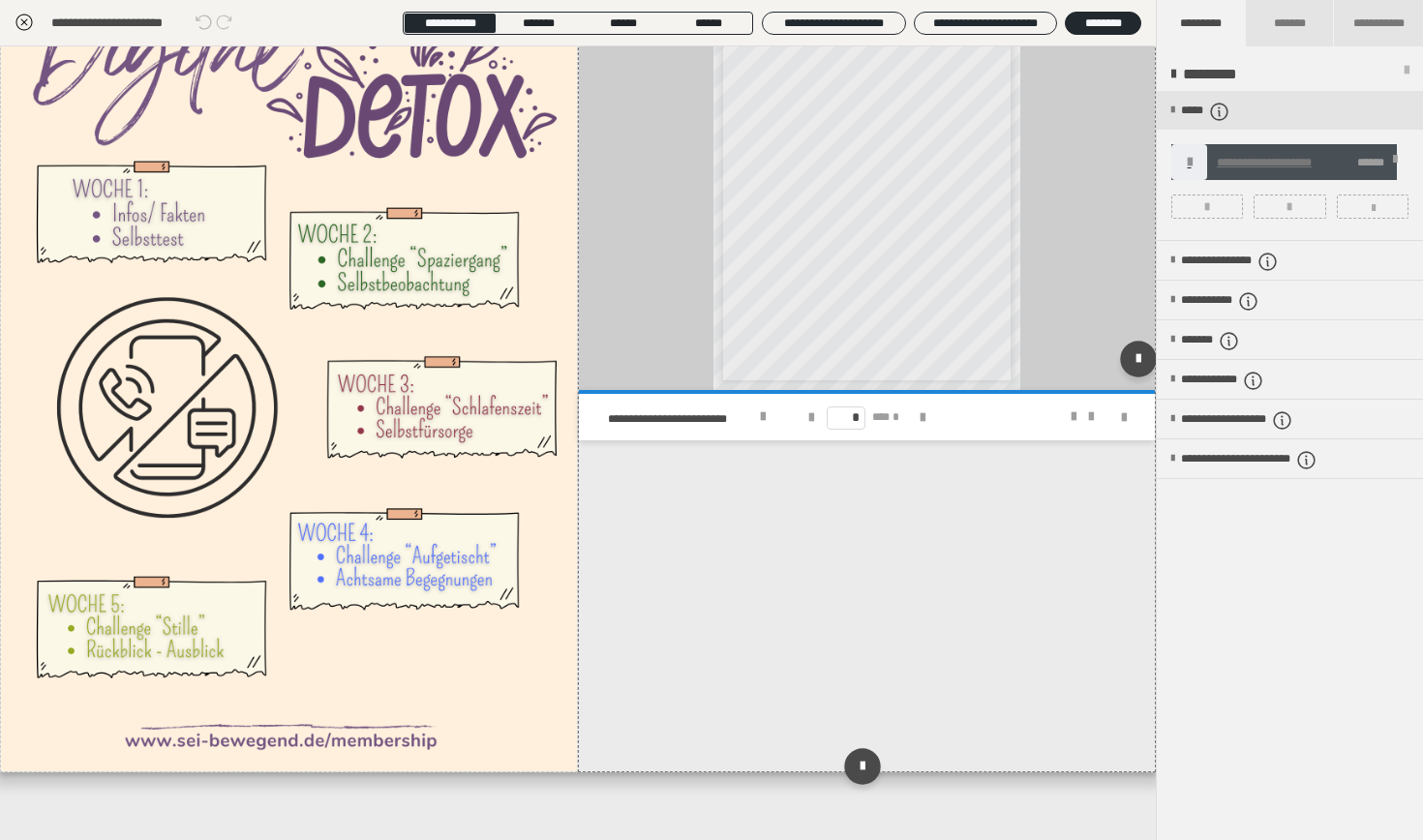 click on "**********" at bounding box center [866, 364] 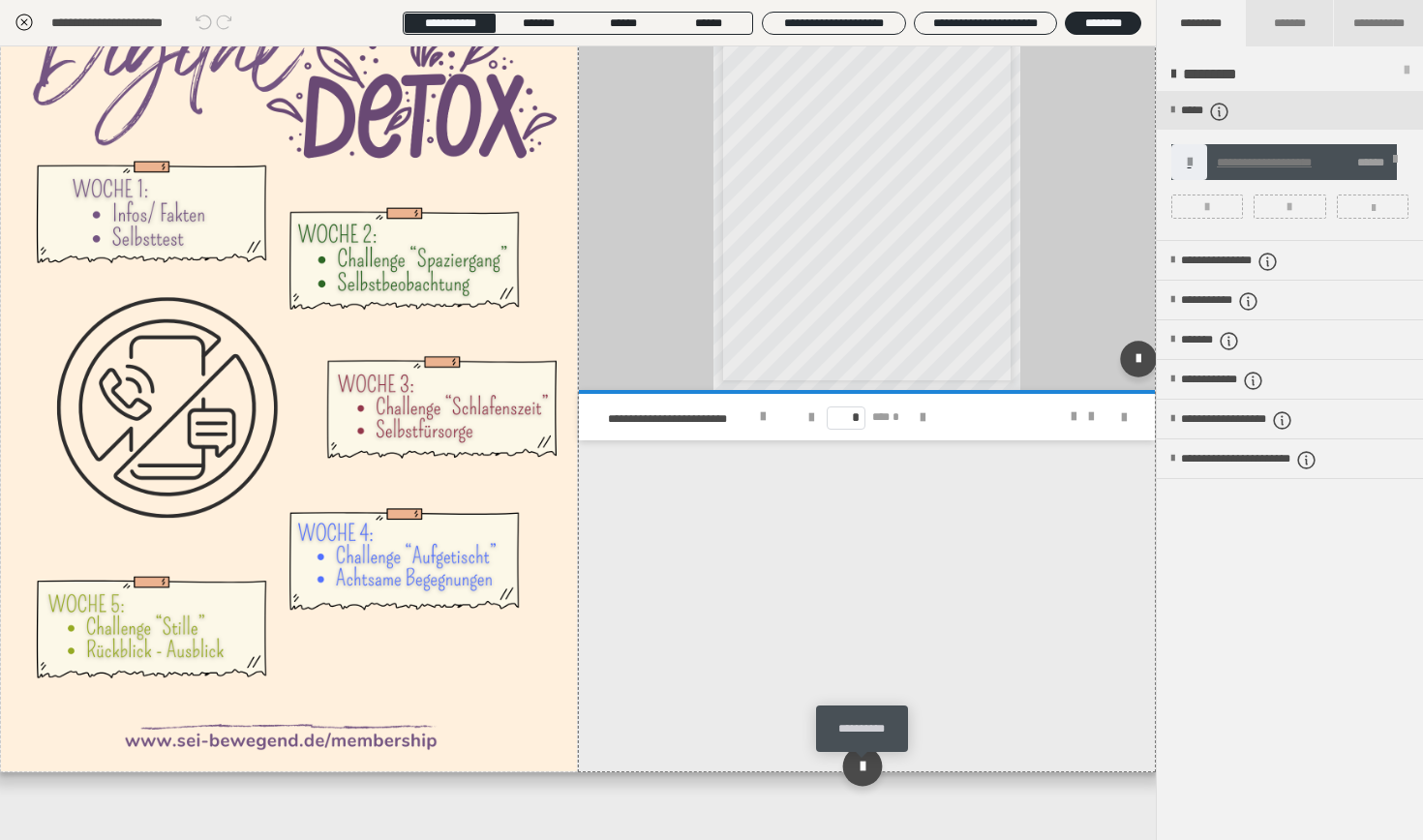 click at bounding box center (863, 766) 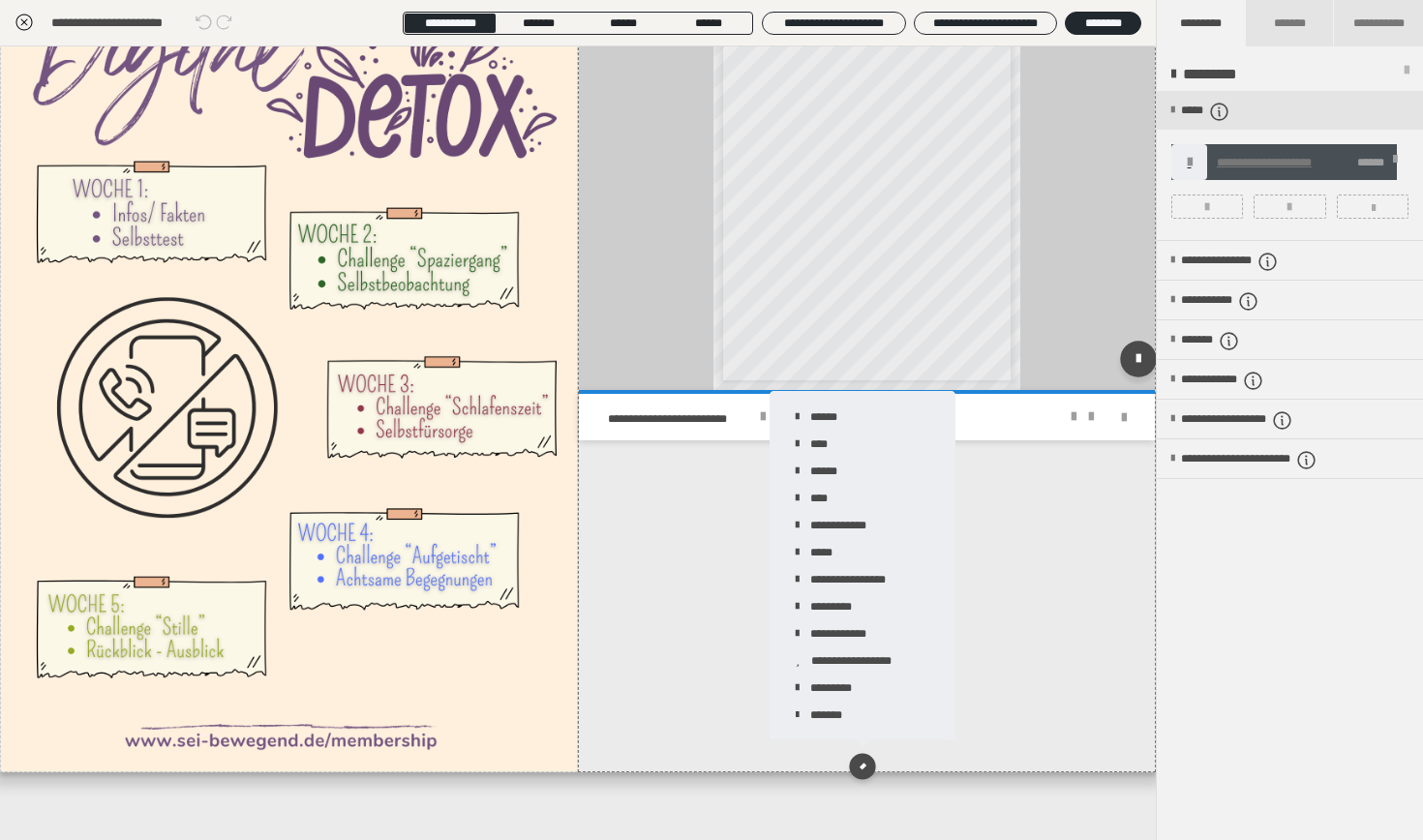 click on "**********" at bounding box center (866, 364) 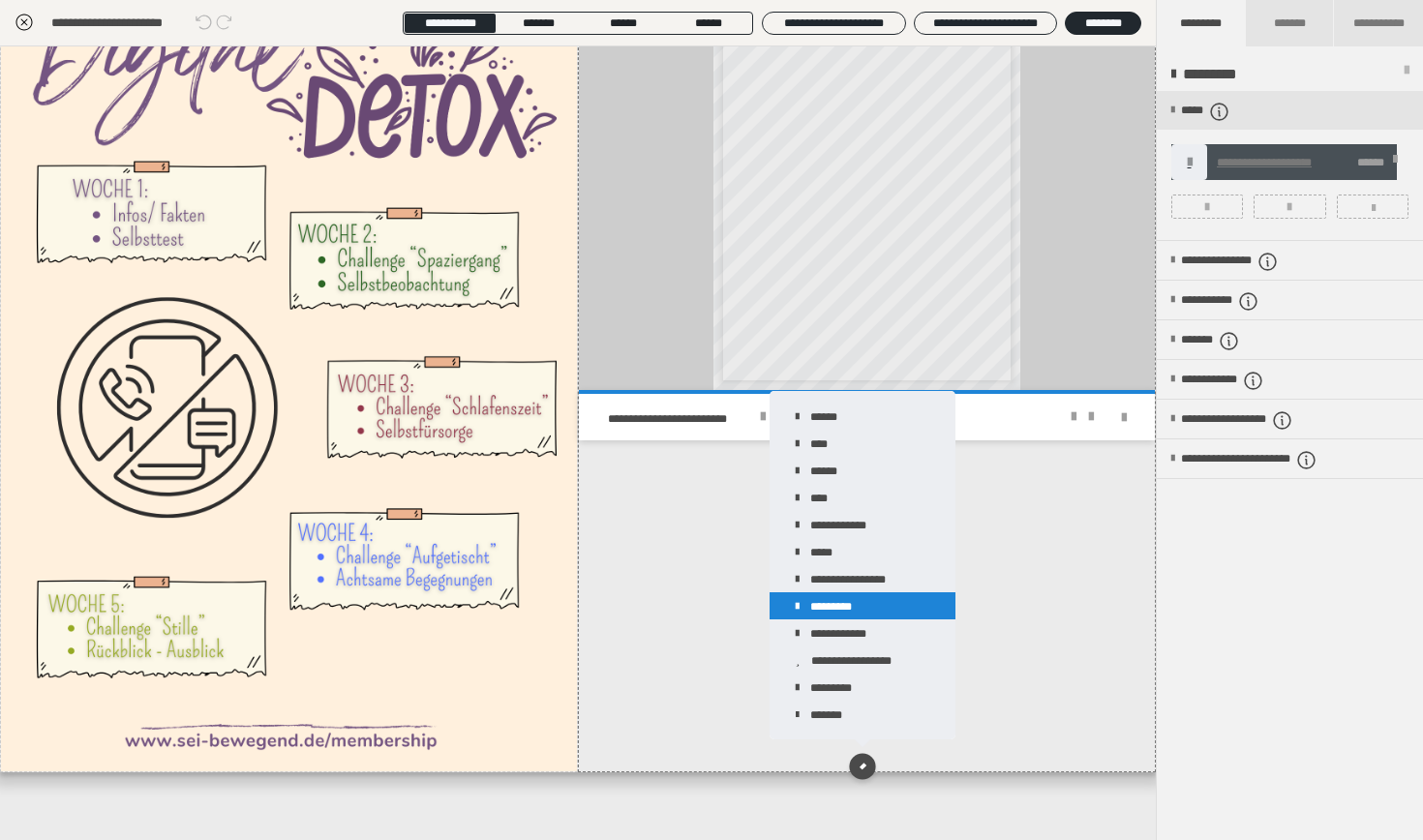 click on "*********" at bounding box center (863, 606) 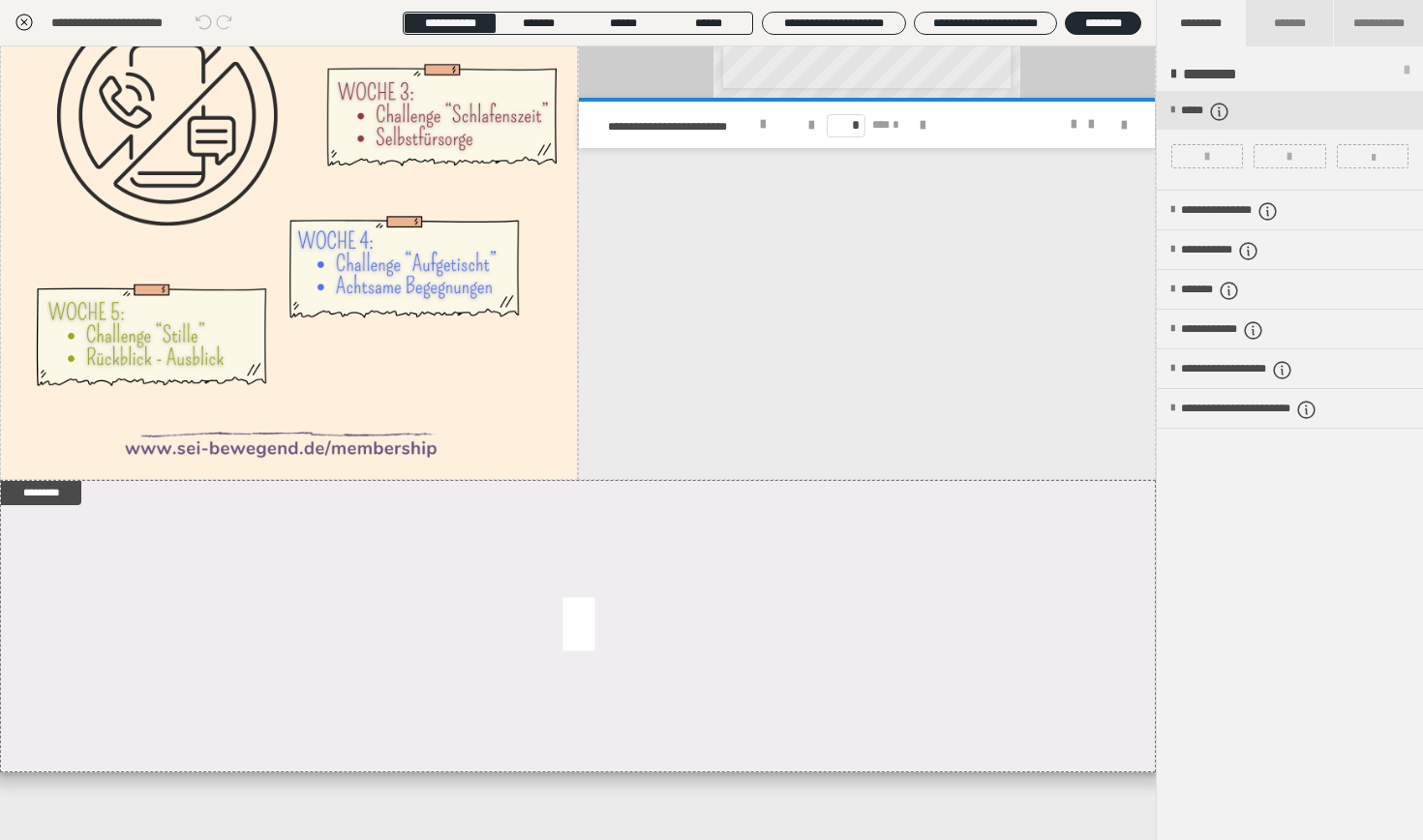 scroll, scrollTop: 383, scrollLeft: 0, axis: vertical 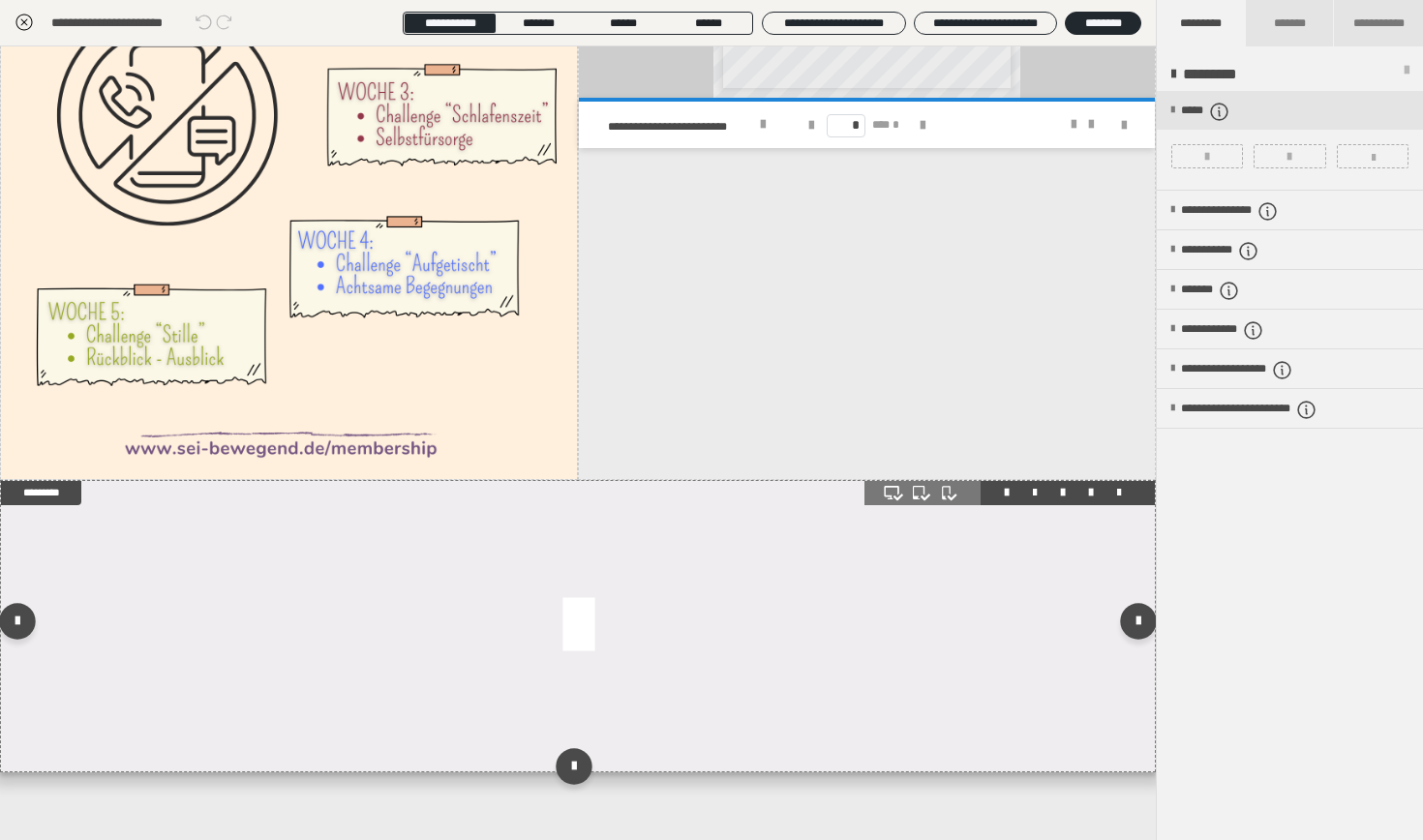 click at bounding box center [578, 626] 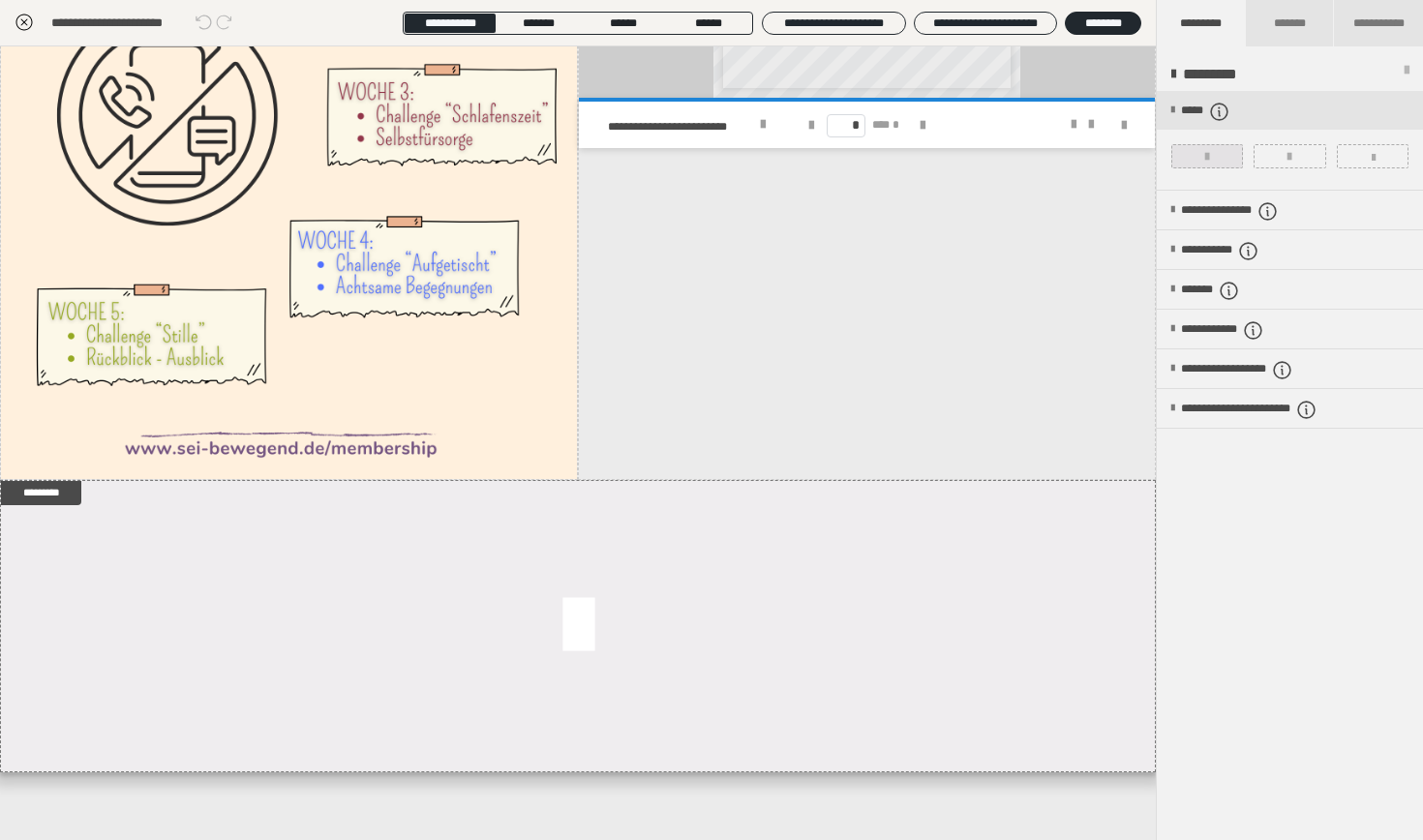 click at bounding box center (1207, 156) 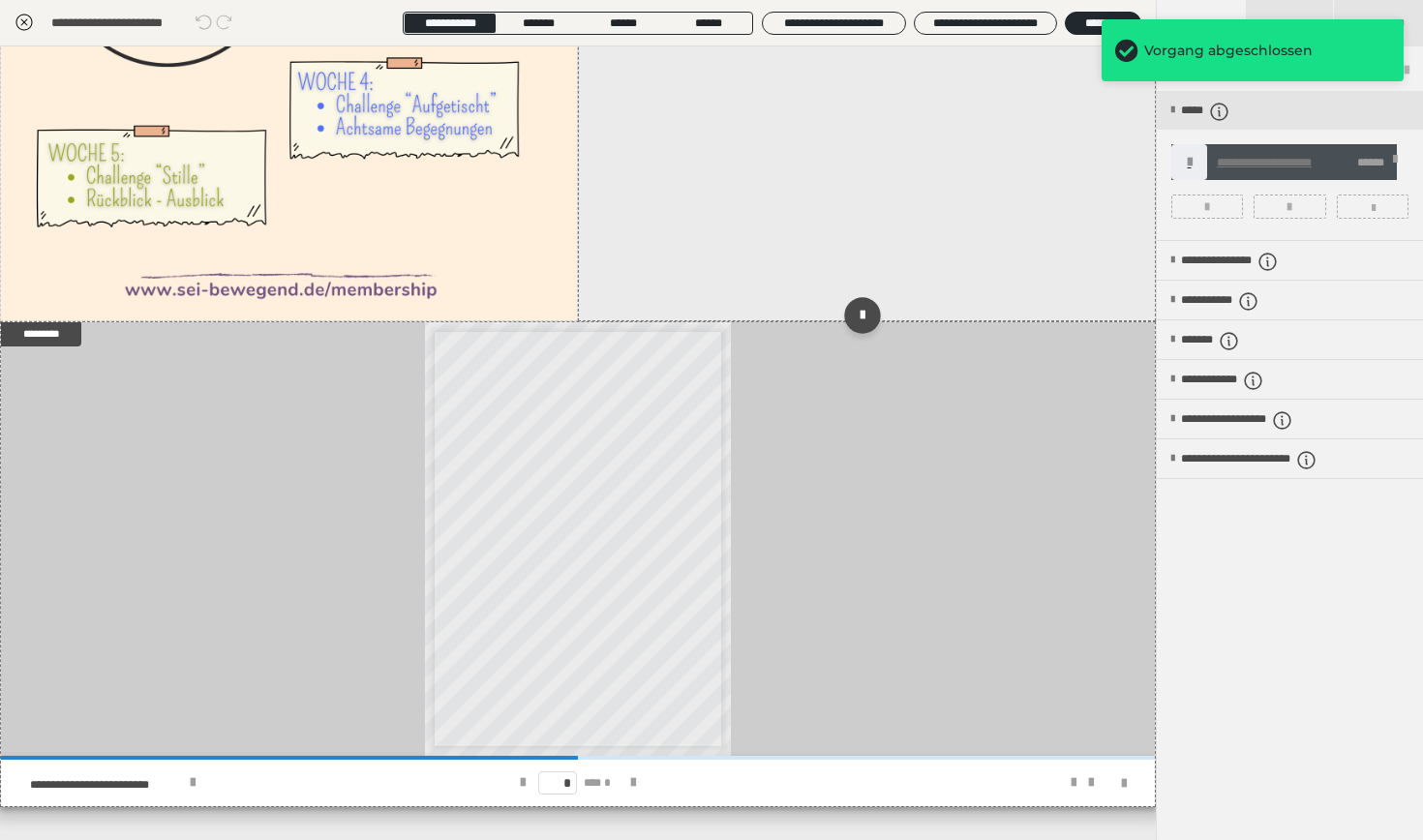 scroll, scrollTop: 543, scrollLeft: 0, axis: vertical 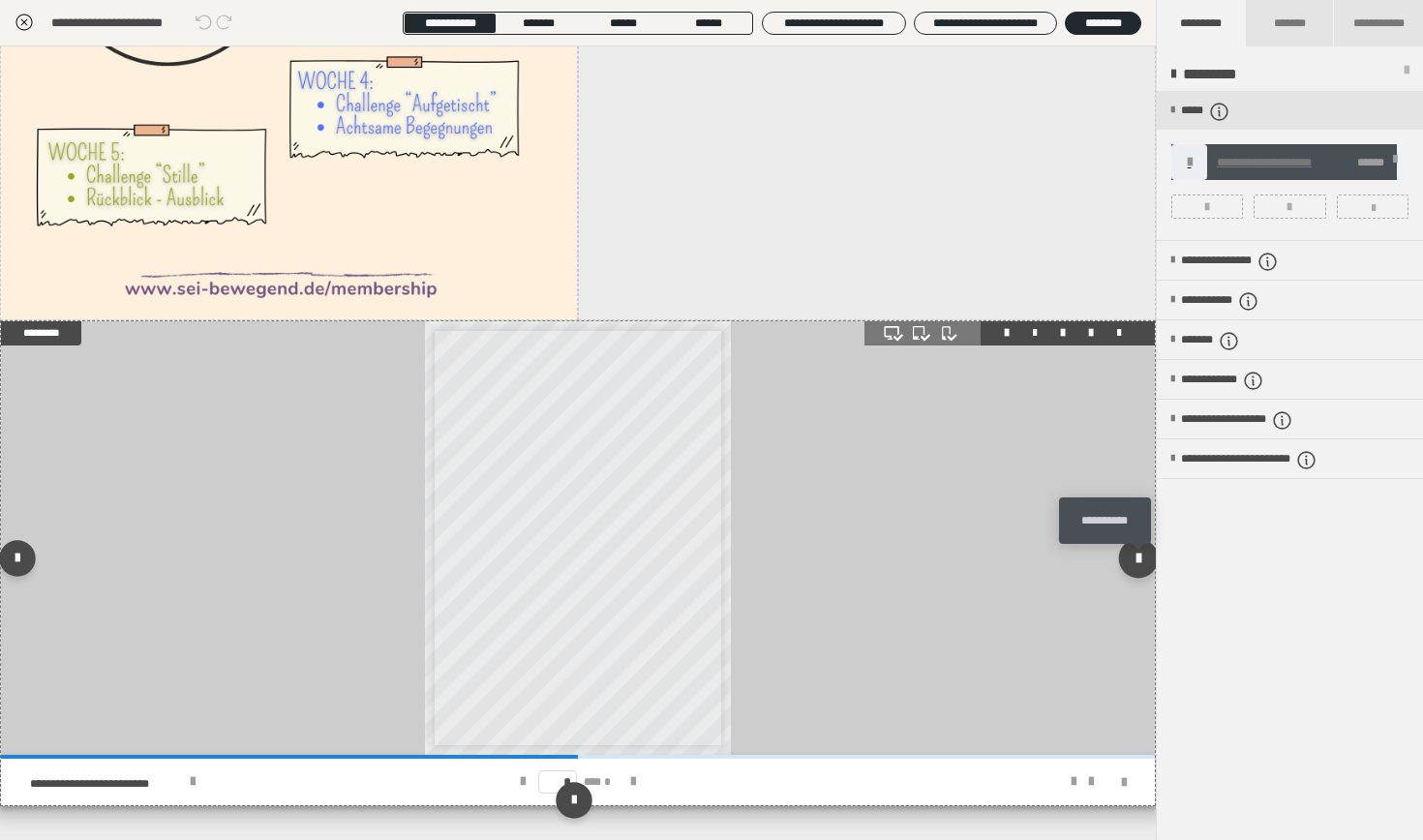 click at bounding box center [1138, 558] 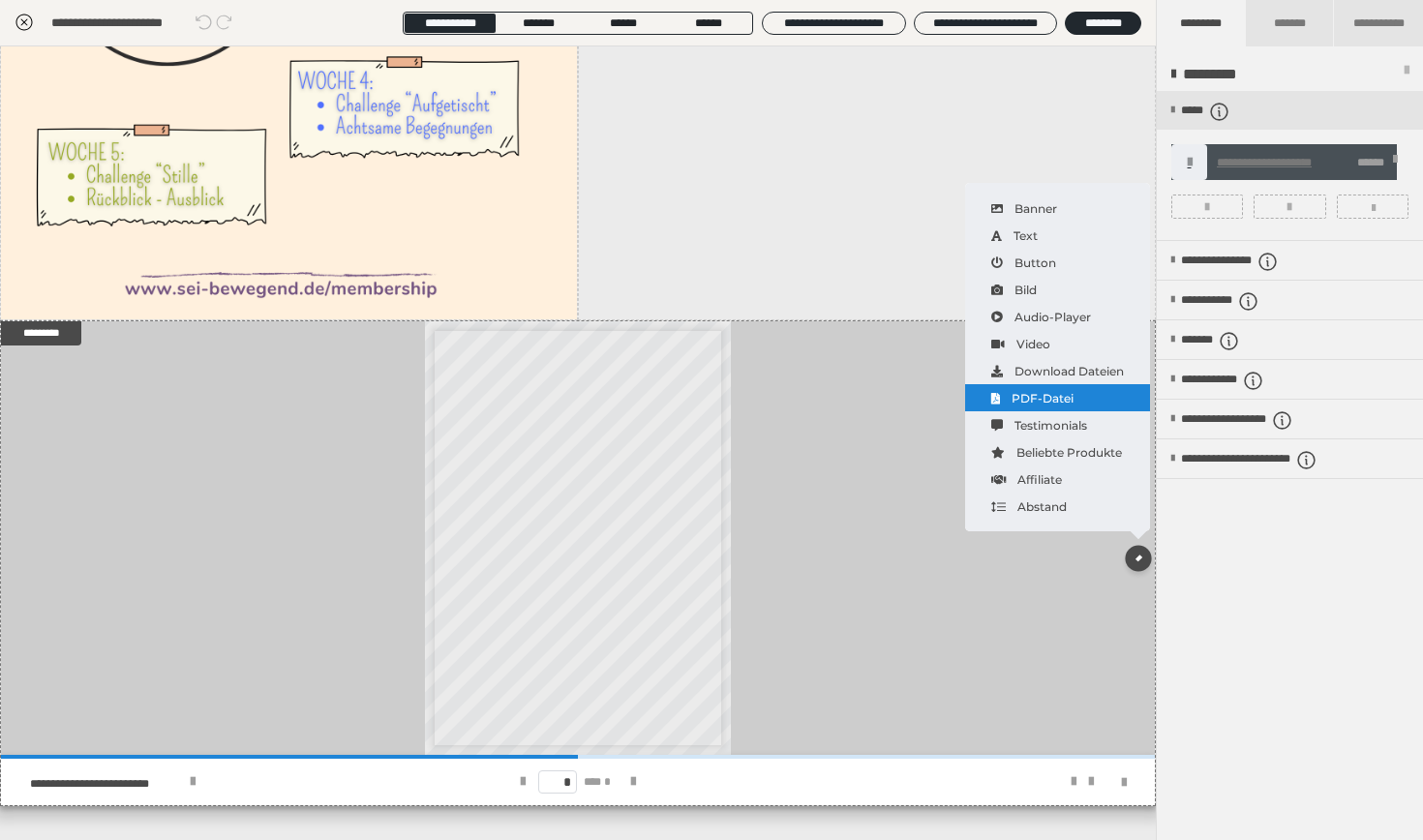 click on "PDF-Datei" at bounding box center [1057, 398] 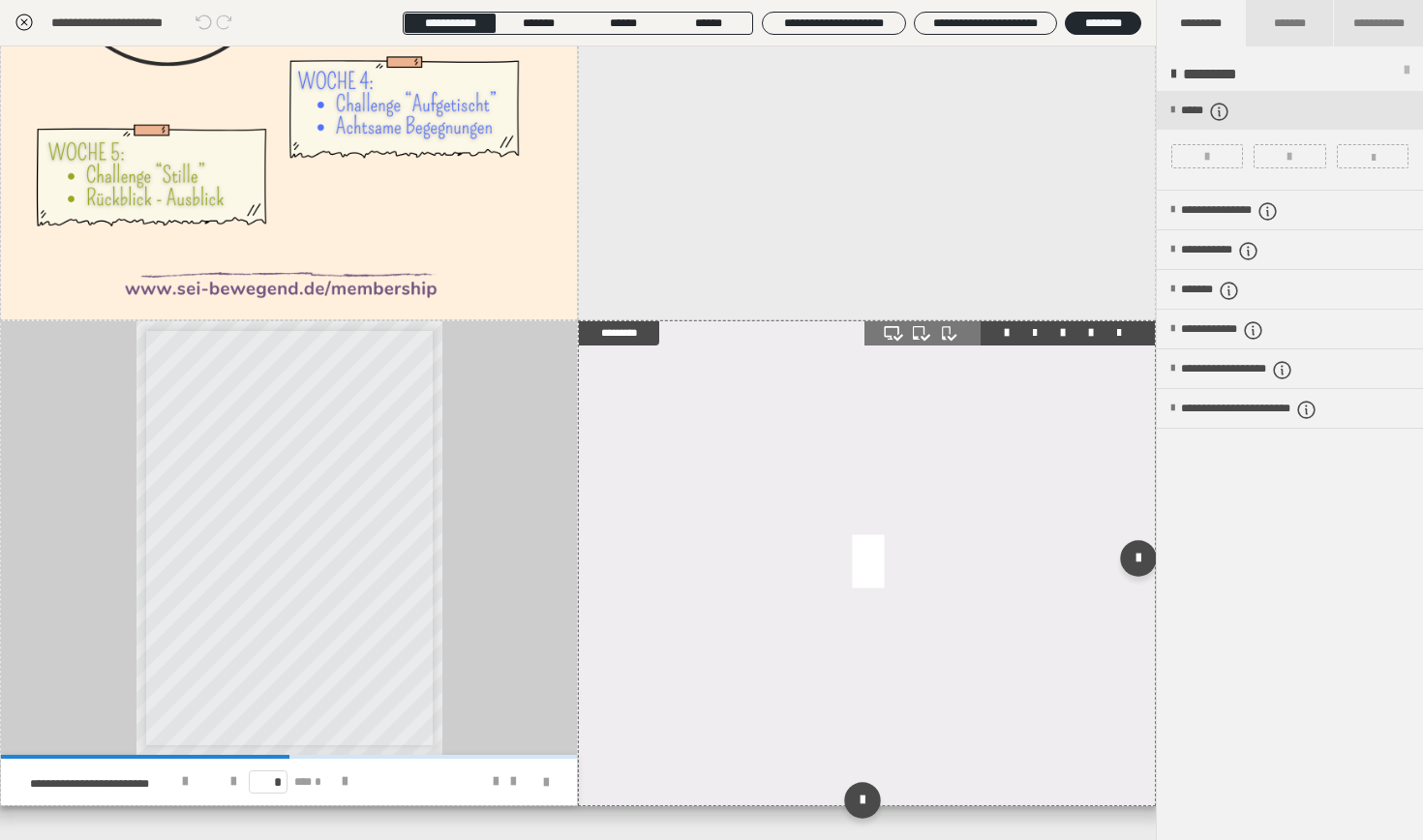 click at bounding box center (867, 563) 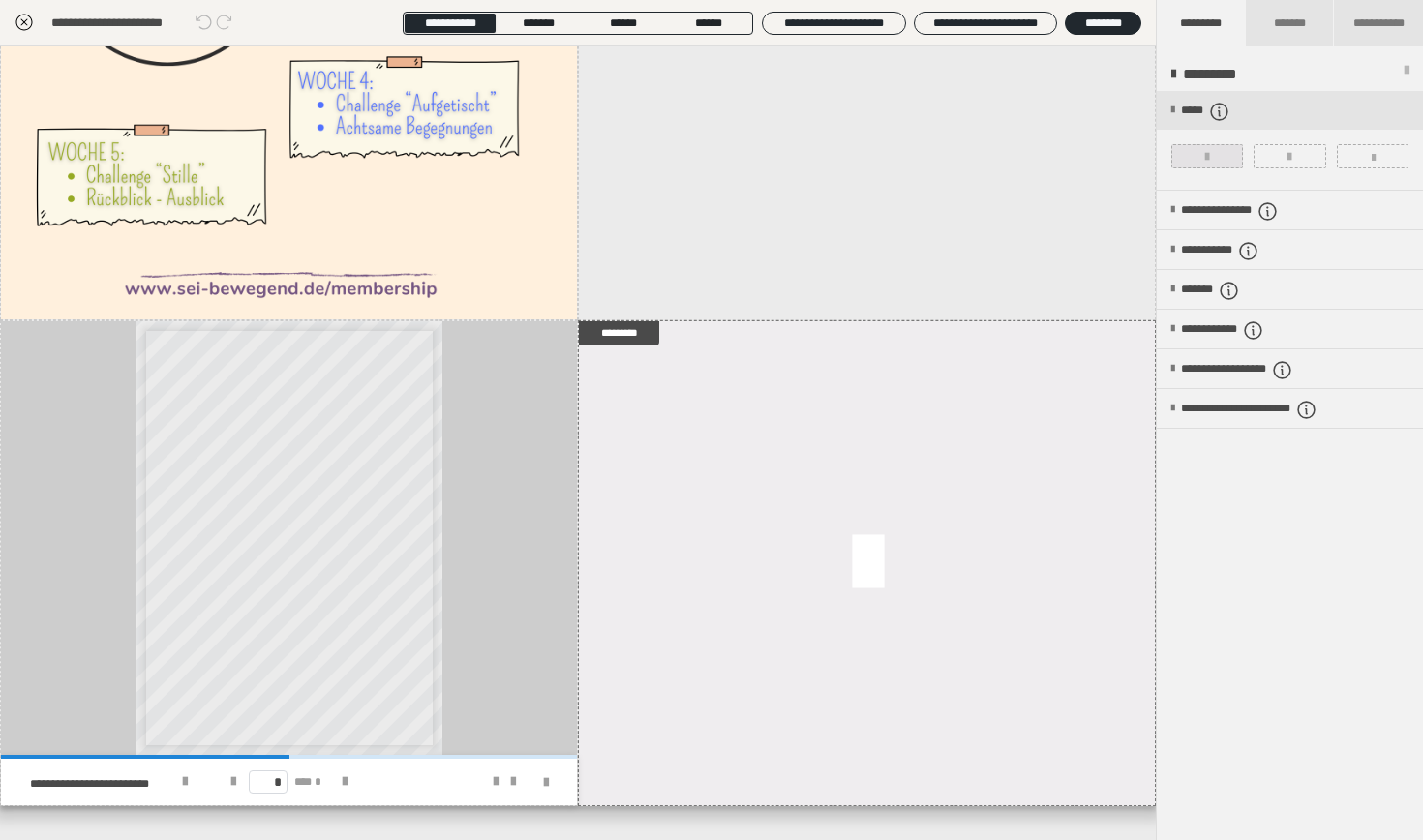 click at bounding box center [1207, 156] 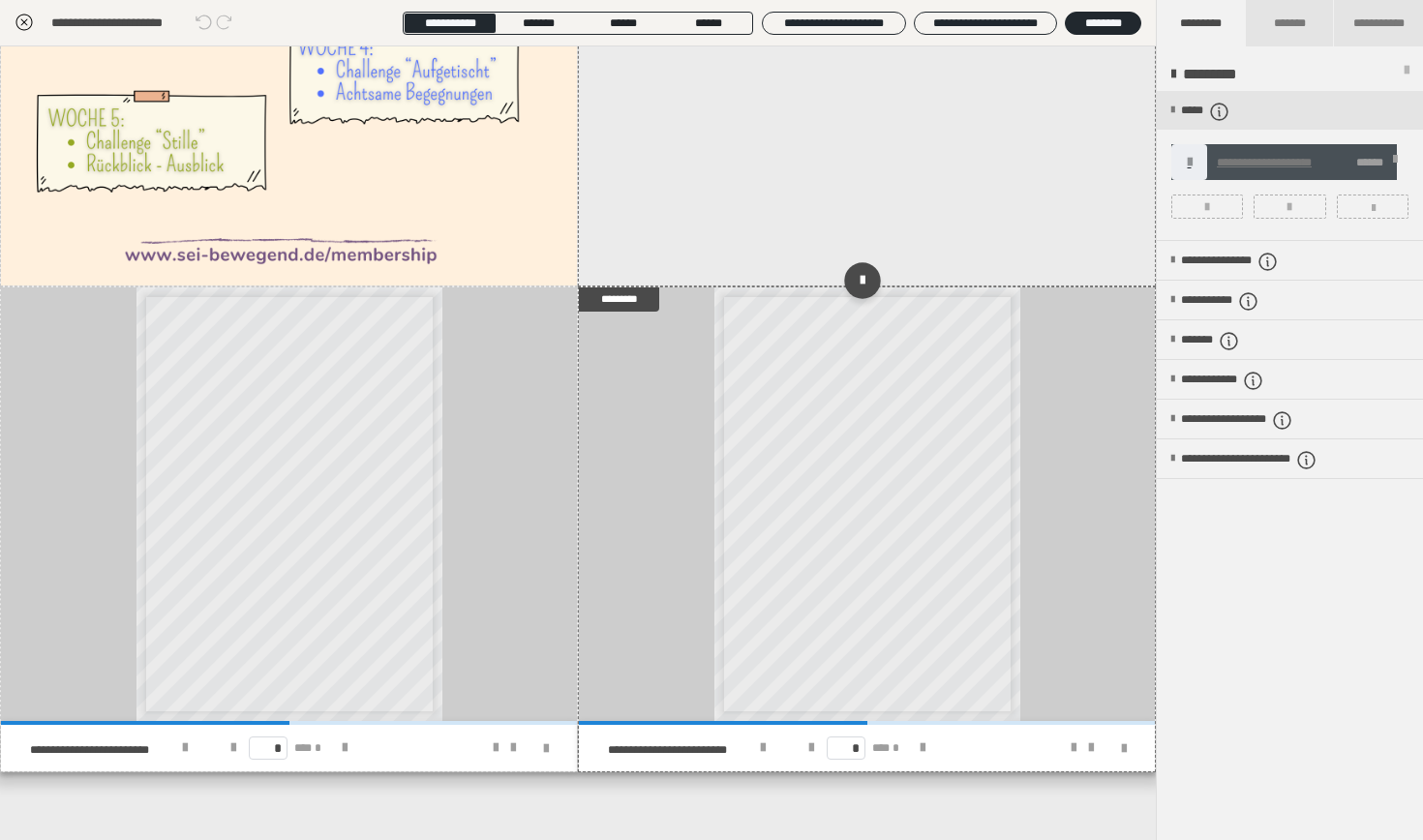 scroll, scrollTop: 577, scrollLeft: 0, axis: vertical 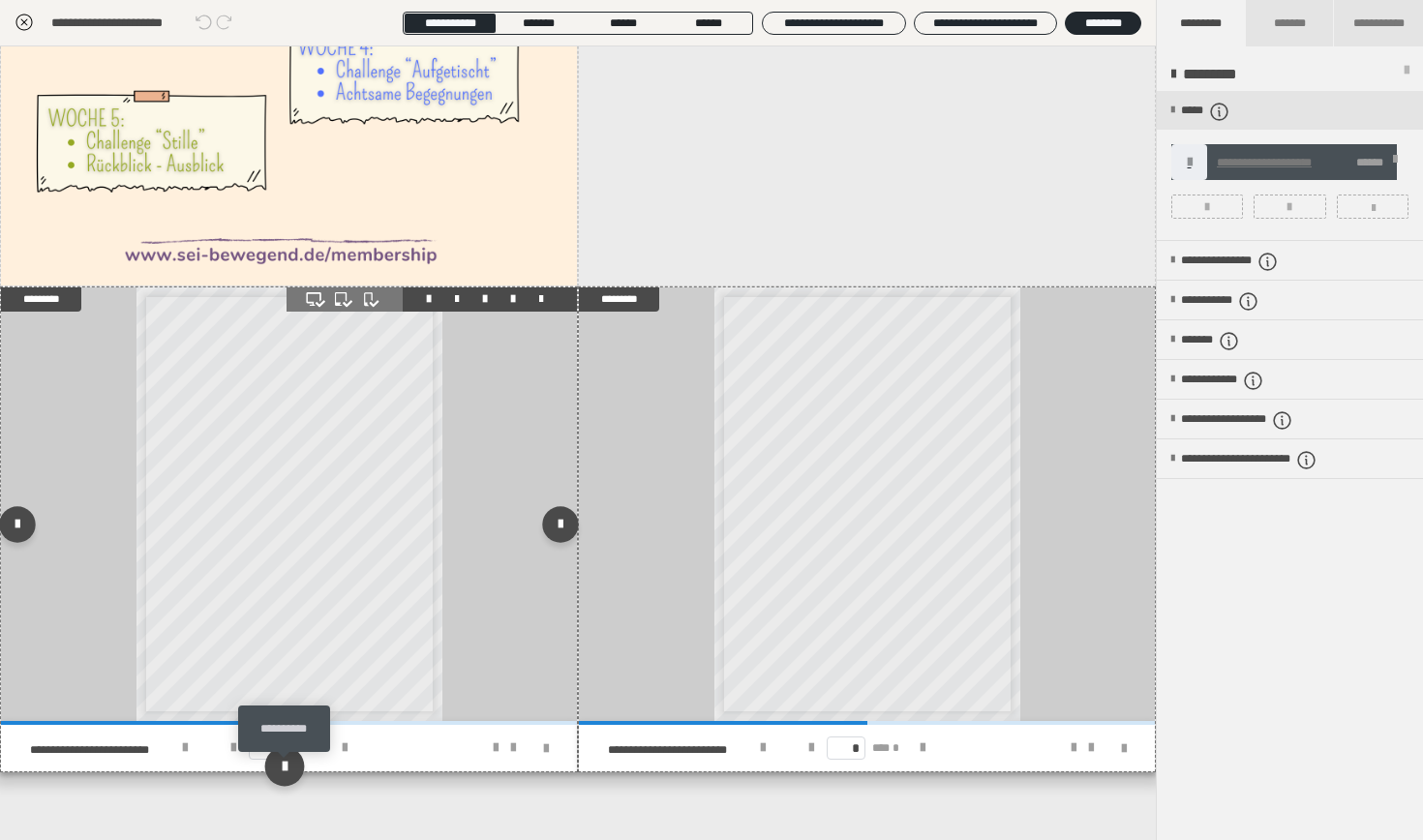 click at bounding box center [285, 766] 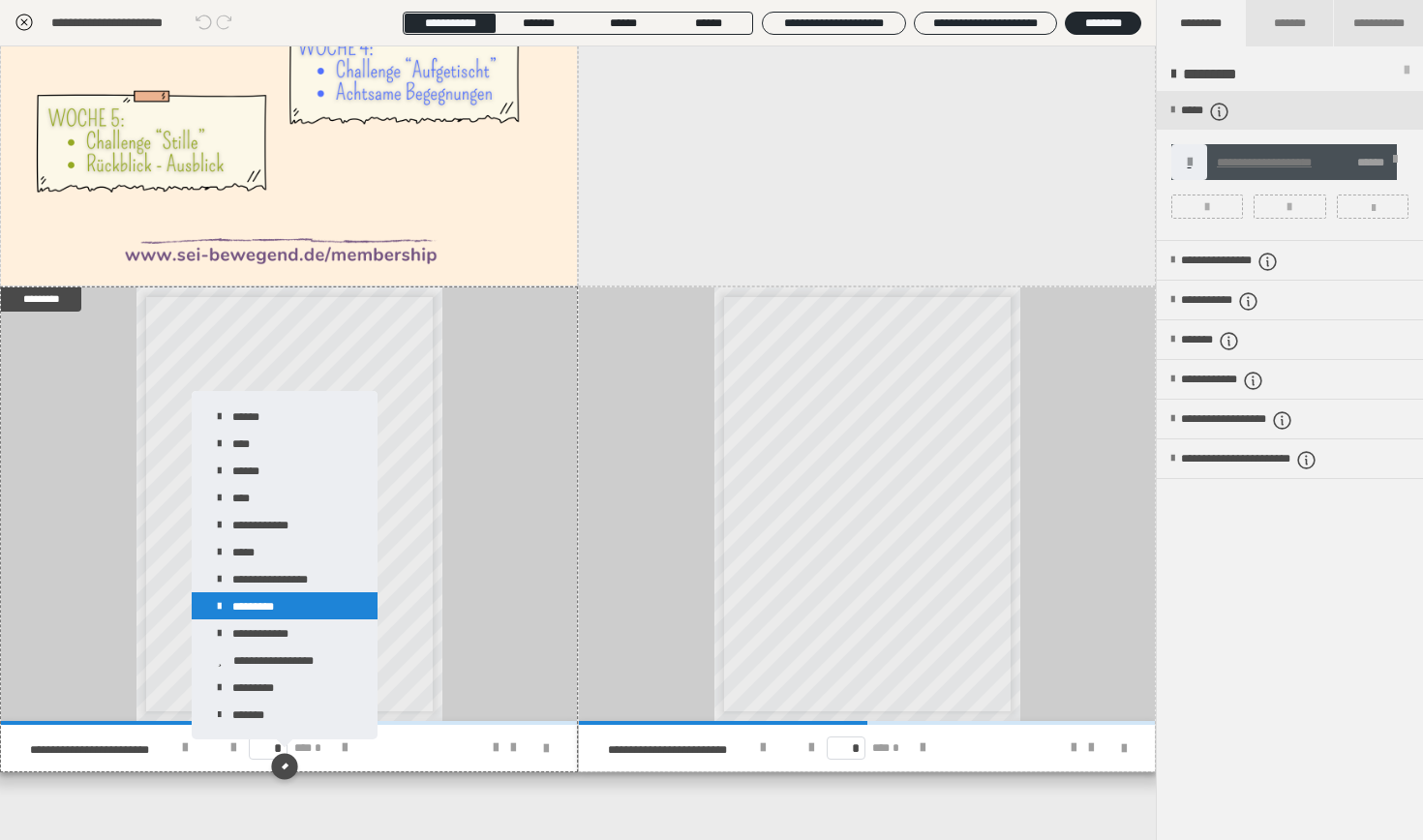 click on "*********" at bounding box center [285, 606] 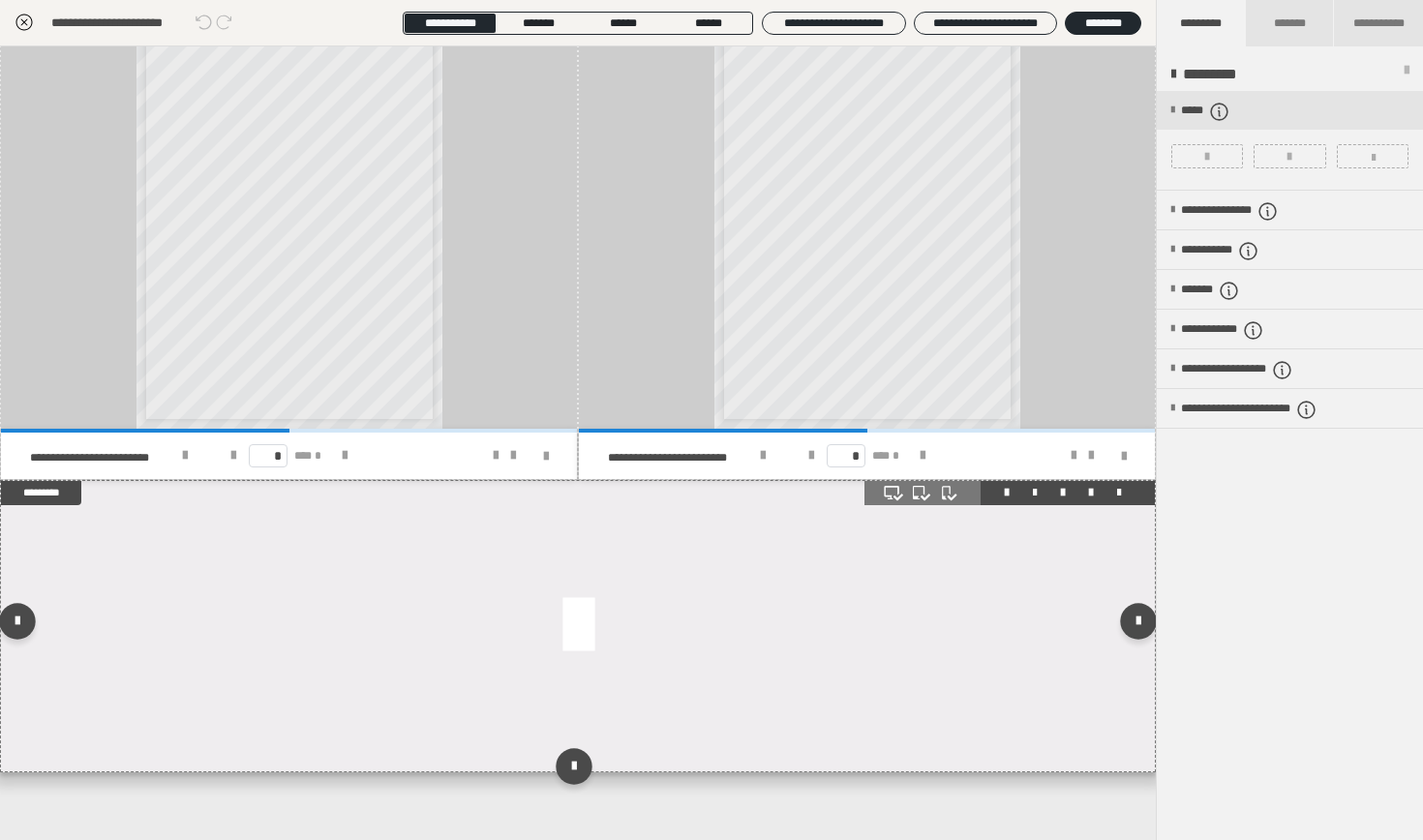 scroll, scrollTop: 869, scrollLeft: 0, axis: vertical 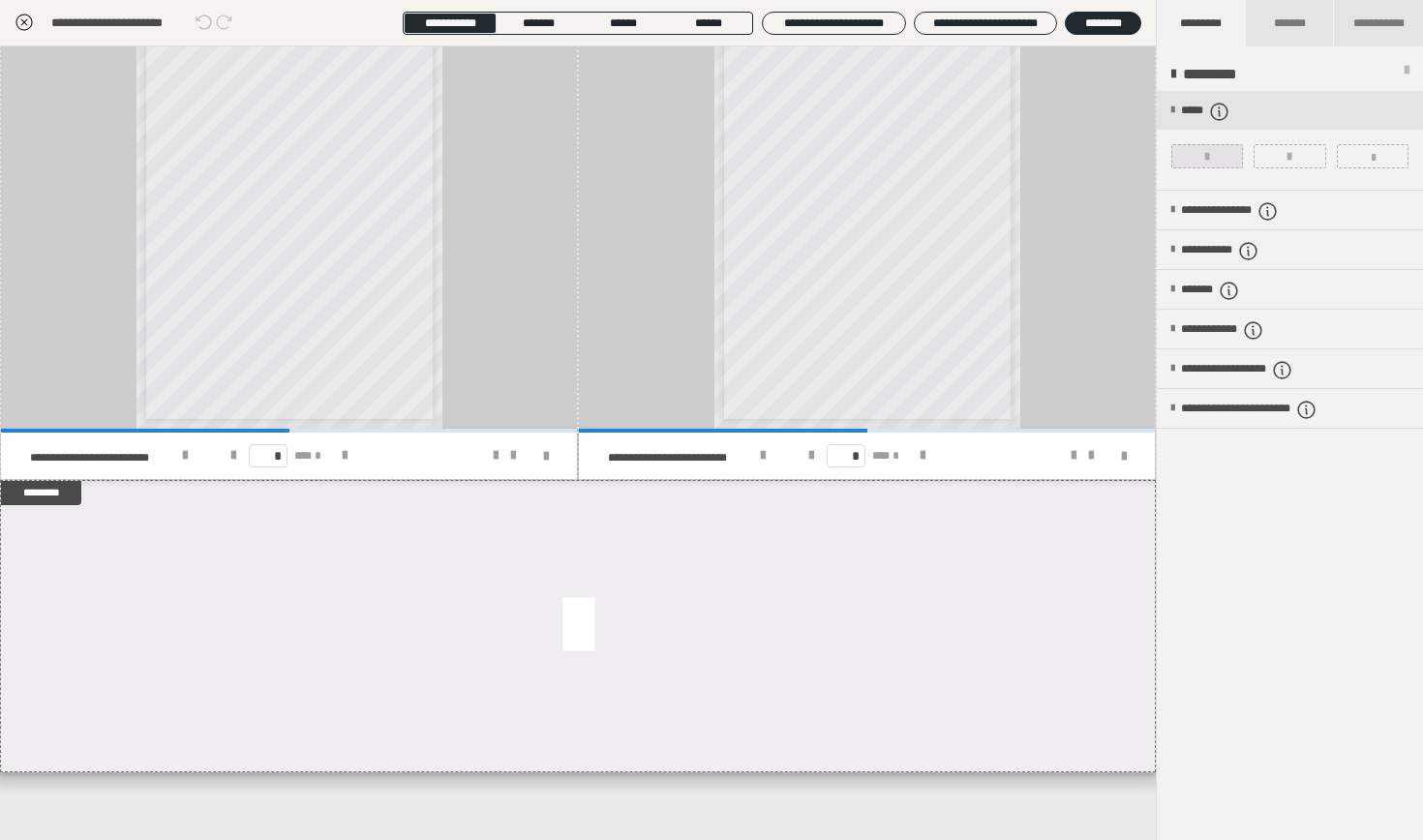 click at bounding box center (1207, 156) 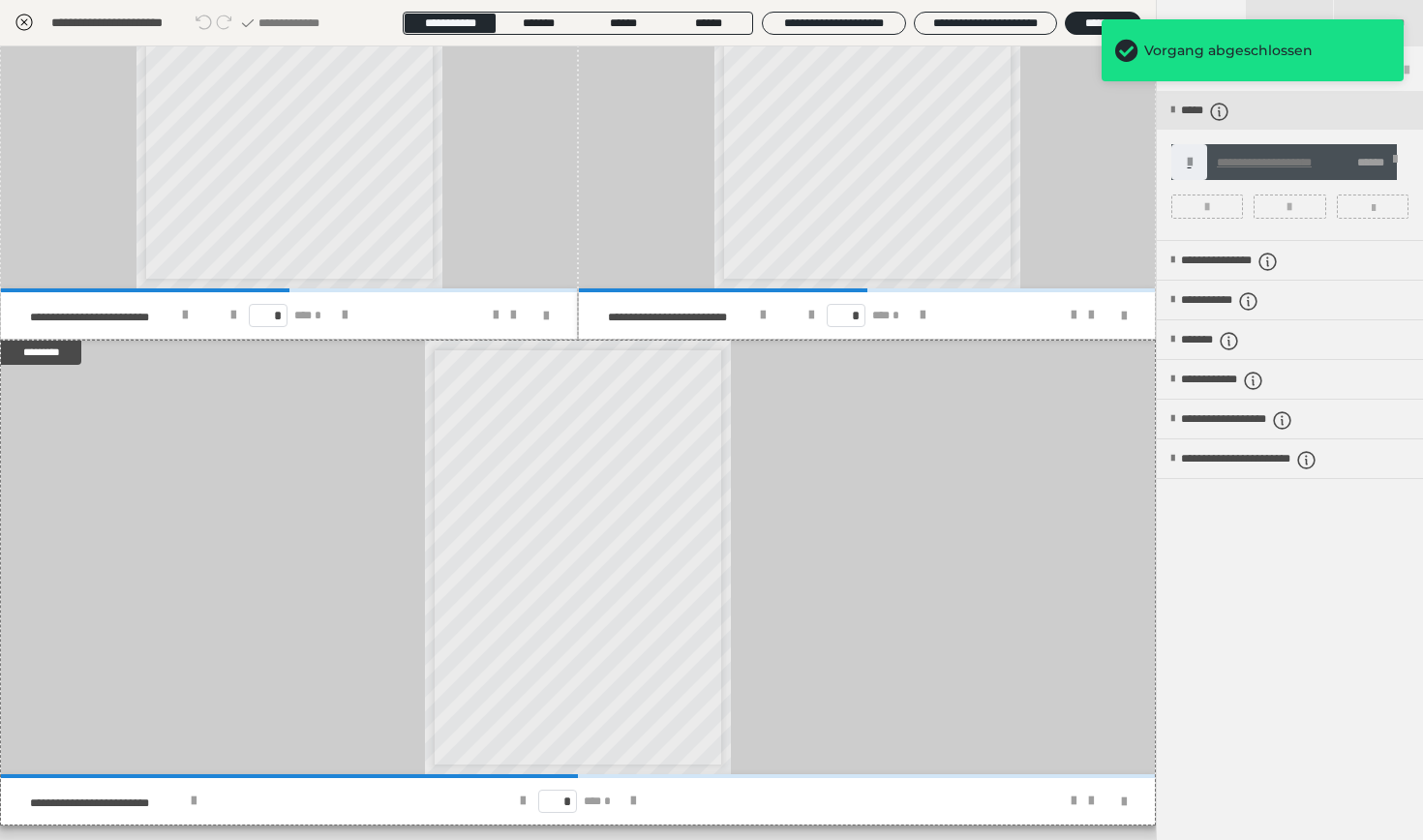 scroll, scrollTop: 1061, scrollLeft: 0, axis: vertical 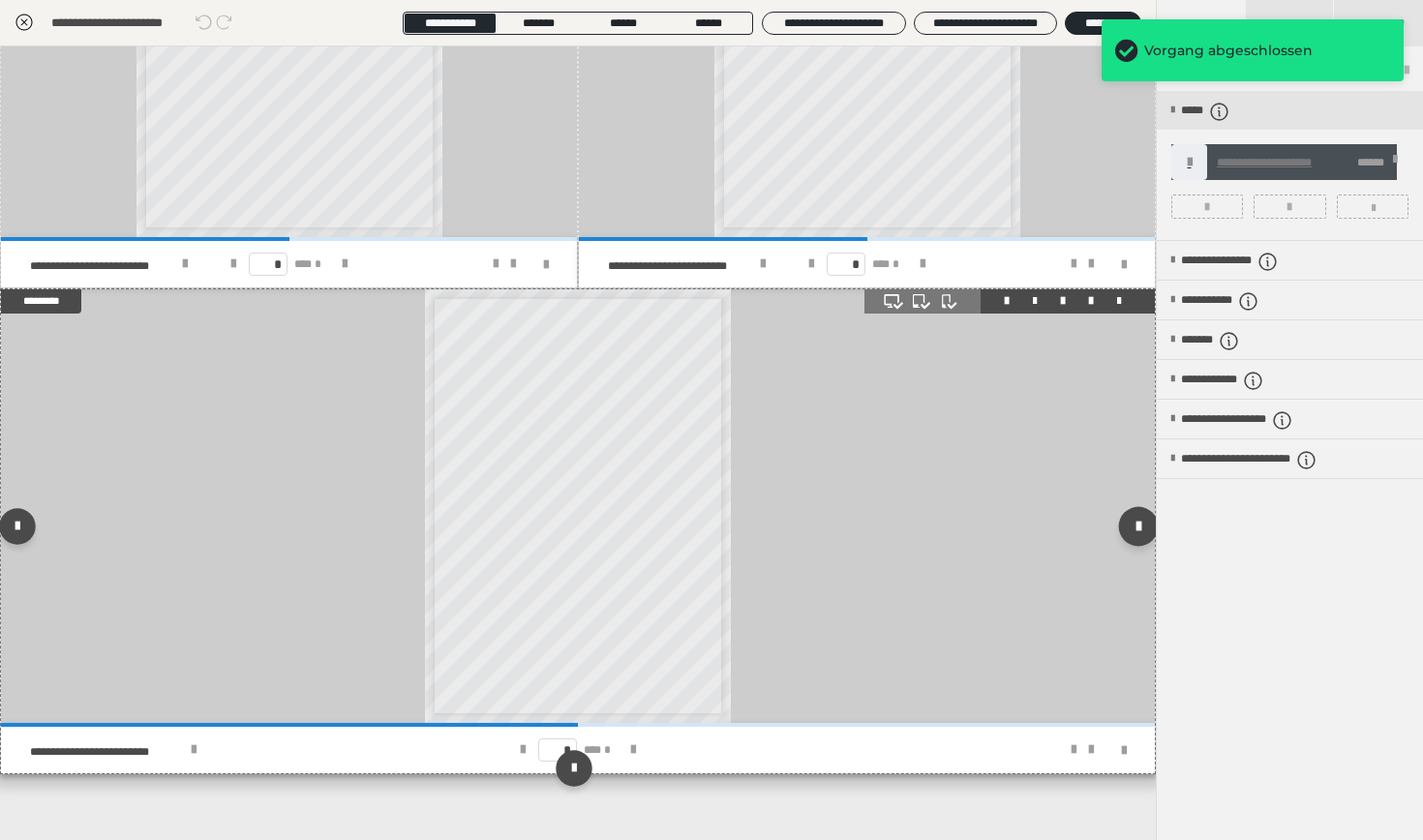 click at bounding box center (1138, 526) 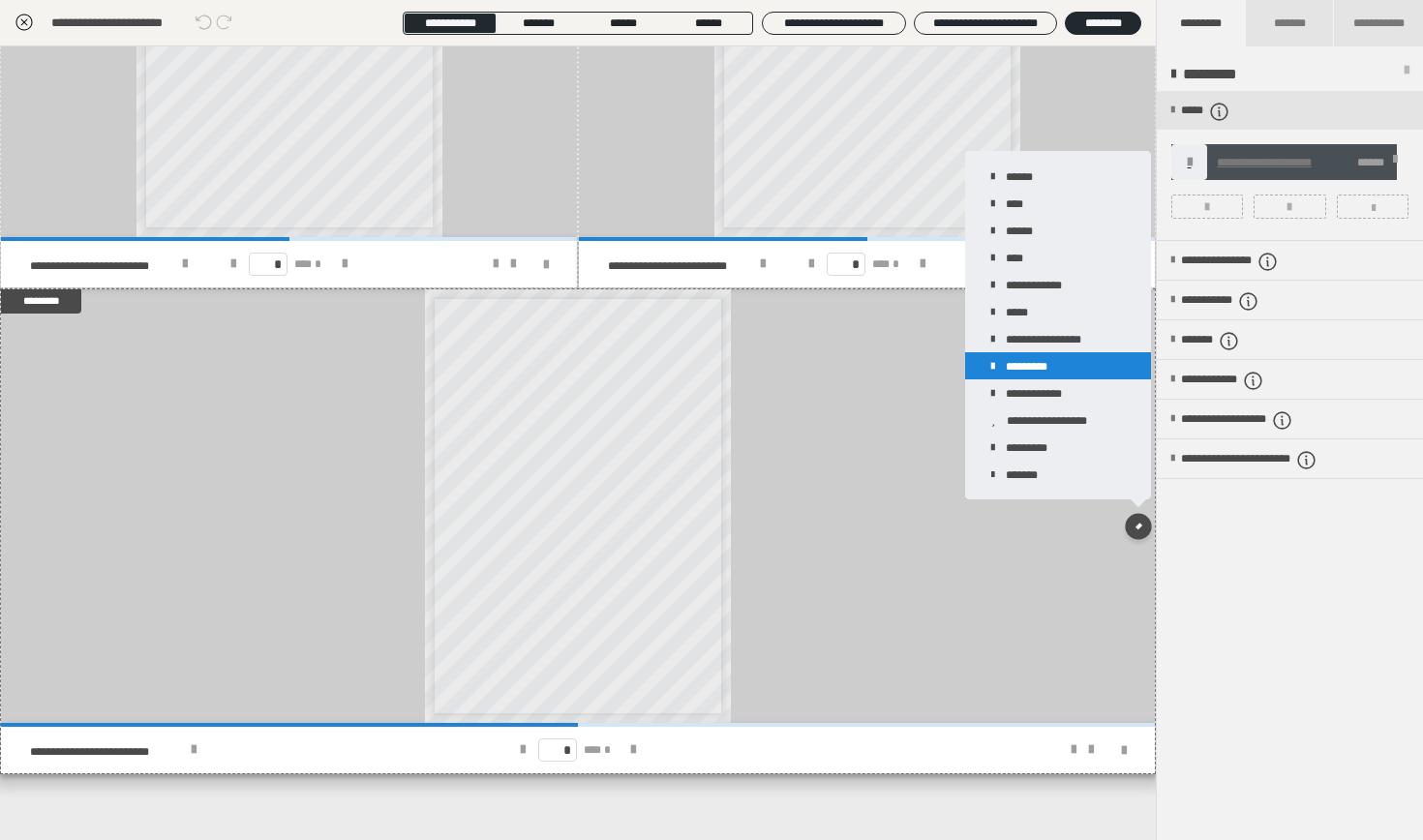 click on "*********" at bounding box center [1058, 366] 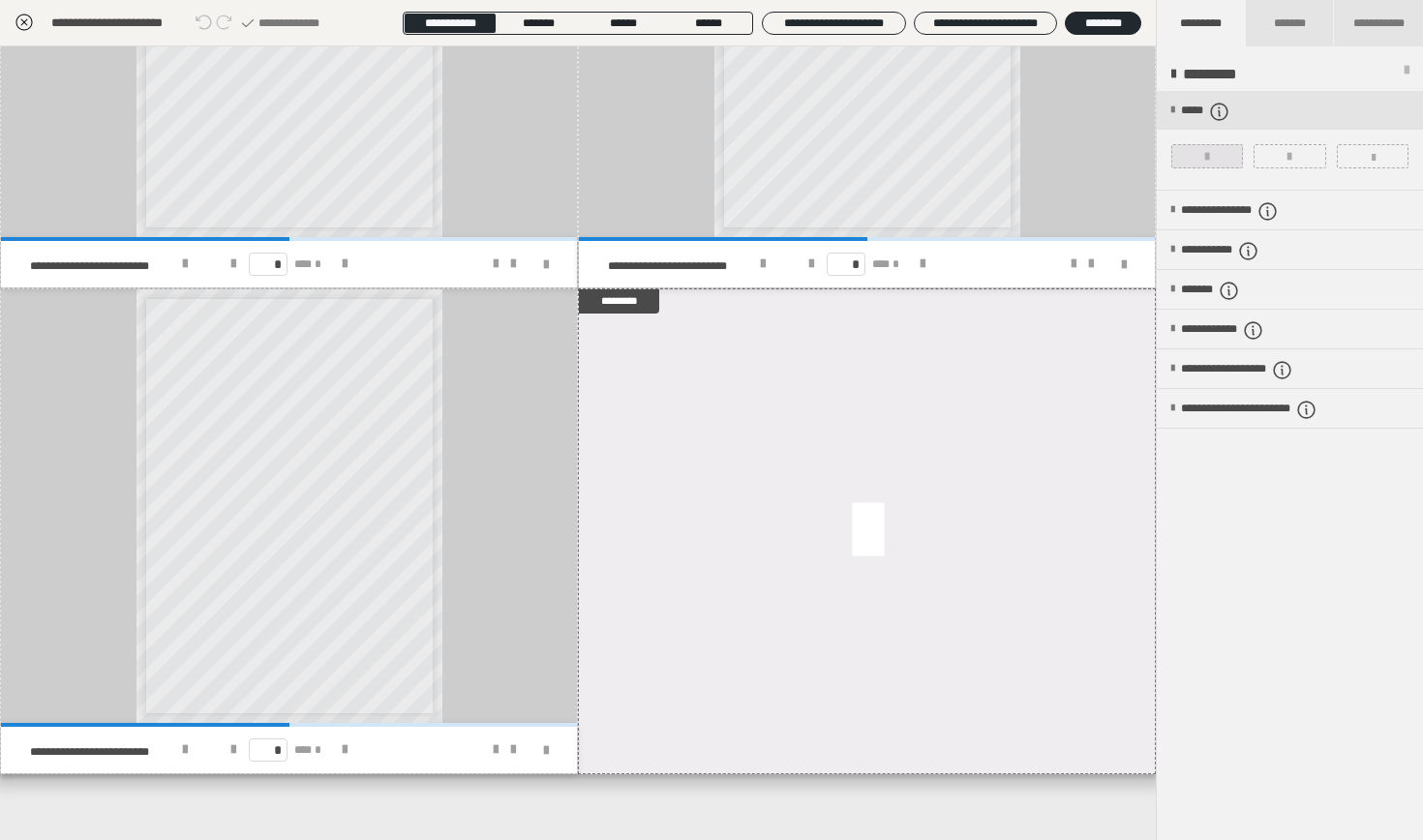 click at bounding box center (1207, 157) 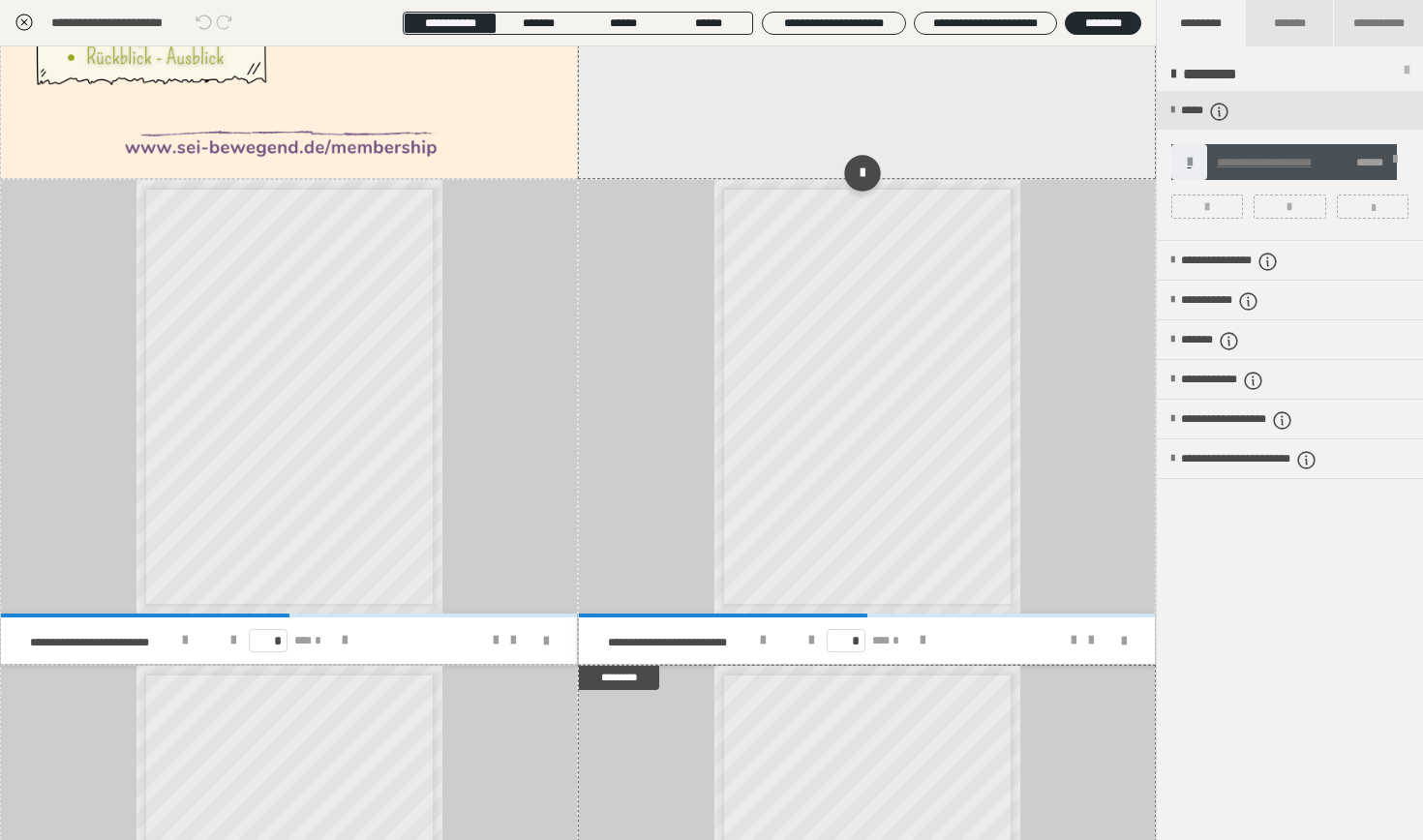 scroll, scrollTop: 685, scrollLeft: 0, axis: vertical 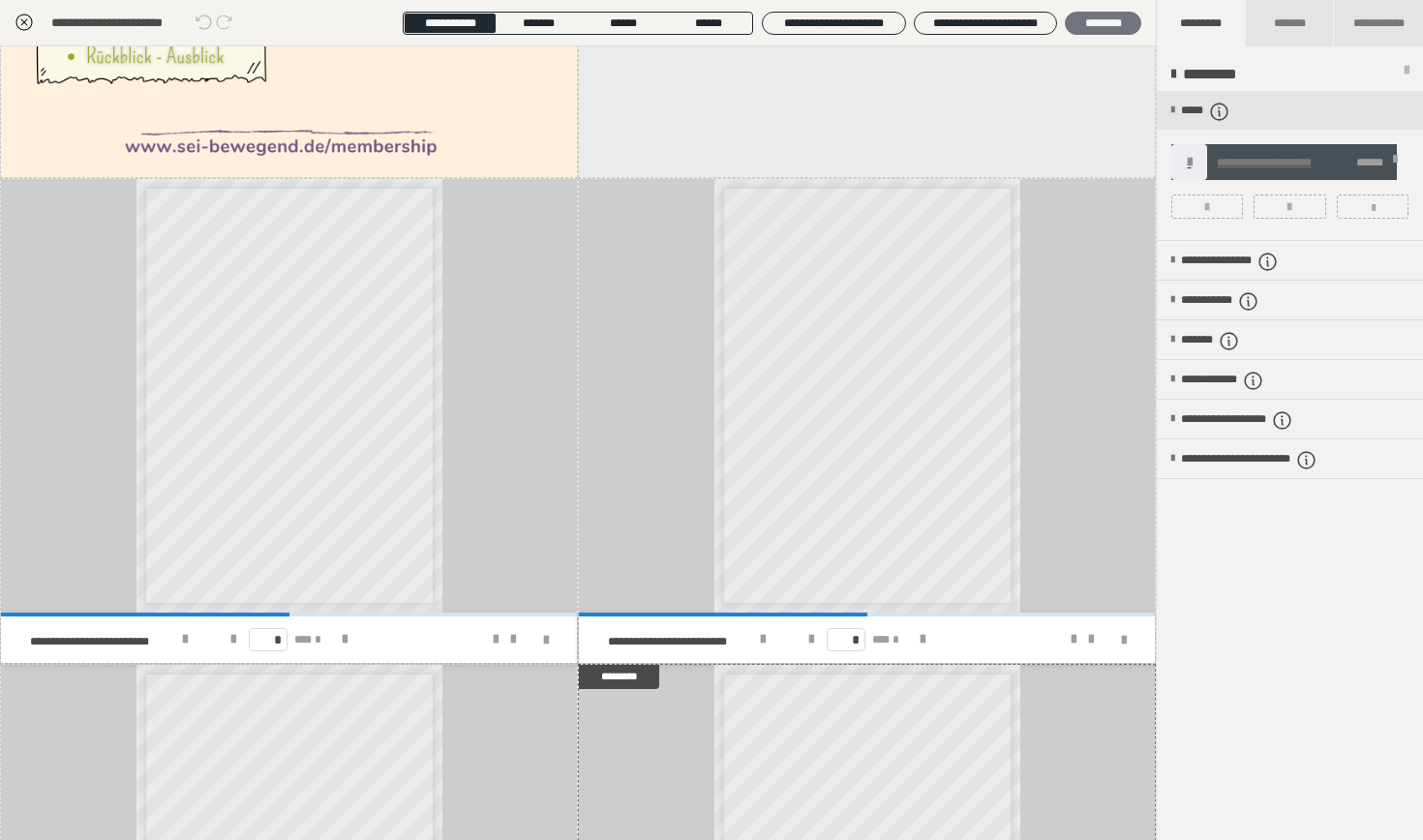 click on "********" at bounding box center (1103, 23) 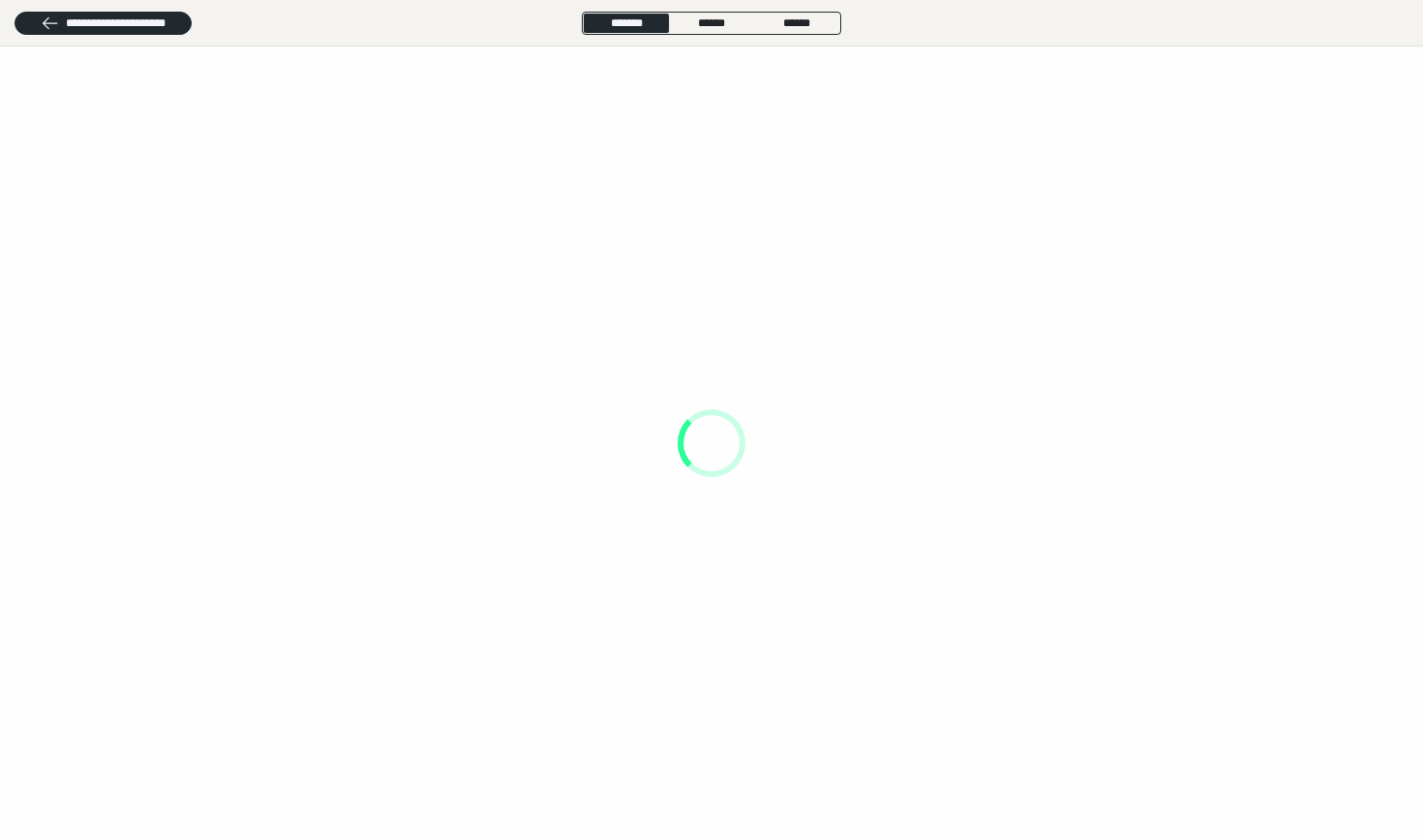 scroll, scrollTop: 0, scrollLeft: 0, axis: both 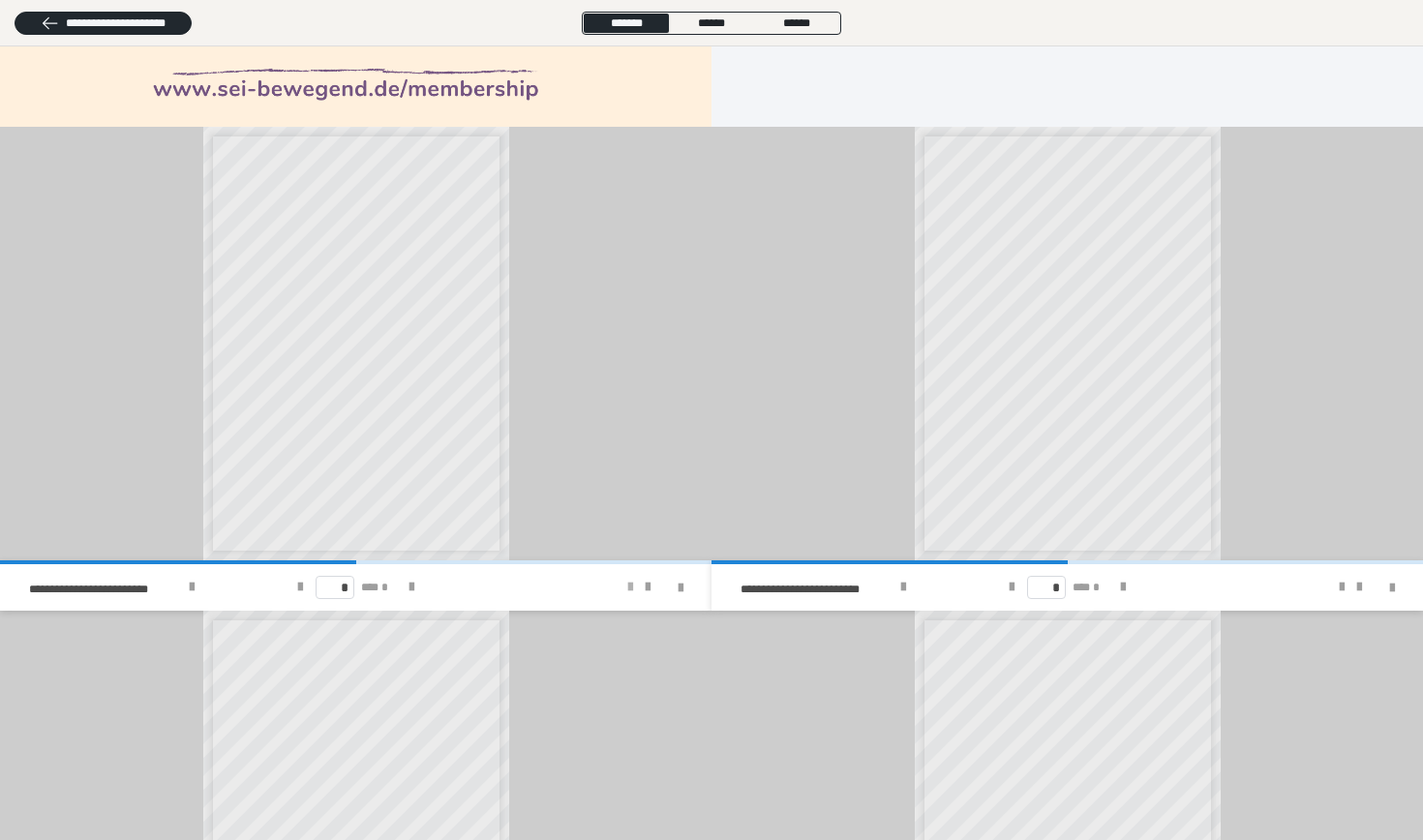 click at bounding box center [630, 587] 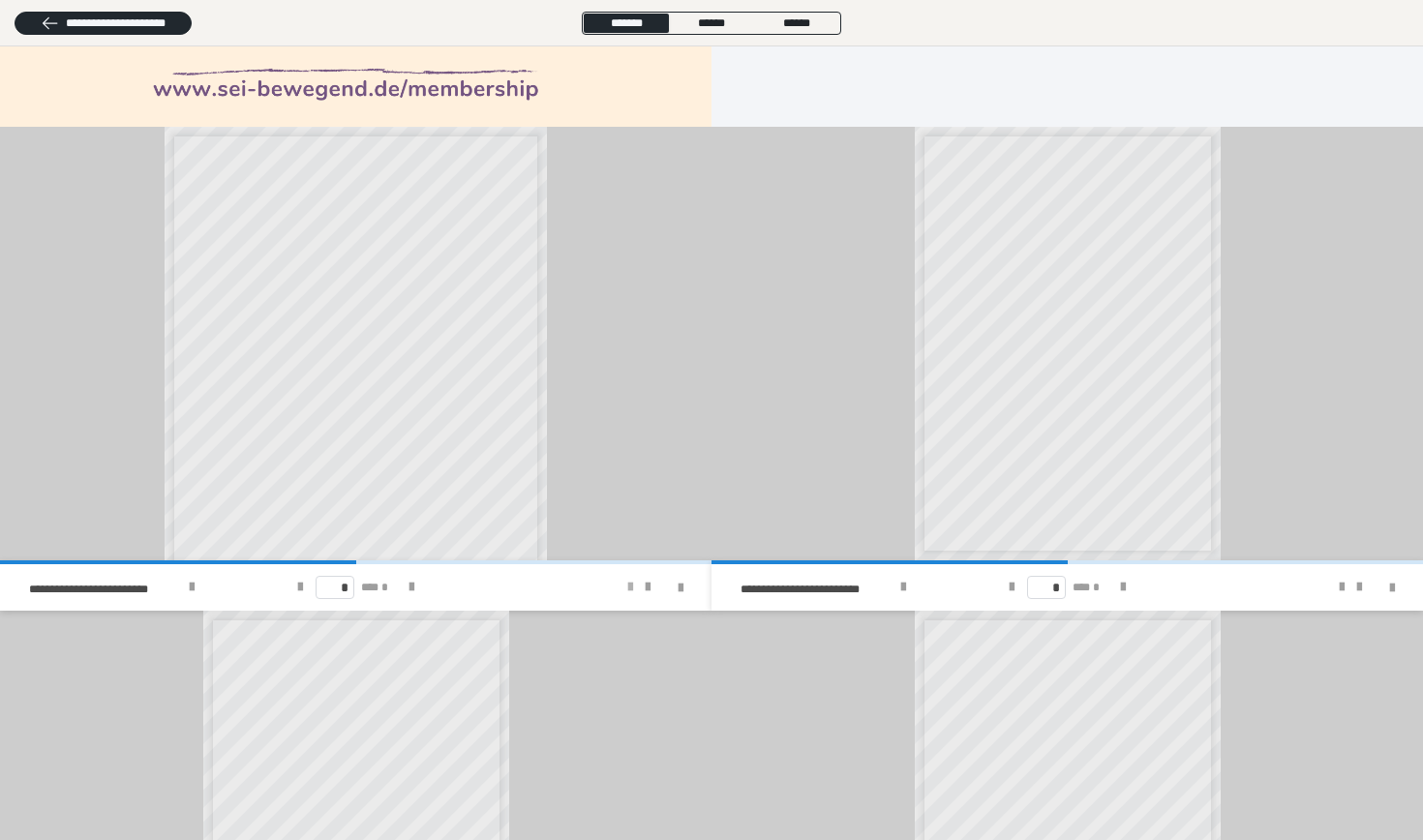 click at bounding box center [630, 587] 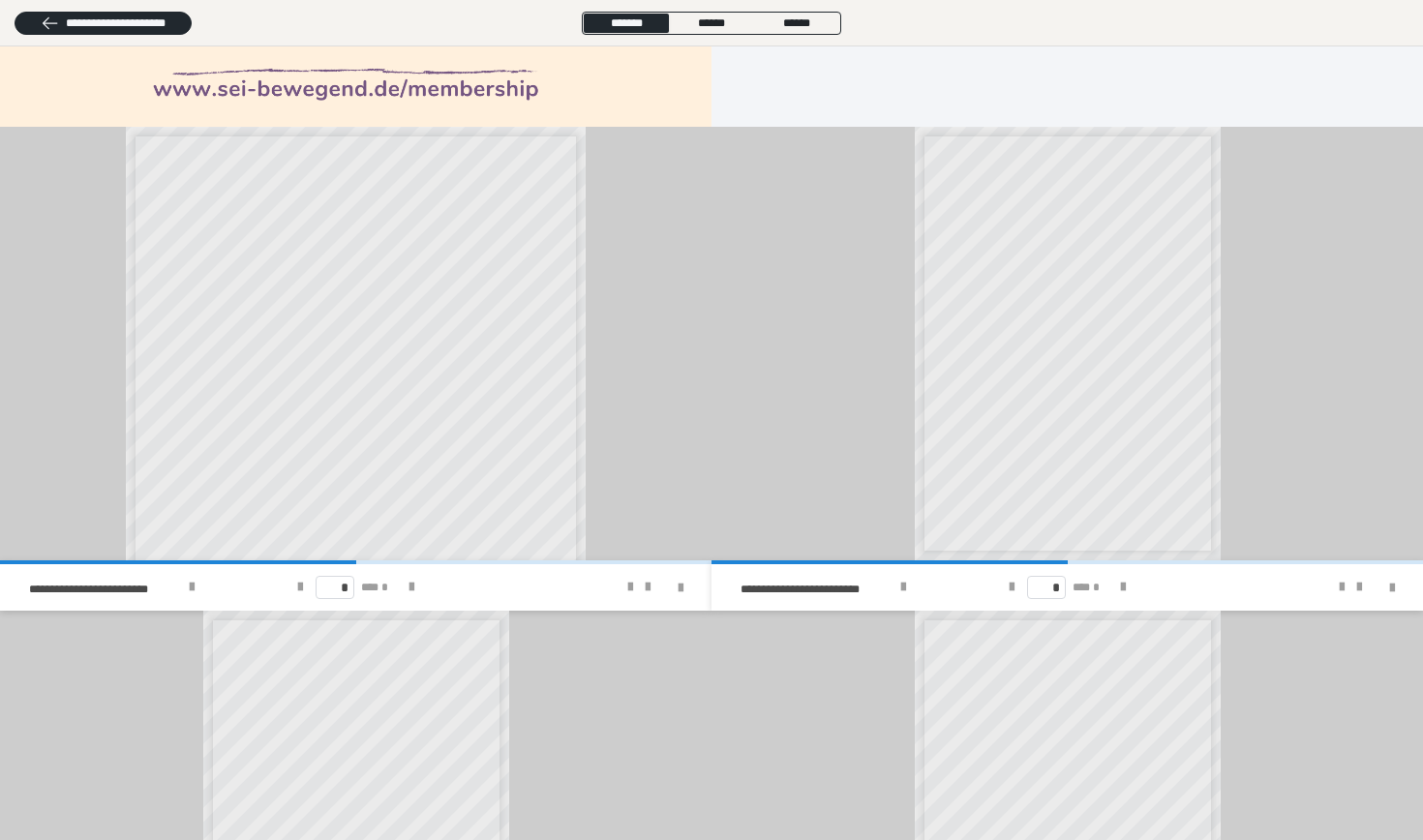 scroll, scrollTop: 0, scrollLeft: 0, axis: both 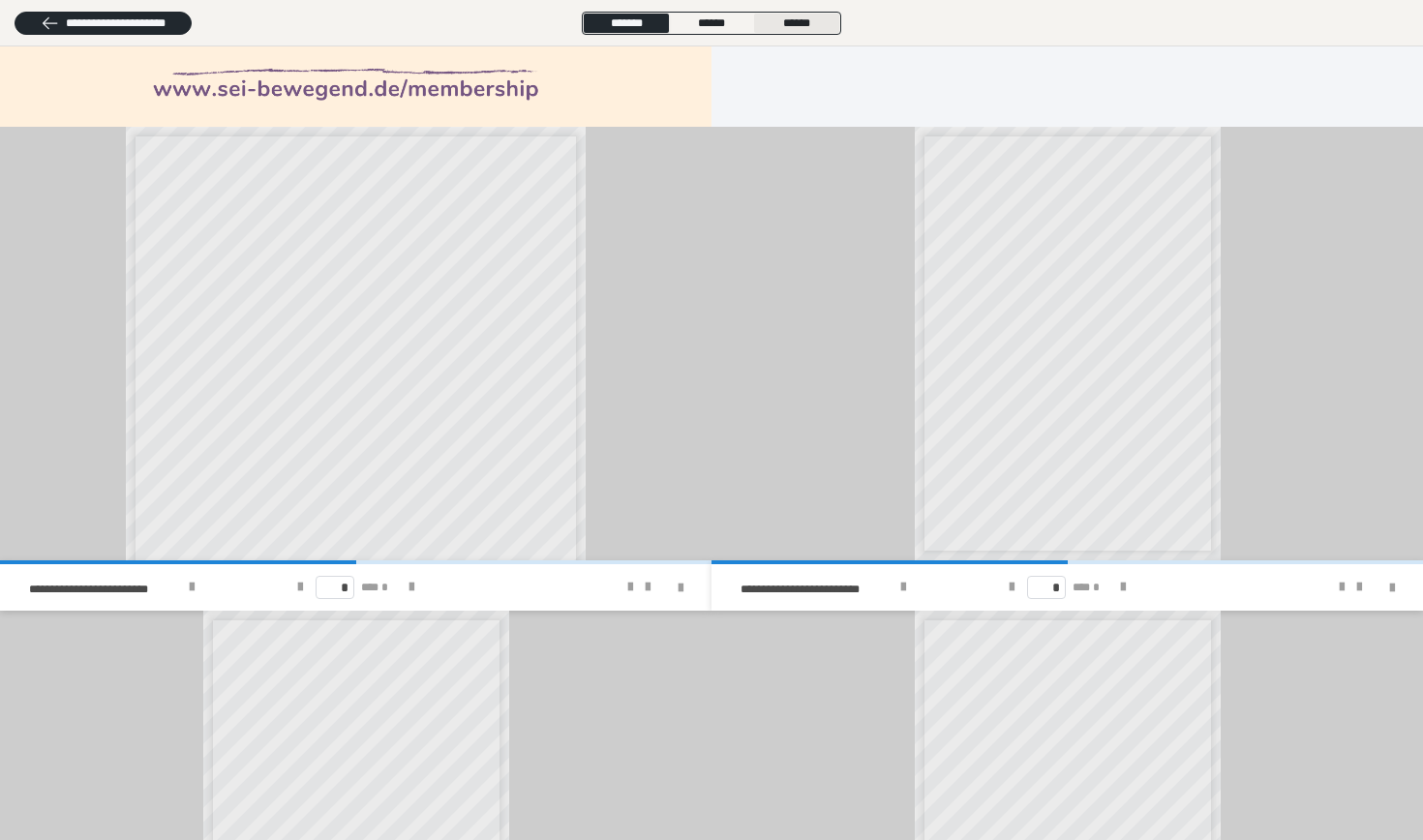 click on "******" at bounding box center (797, 23) 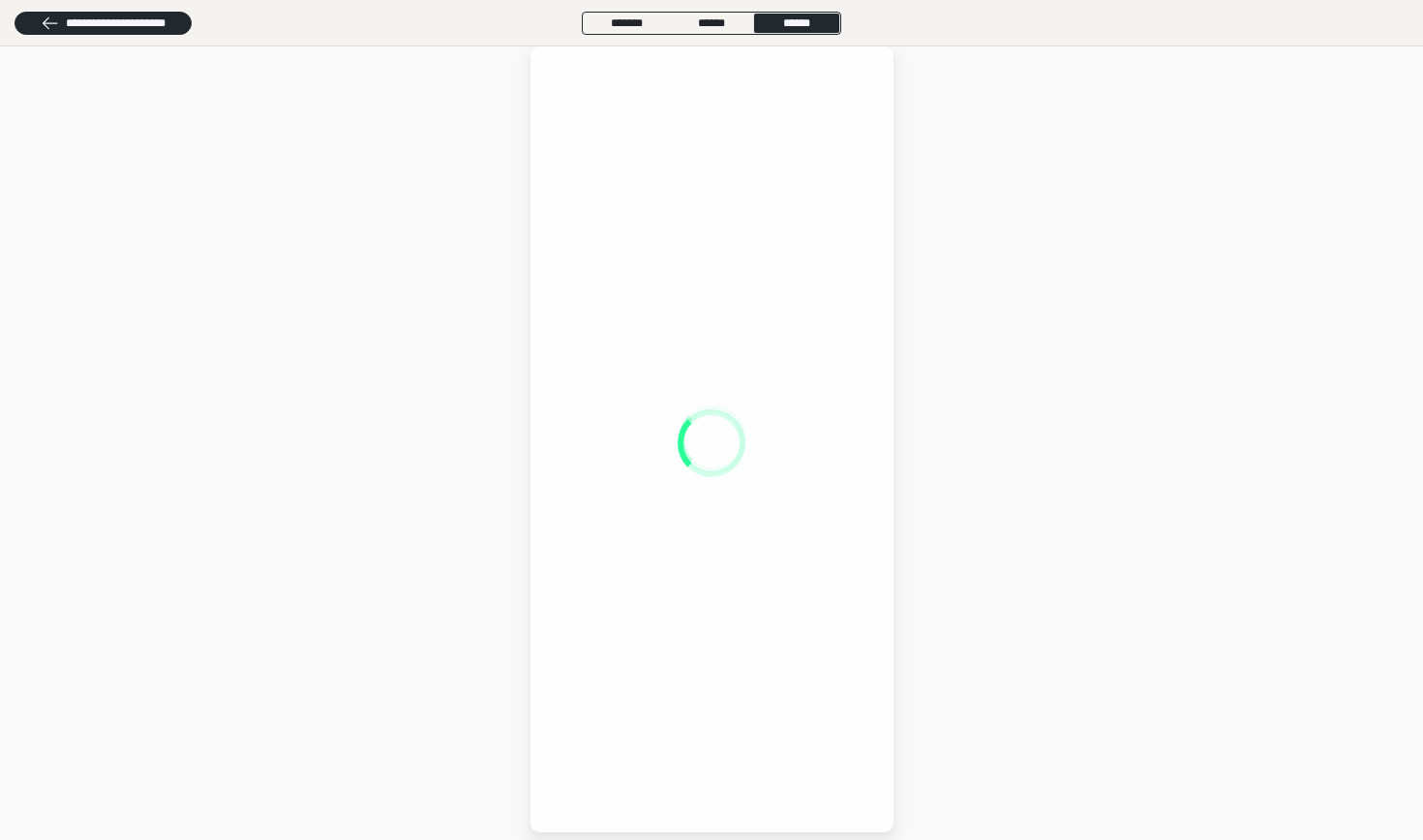 scroll, scrollTop: 0, scrollLeft: 0, axis: both 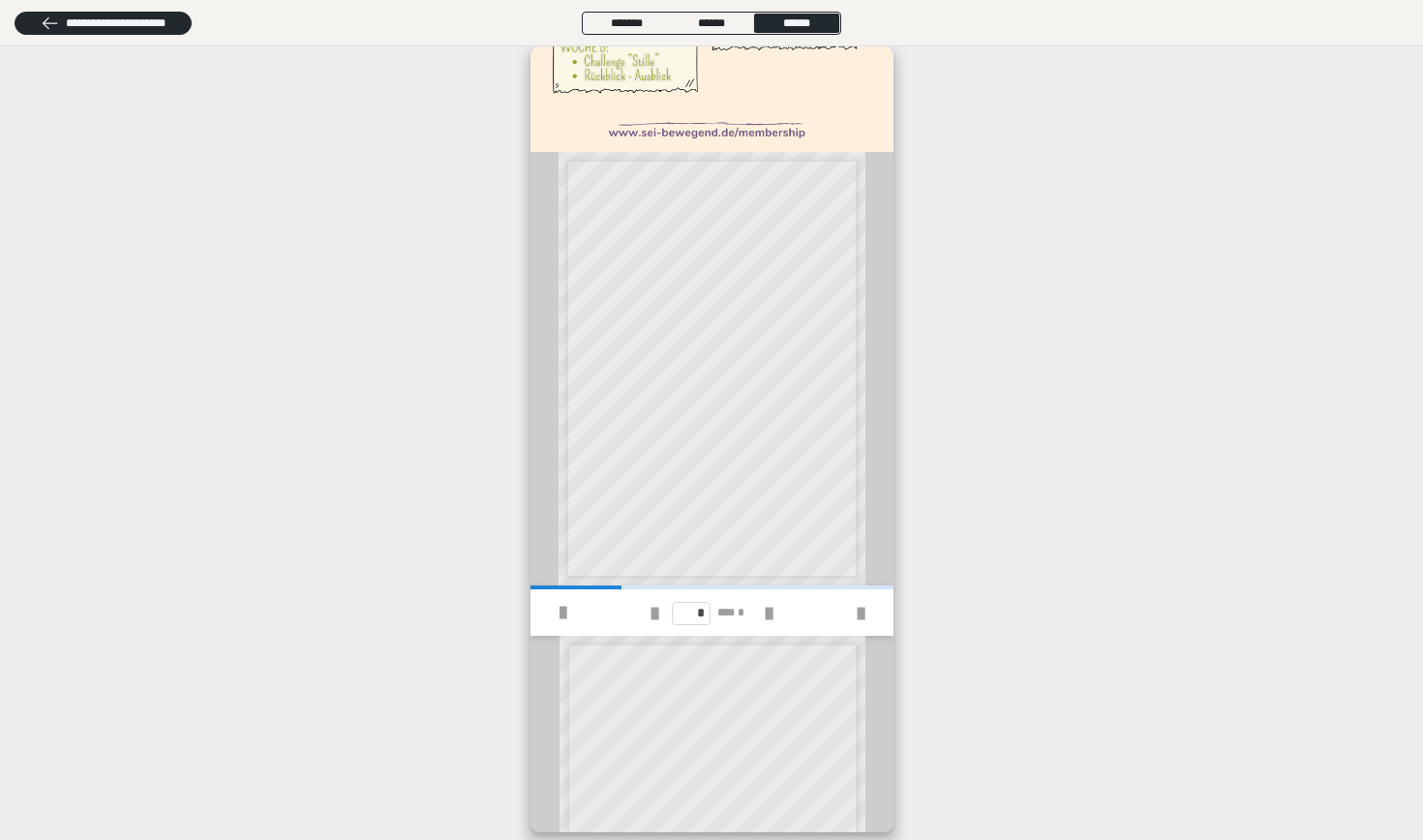 click on "* *** *" at bounding box center [711, 613] 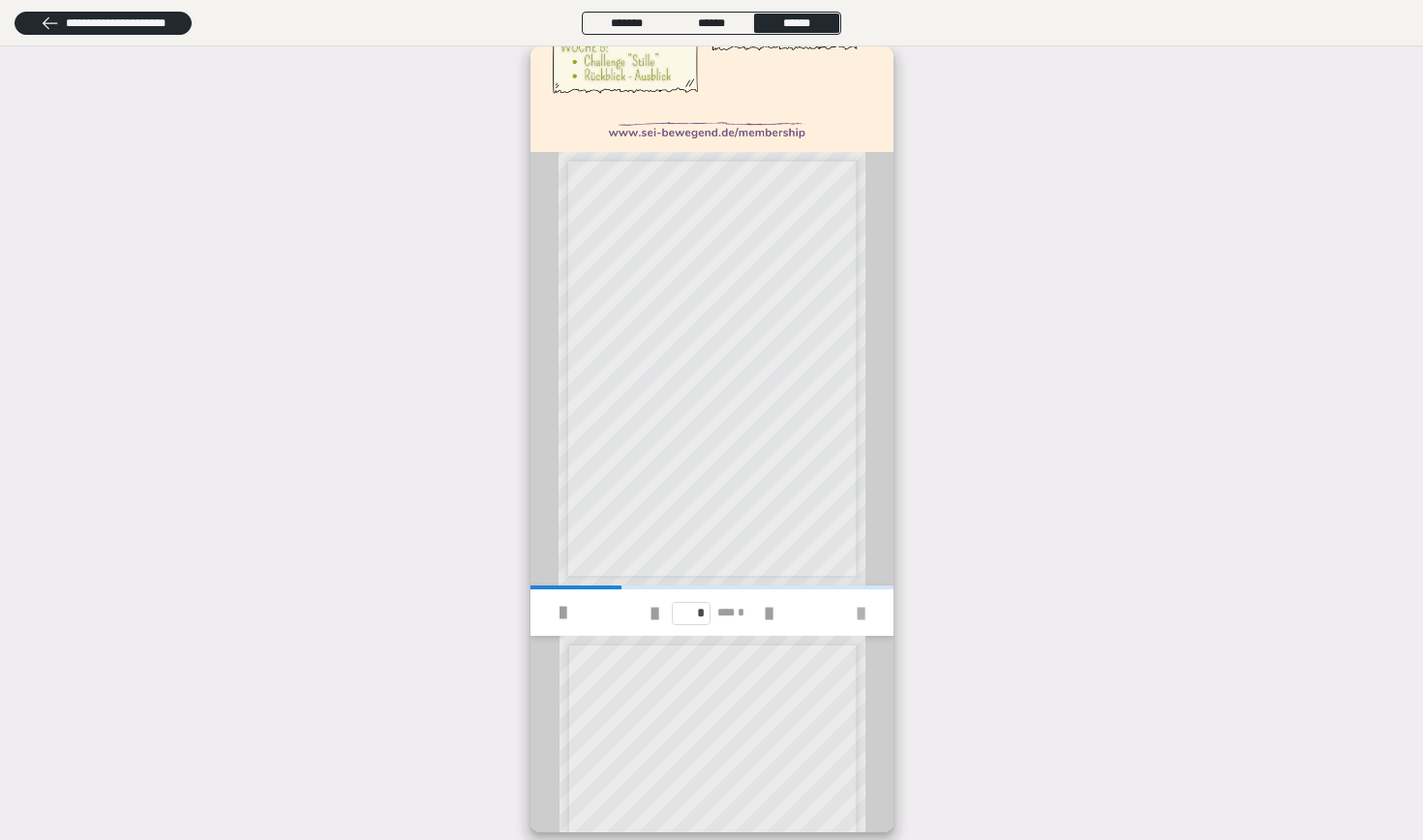 click at bounding box center (860, 614) 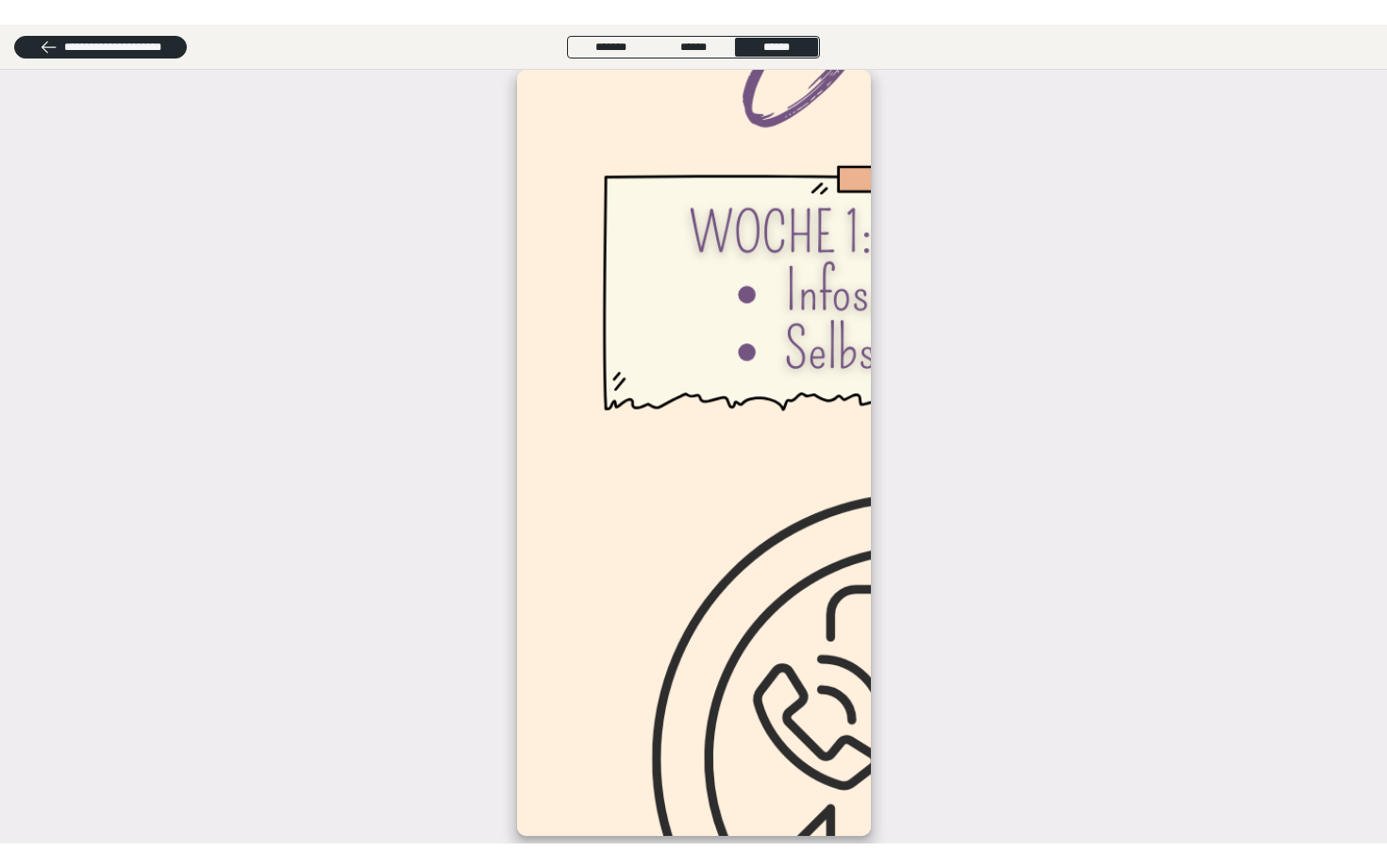 scroll, scrollTop: 349, scrollLeft: 0, axis: vertical 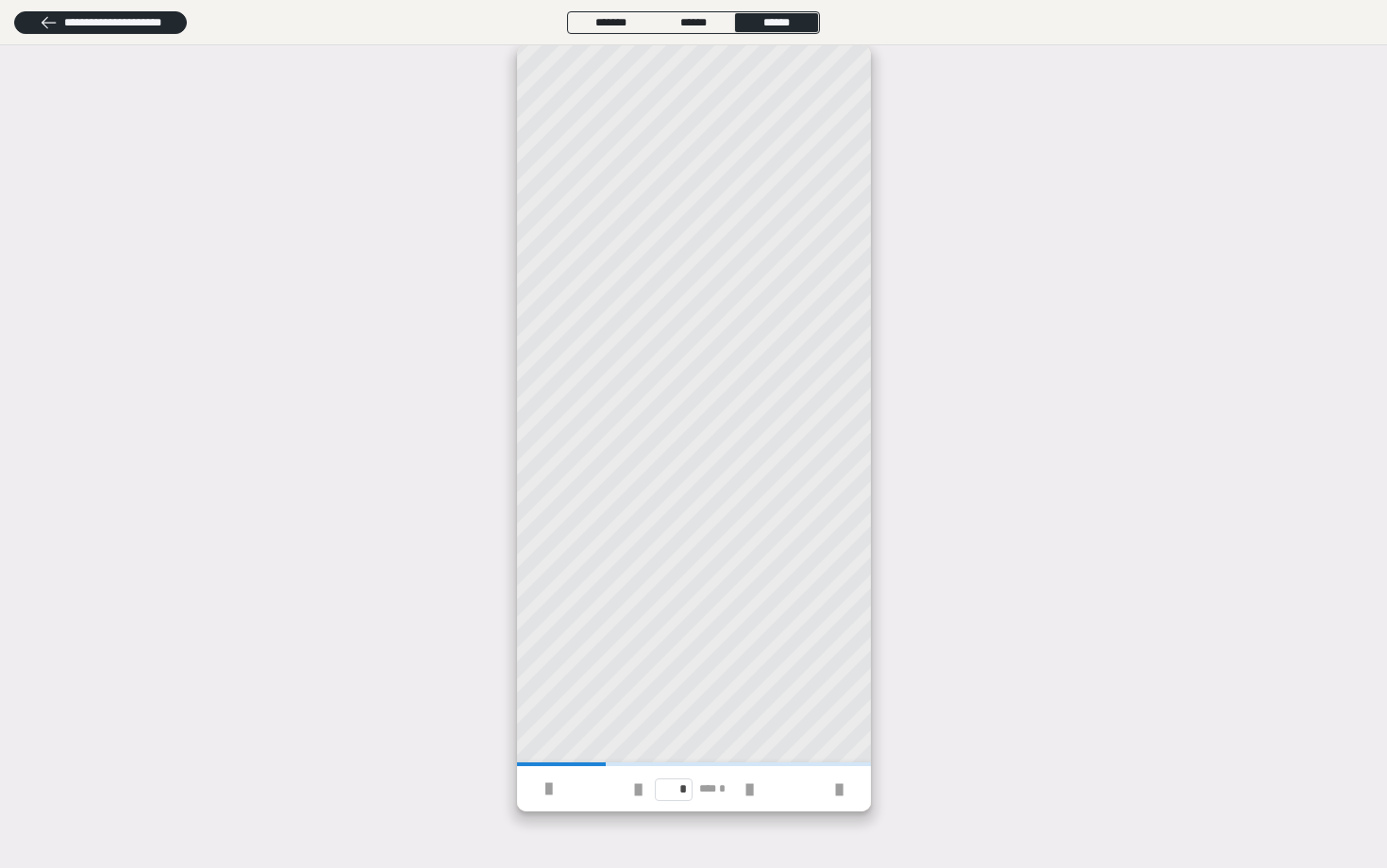 click on "**********" at bounding box center (691, 285) 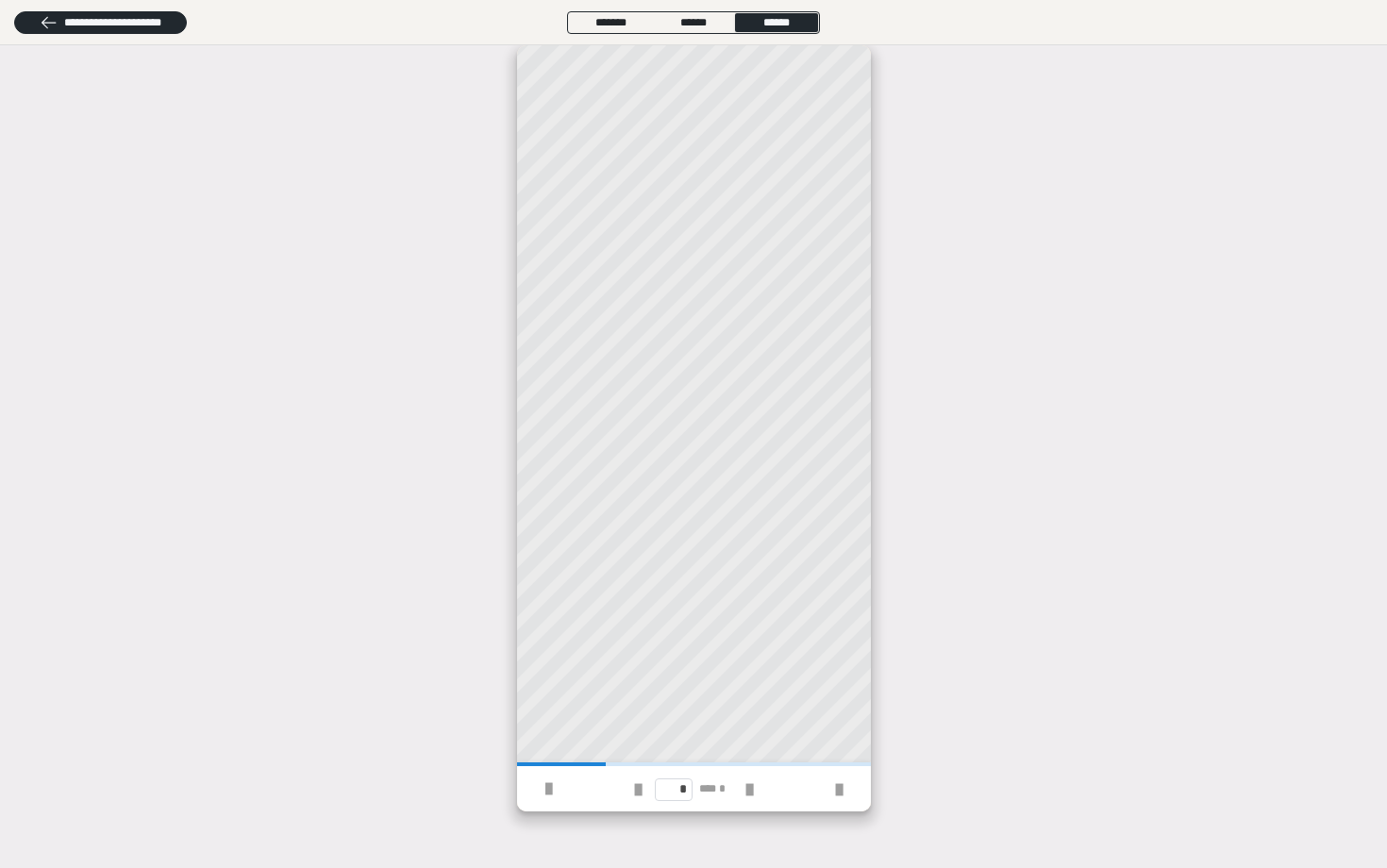 click on "* *** *" at bounding box center [693, 789] 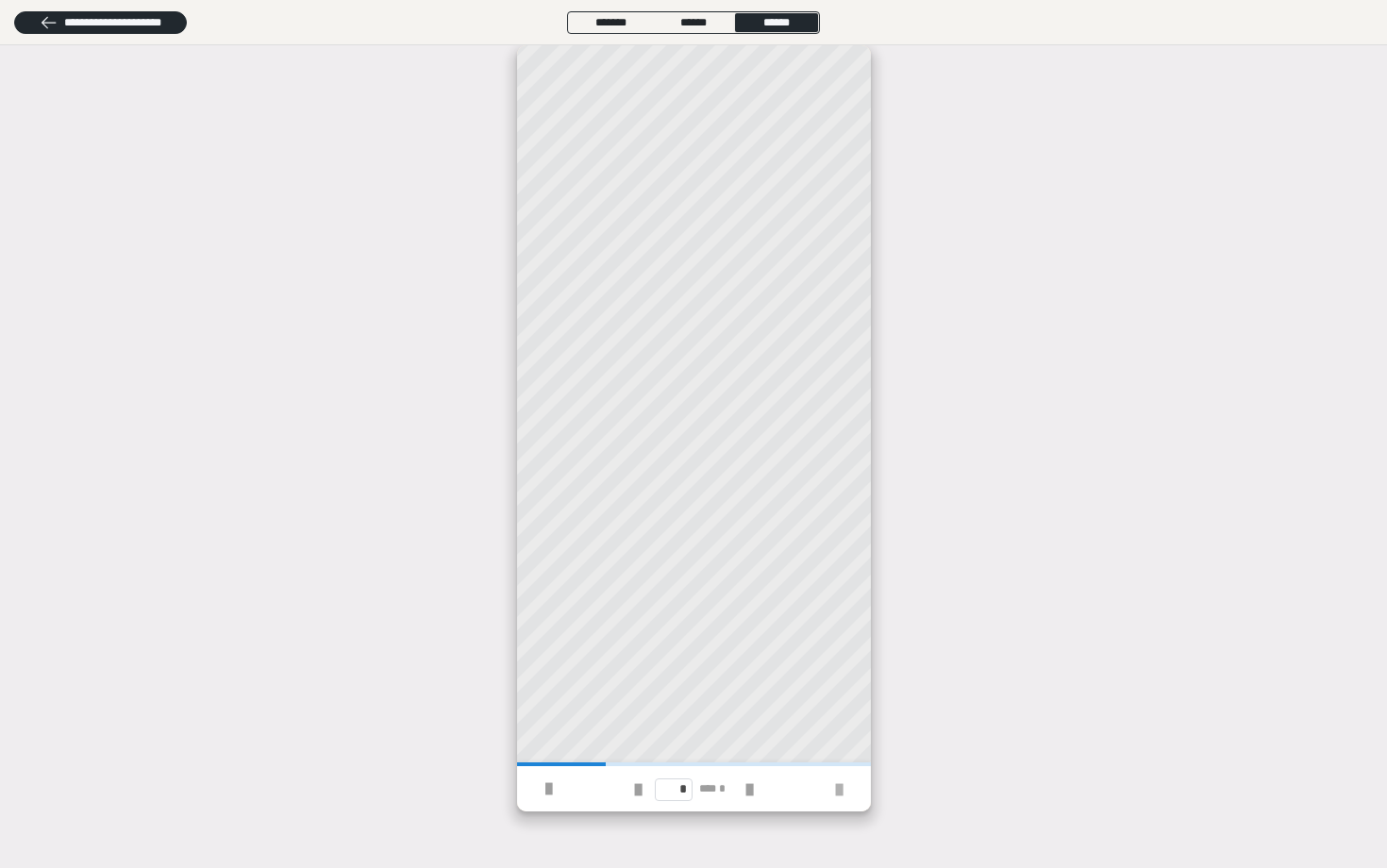 click at bounding box center (838, 790) 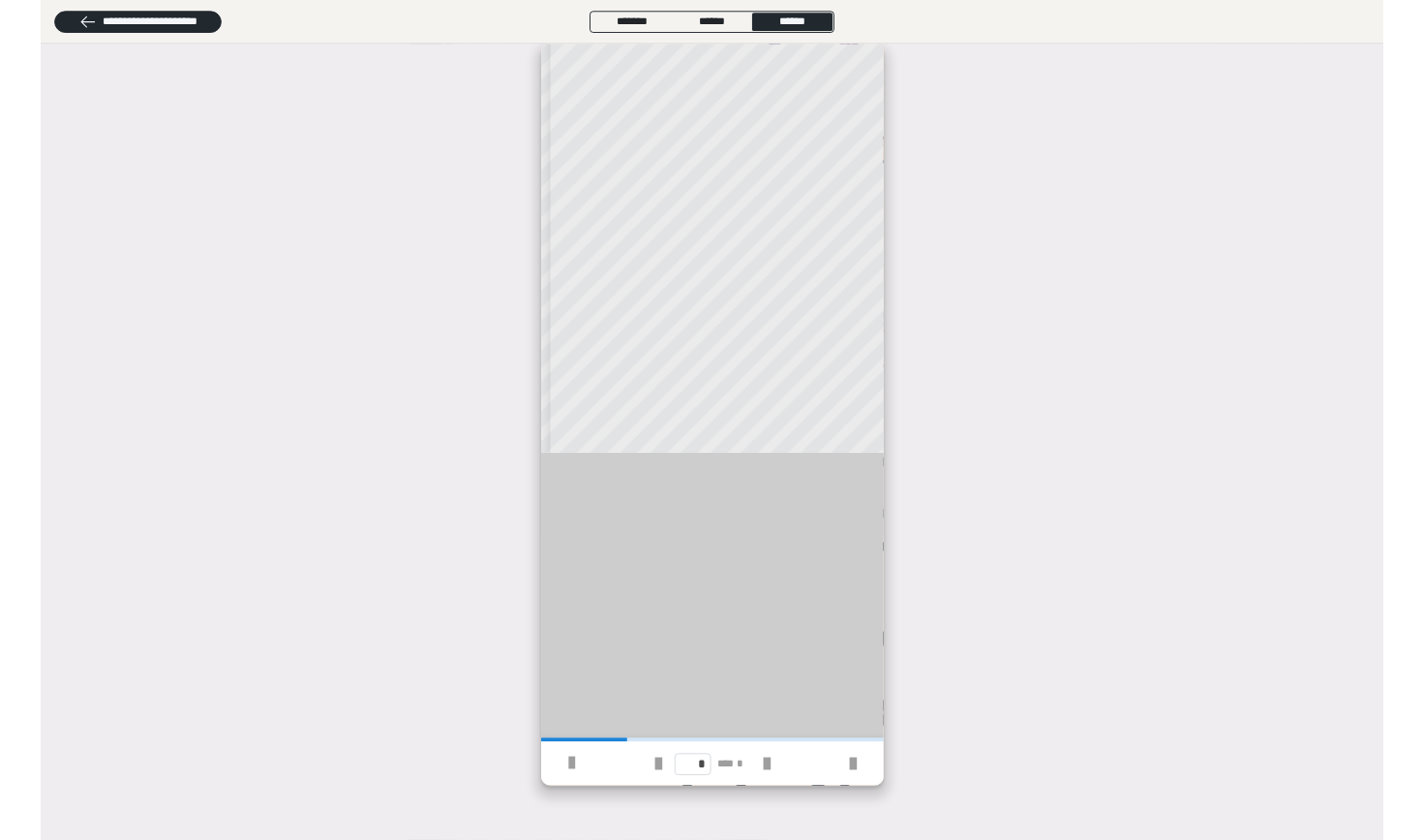 scroll, scrollTop: 362, scrollLeft: 0, axis: vertical 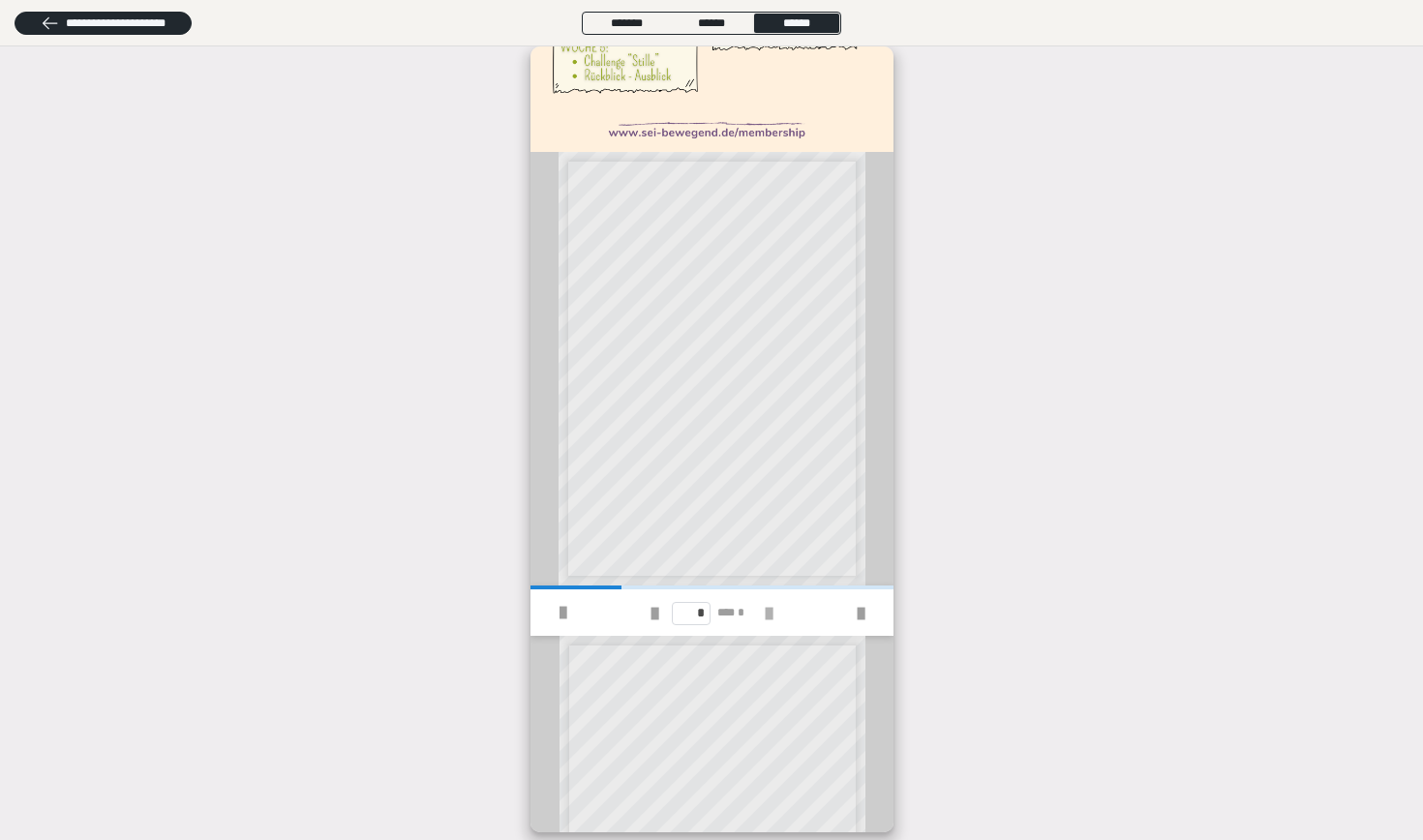 click at bounding box center [768, 614] 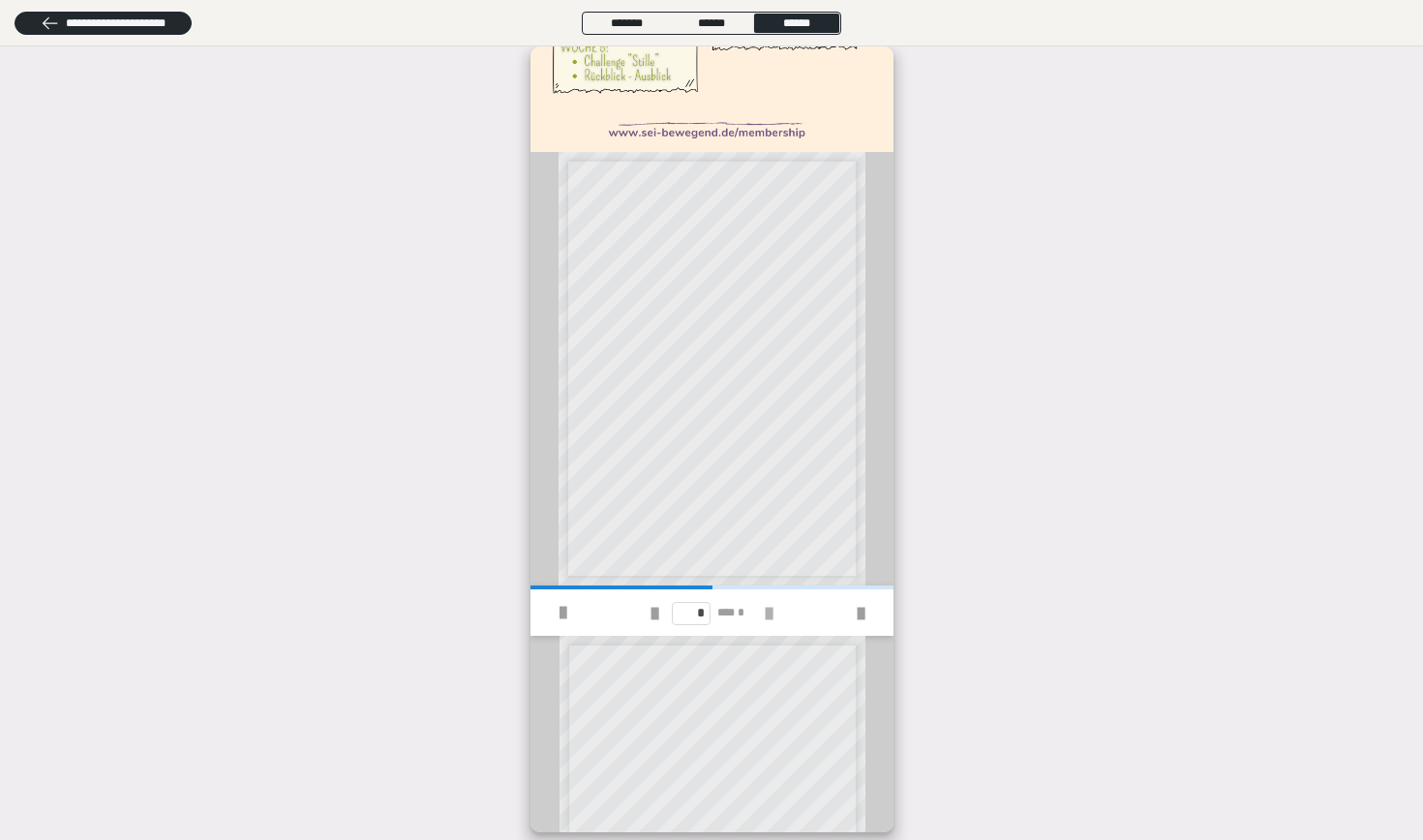 click at bounding box center (768, 614) 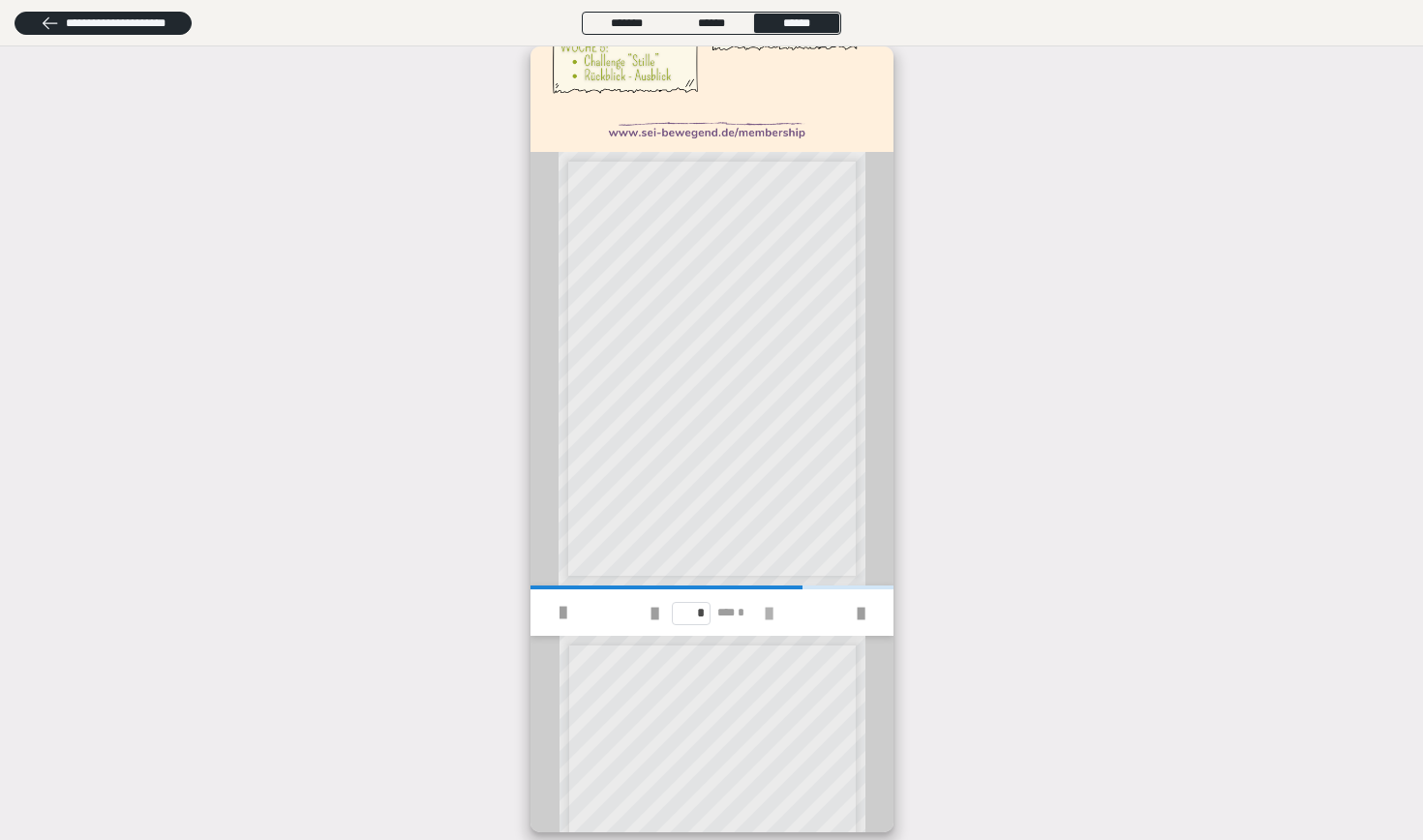 click at bounding box center (768, 614) 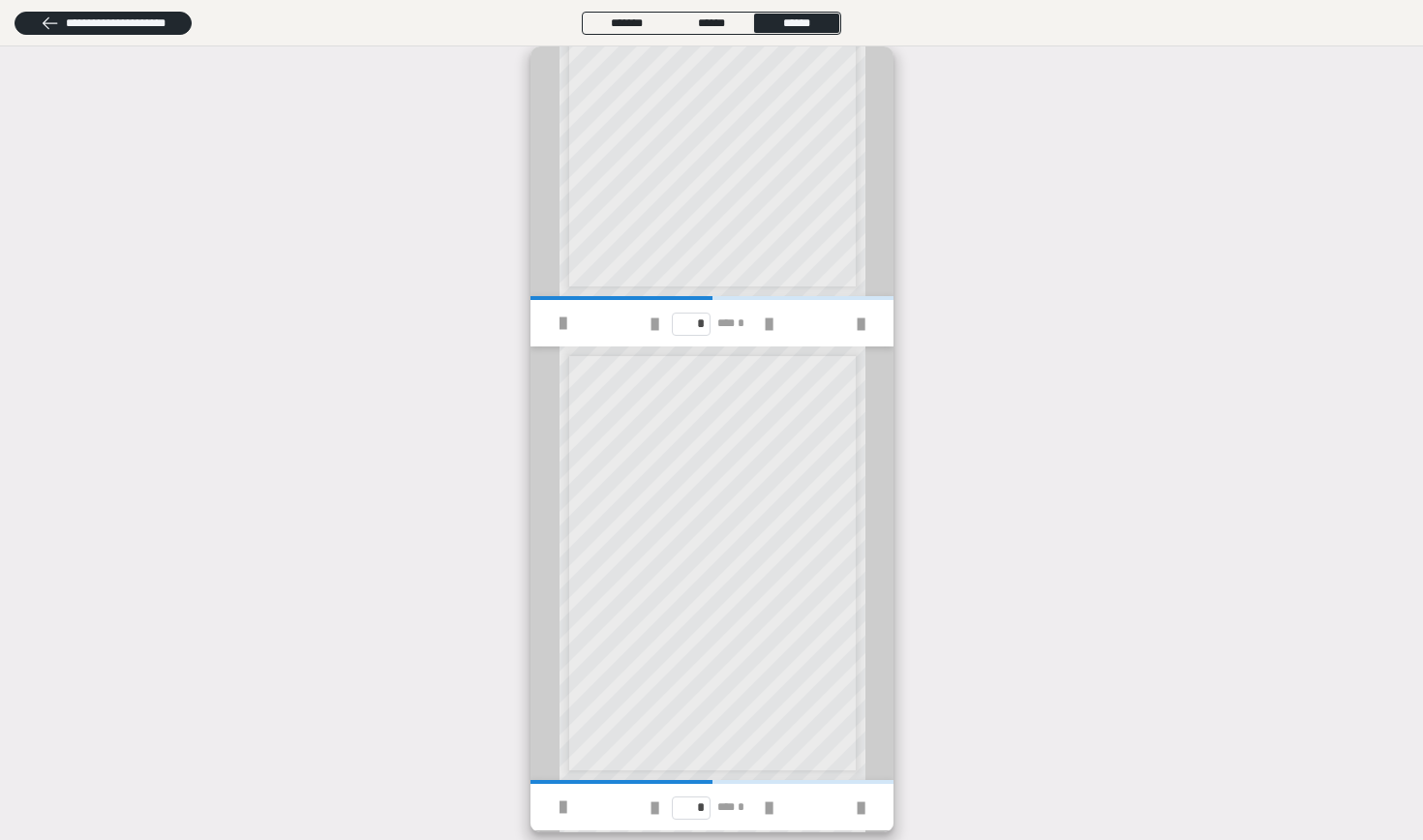scroll, scrollTop: 1183, scrollLeft: 0, axis: vertical 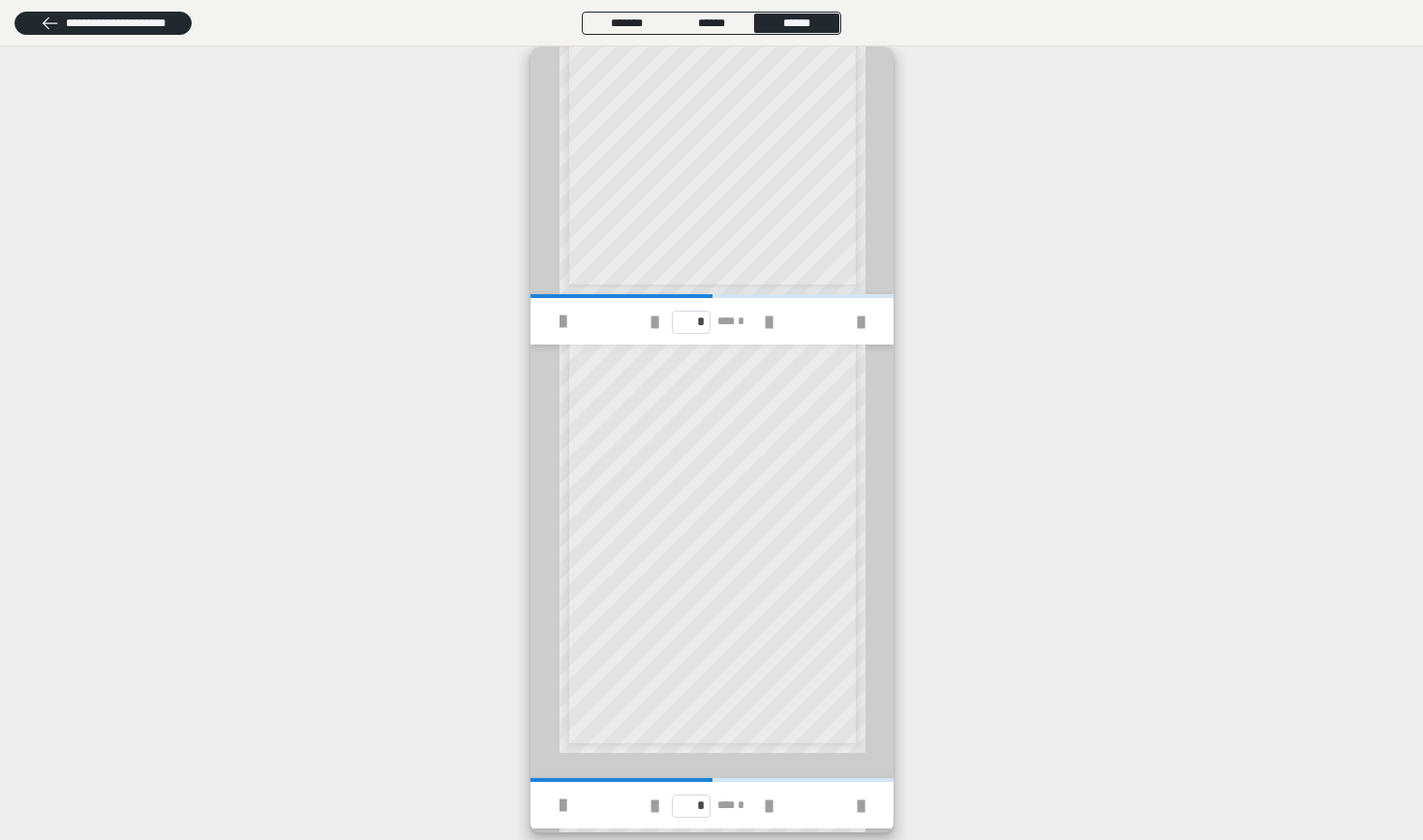 drag, startPoint x: 886, startPoint y: 514, endPoint x: 885, endPoint y: 630, distance: 116.00431 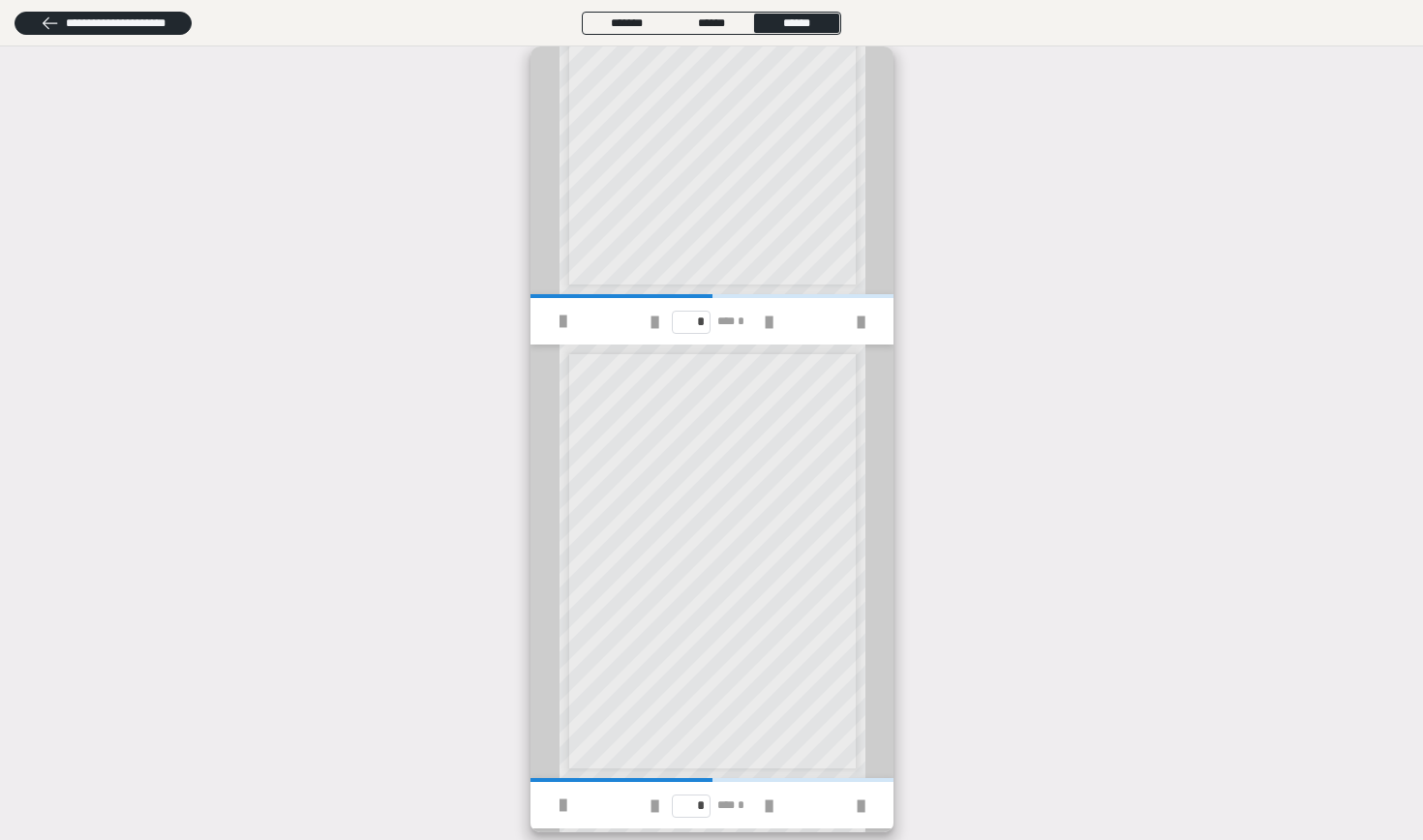 scroll, scrollTop: 0, scrollLeft: 0, axis: both 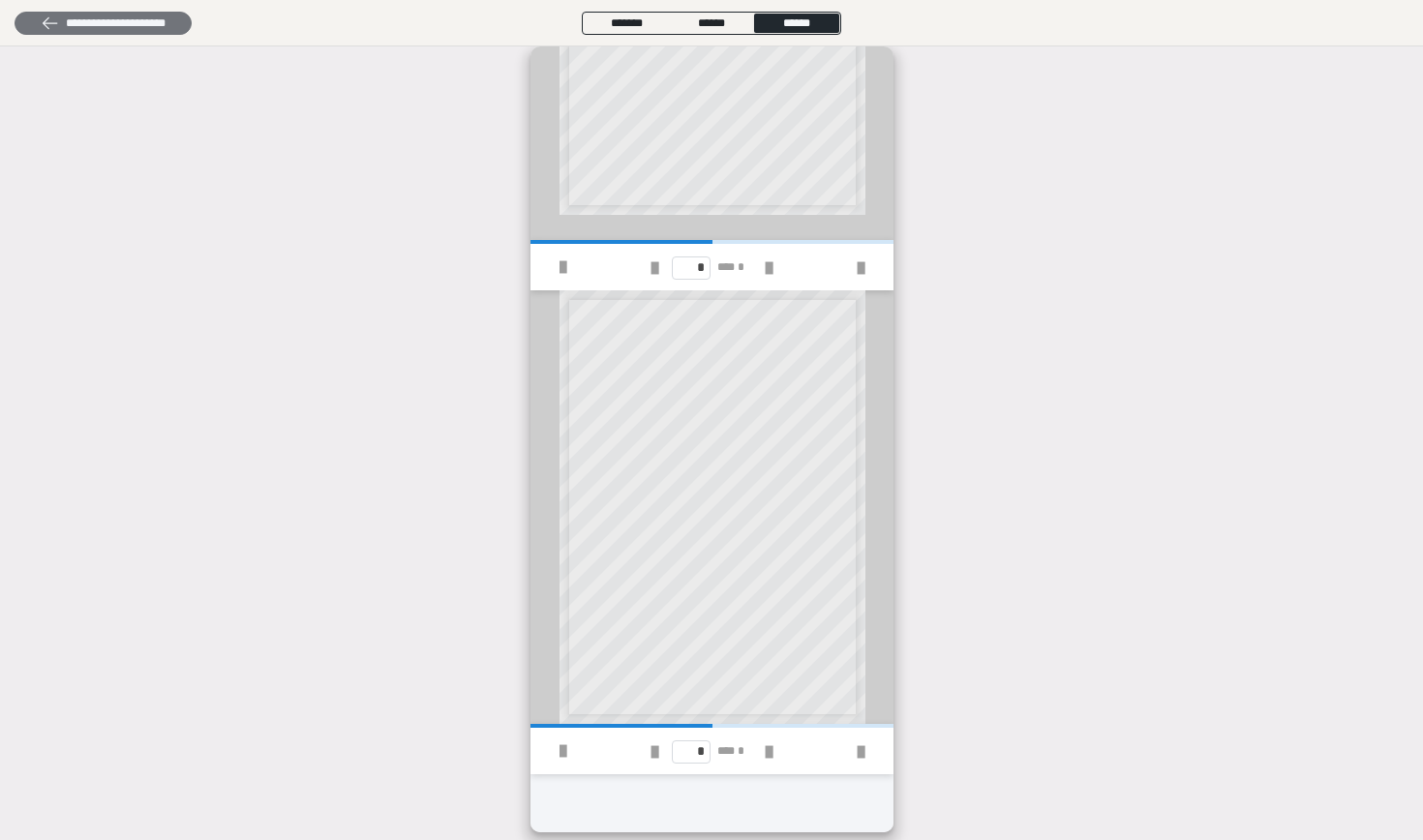 click on "**********" at bounding box center [103, 23] 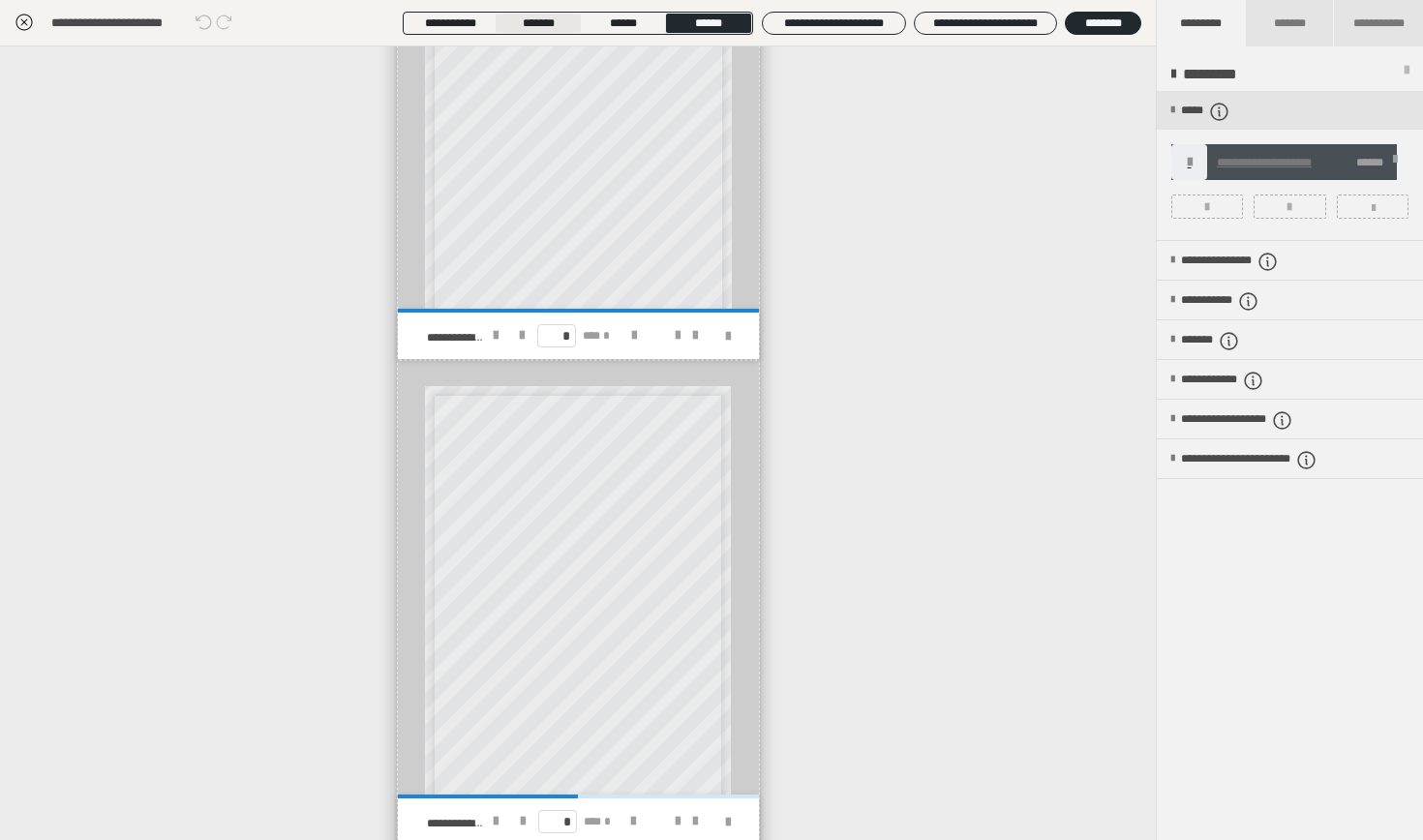 click on "*******" at bounding box center [538, 23] 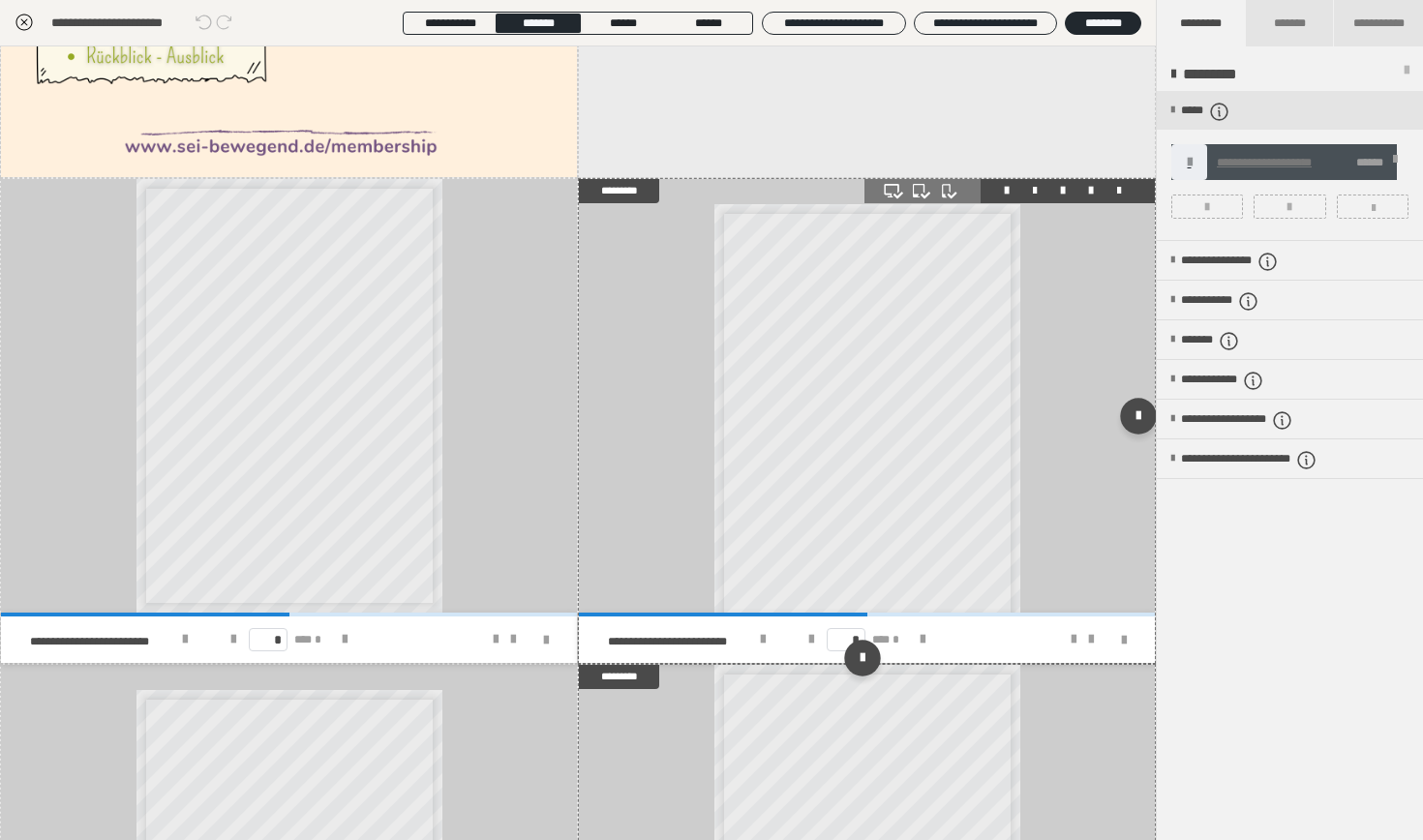 scroll, scrollTop: 25, scrollLeft: 0, axis: vertical 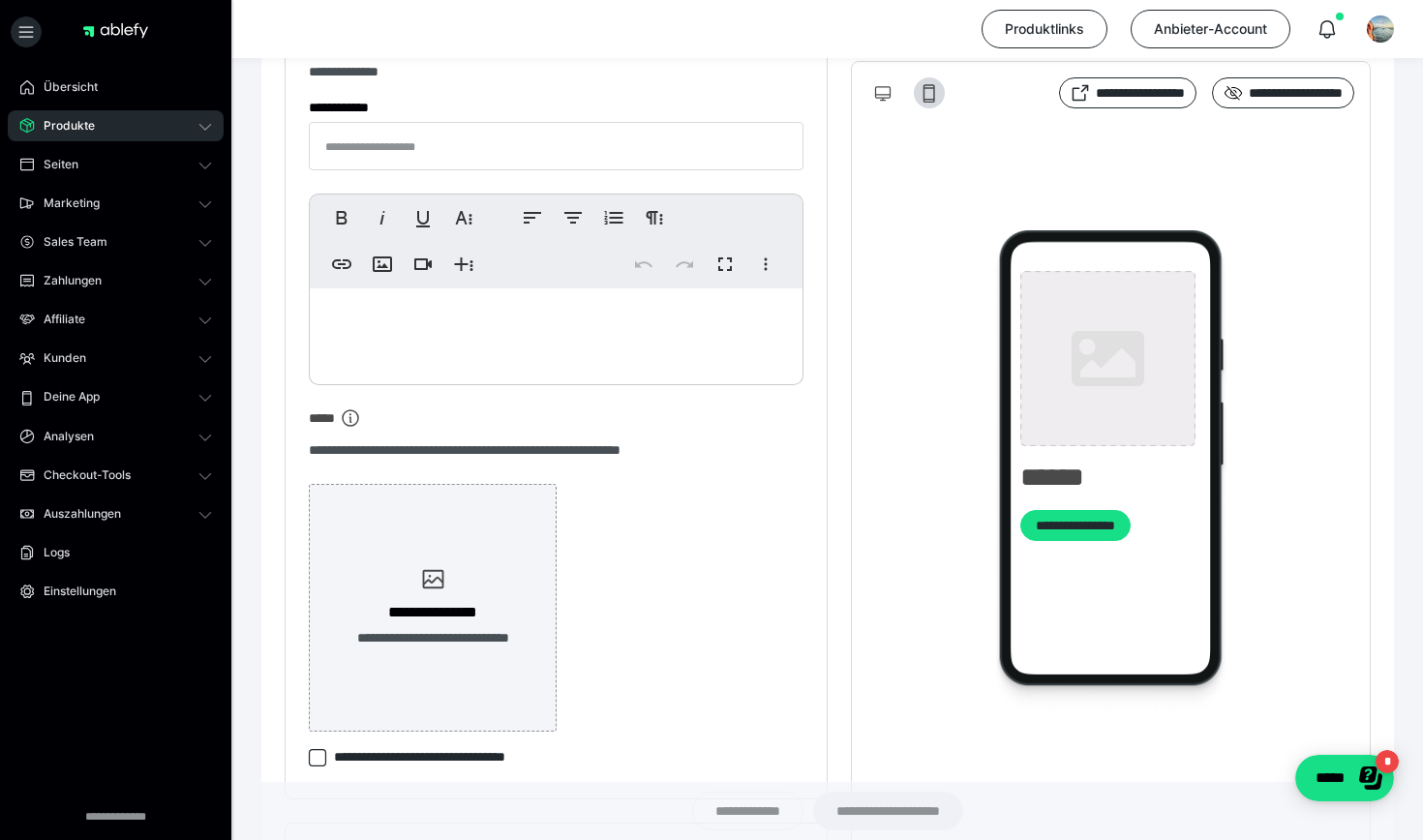 type on "**********" 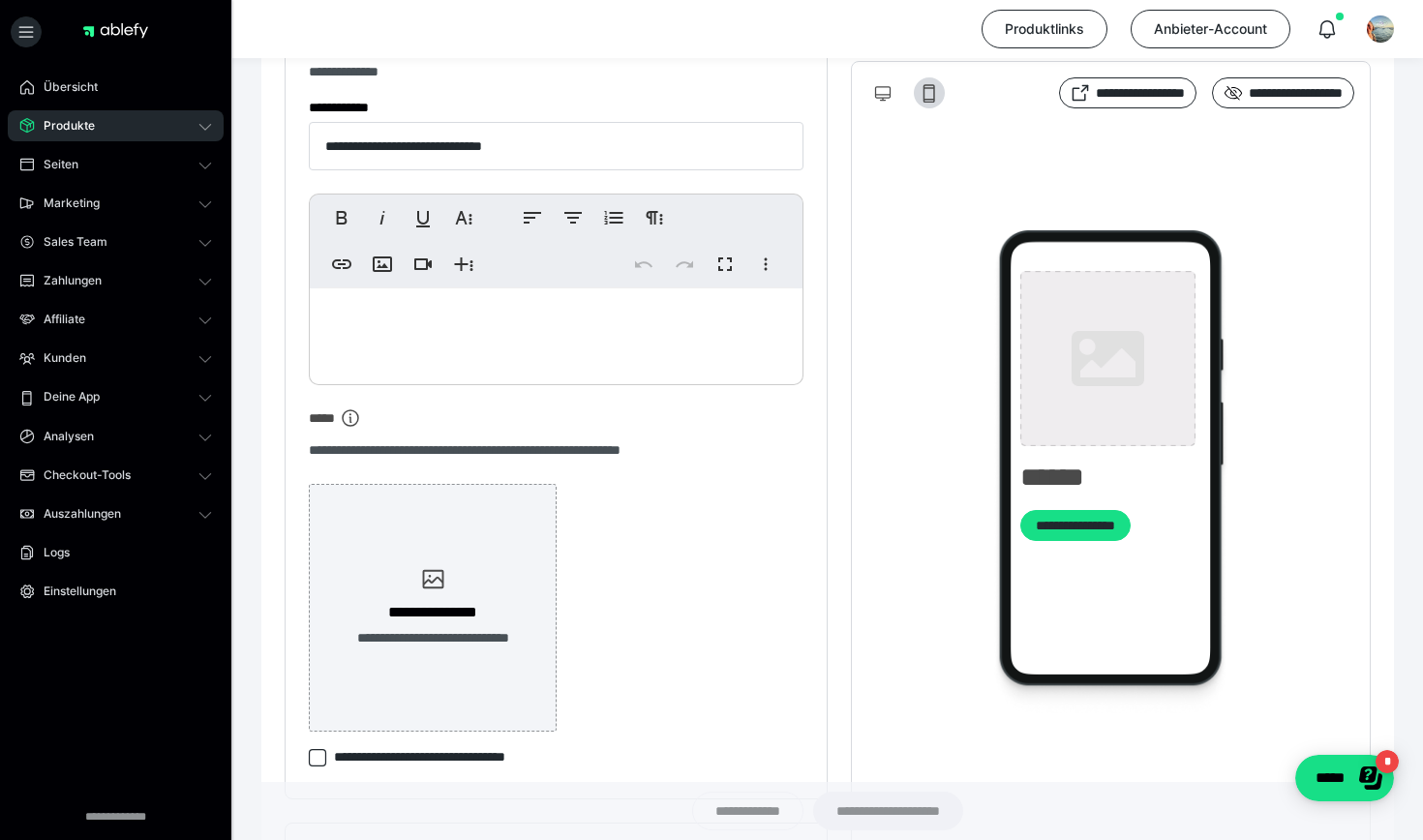 type on "**********" 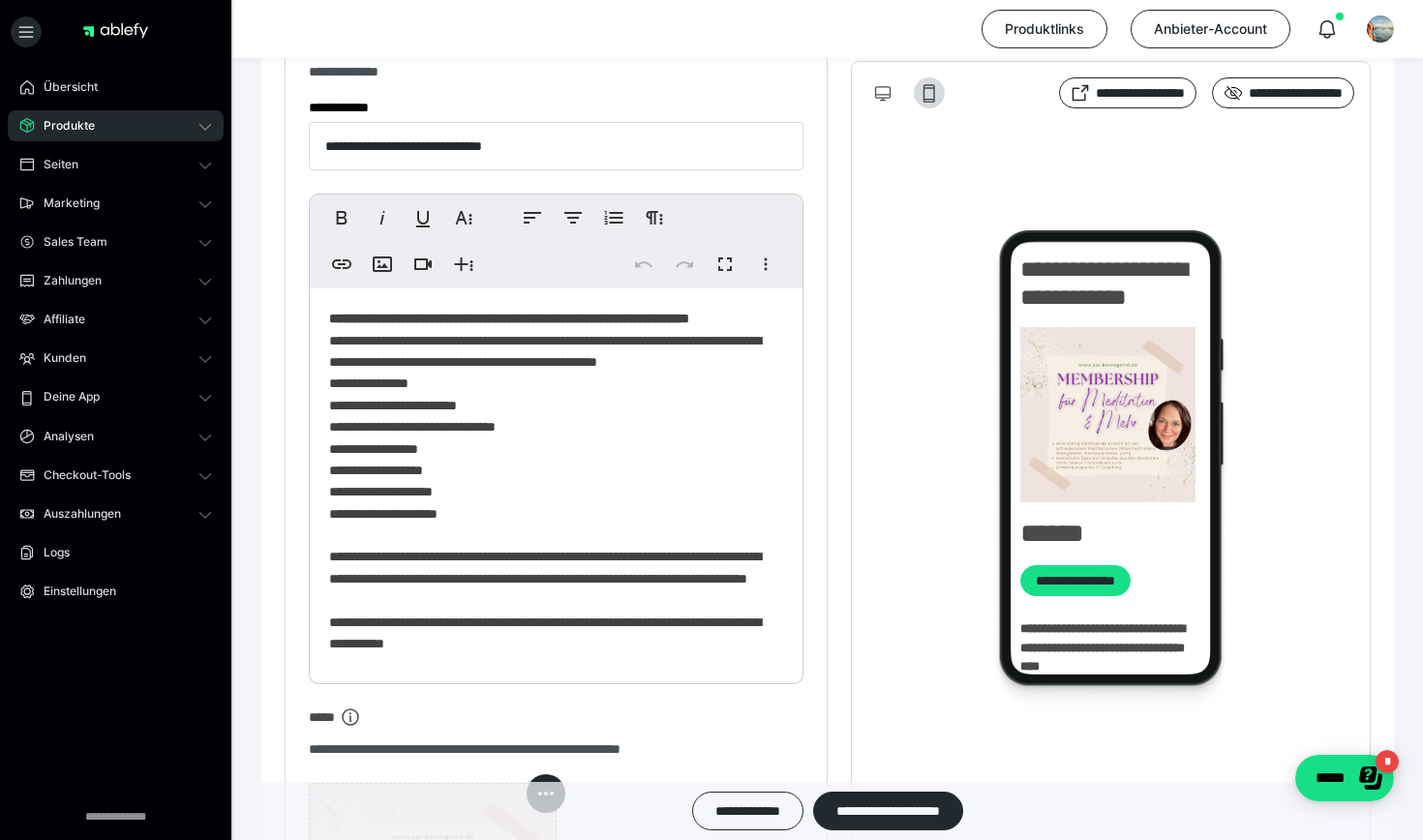 scroll, scrollTop: 0, scrollLeft: 0, axis: both 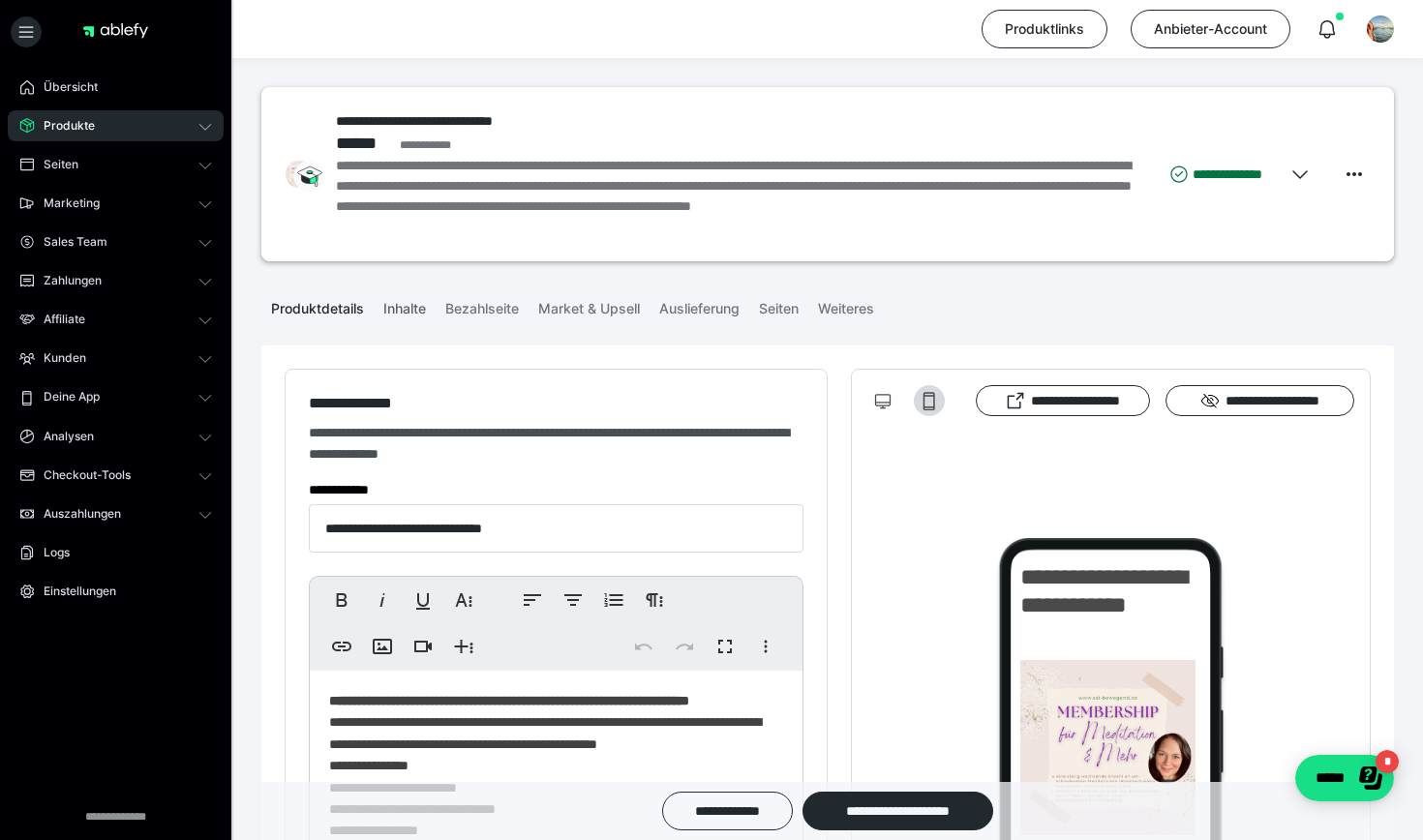 click on "Inhalte" at bounding box center (405, 305) 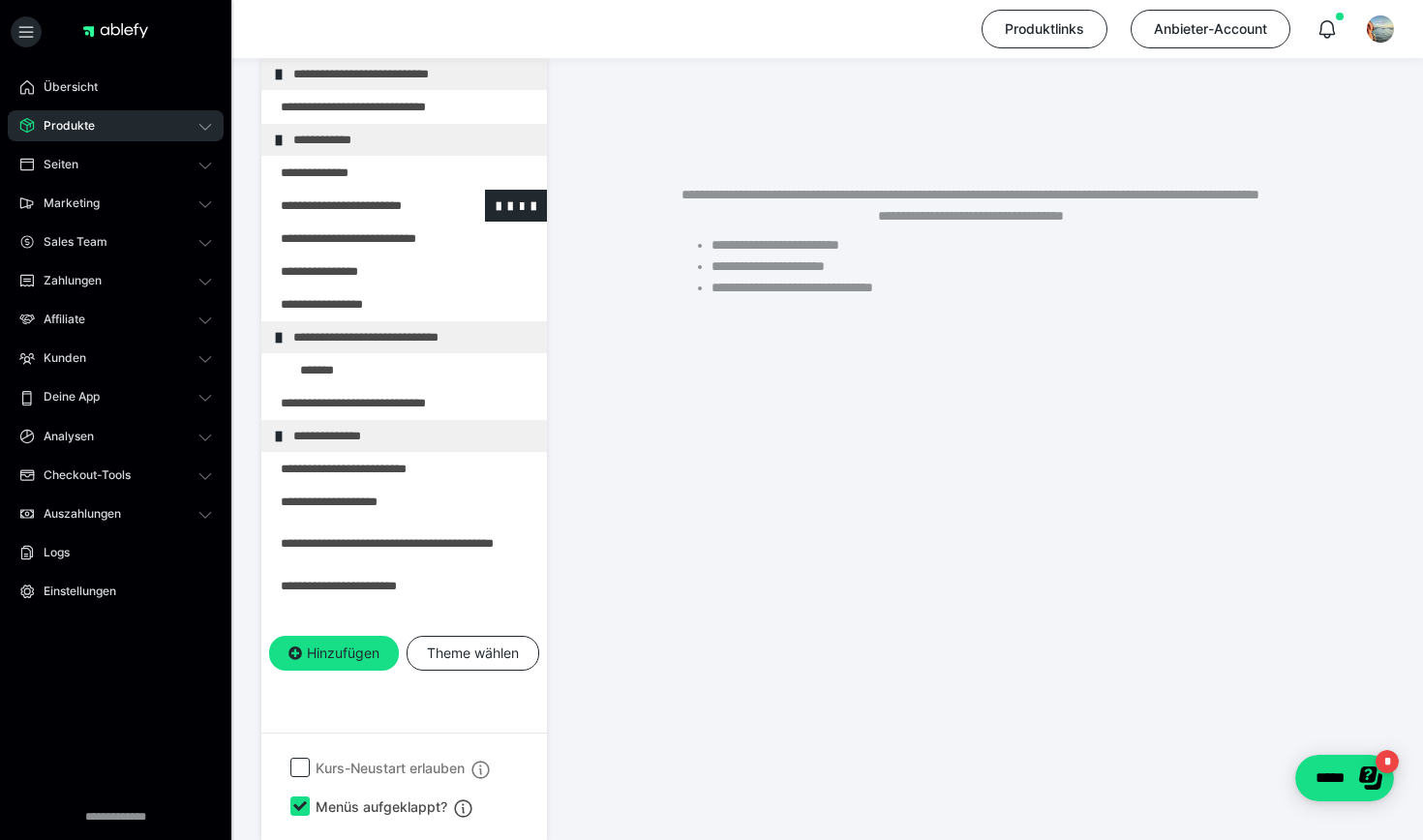 scroll, scrollTop: 362, scrollLeft: 0, axis: vertical 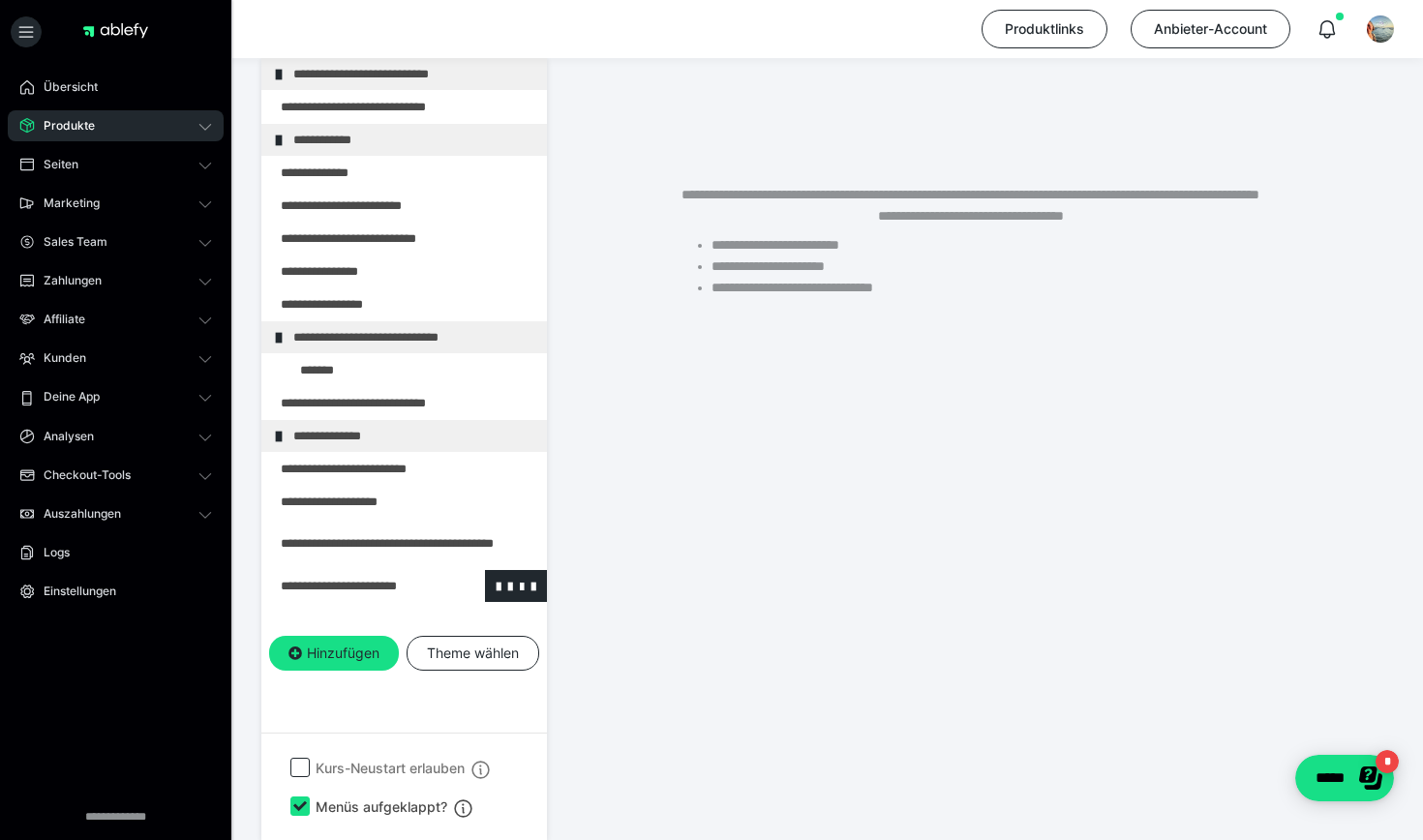 click at bounding box center [353, 585] 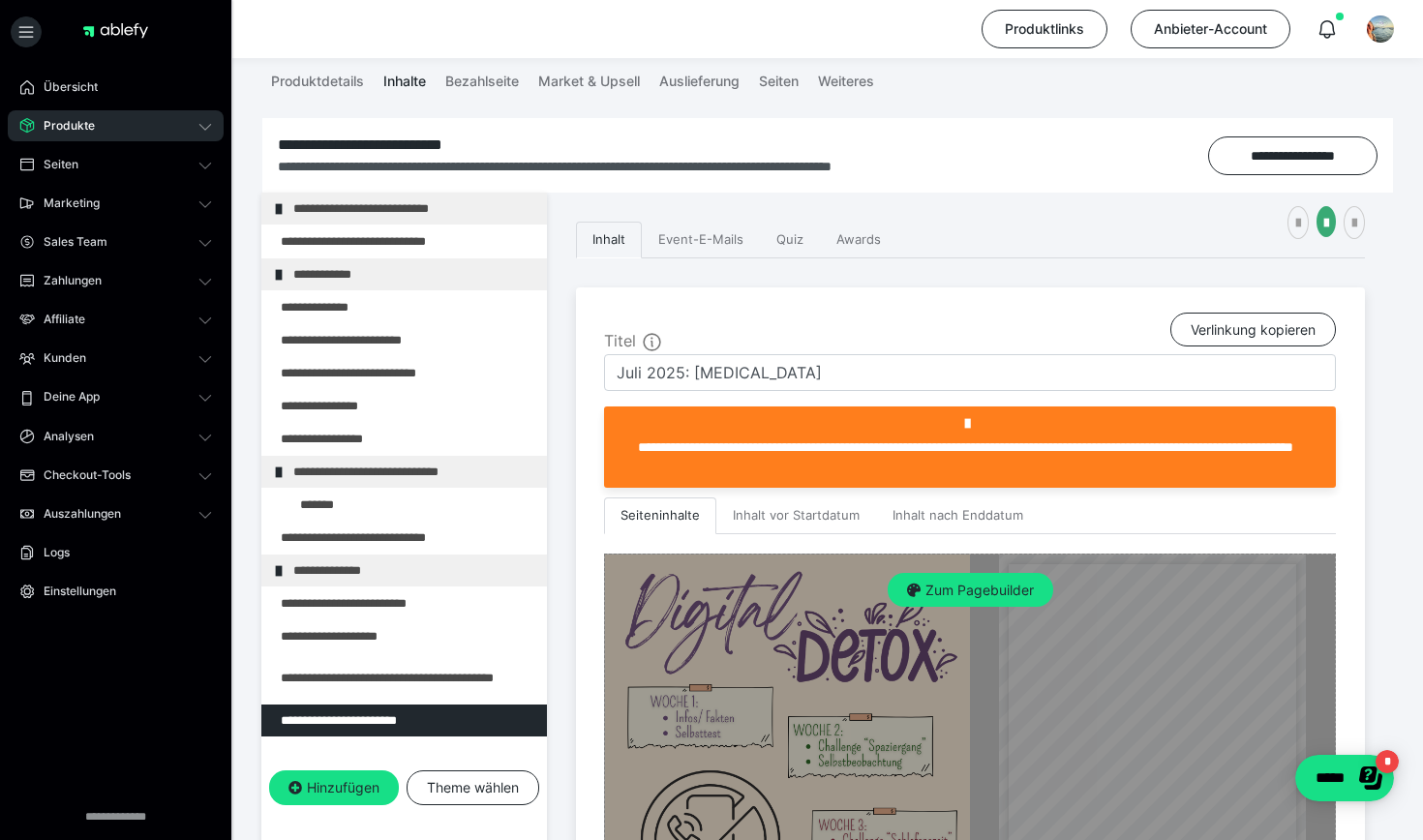 scroll, scrollTop: 226, scrollLeft: 0, axis: vertical 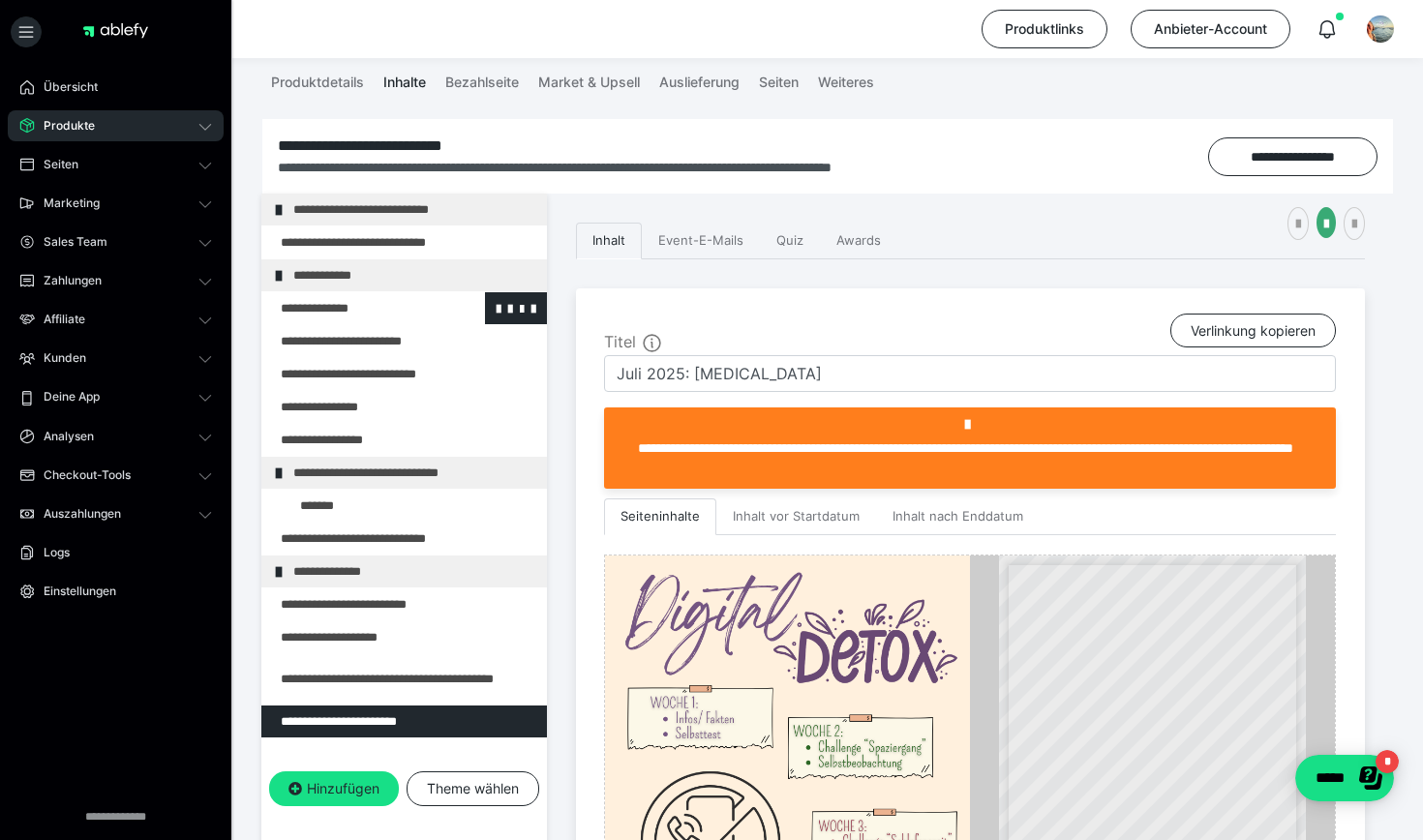 click at bounding box center [353, 308] 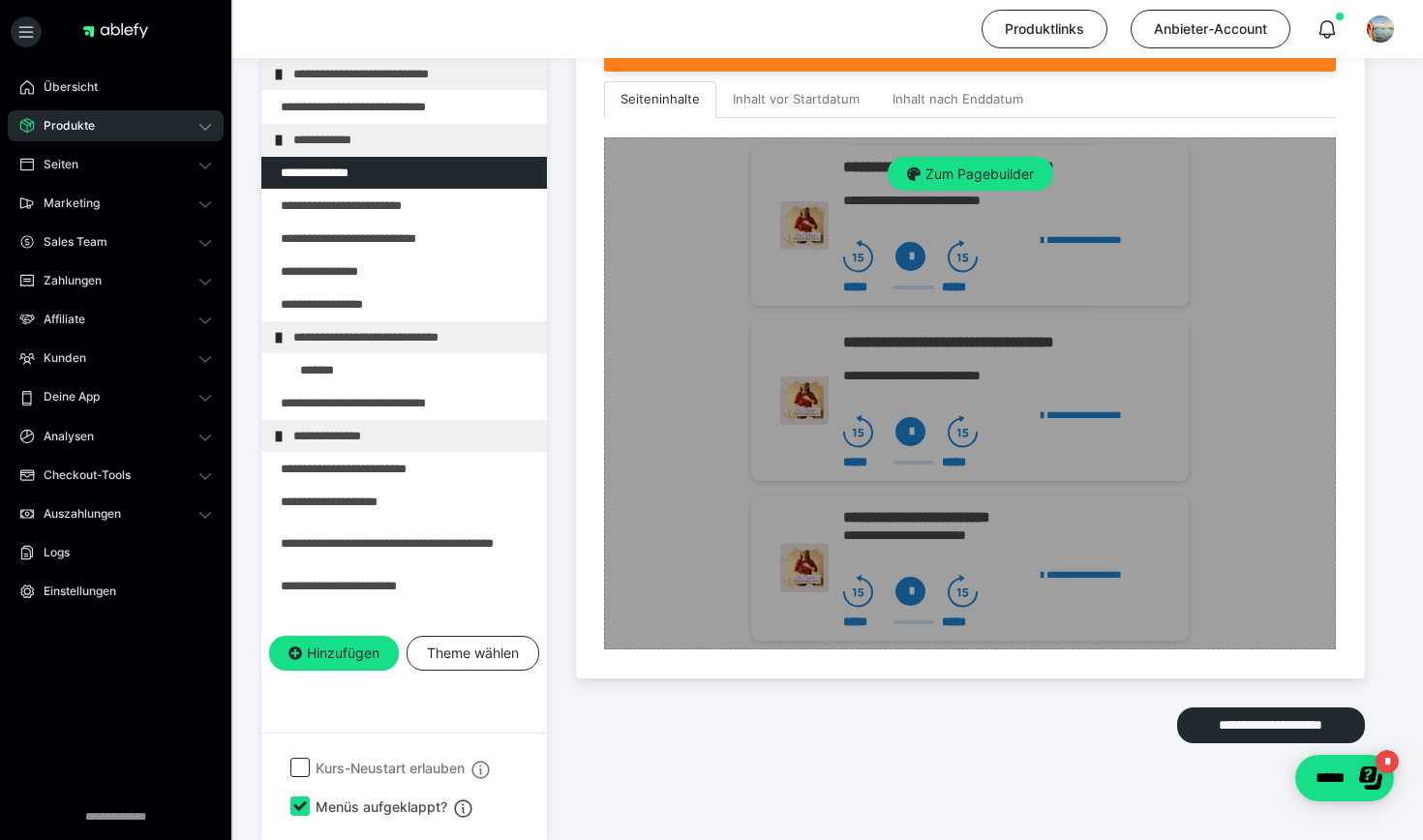 scroll, scrollTop: 642, scrollLeft: 0, axis: vertical 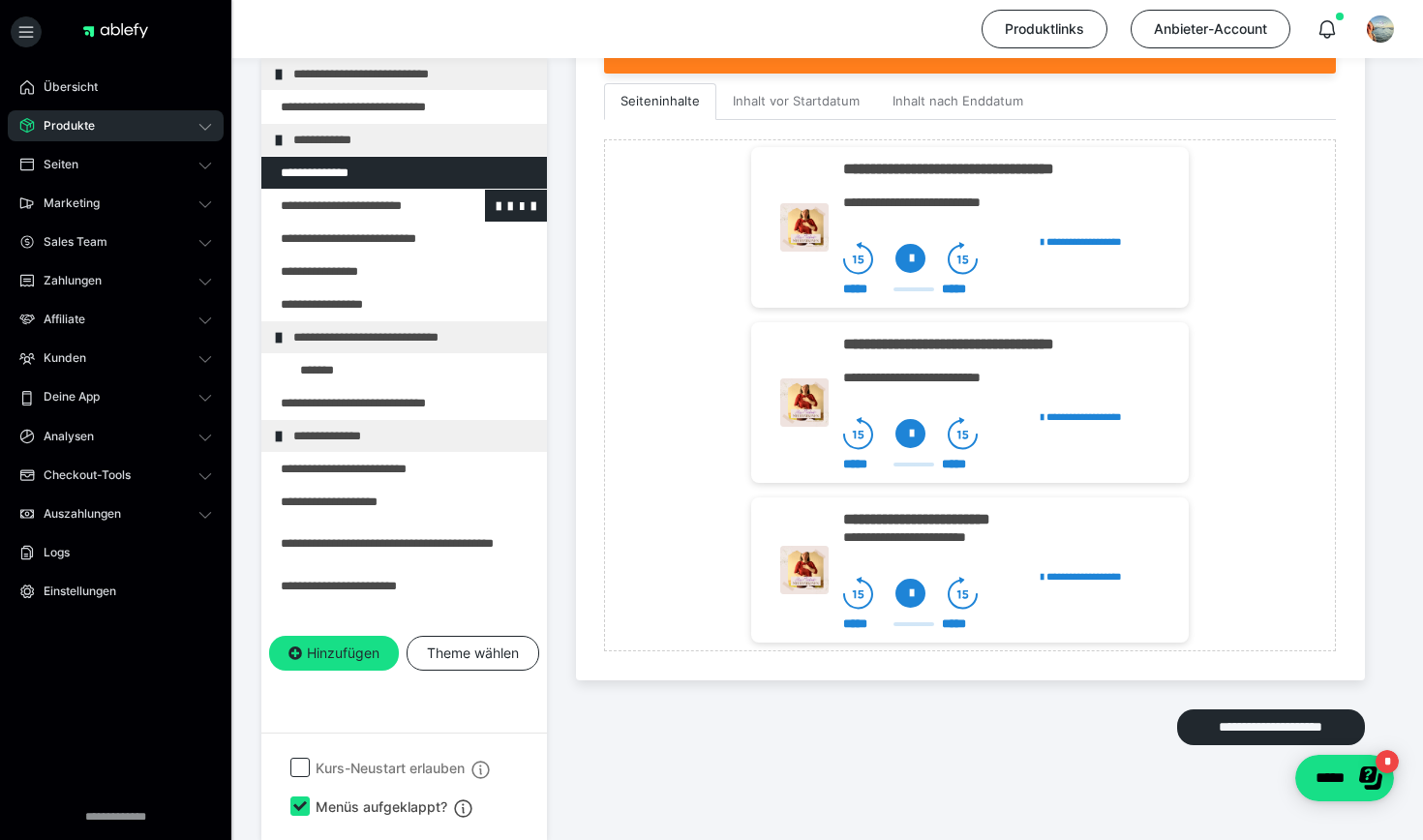 click at bounding box center (353, 205) 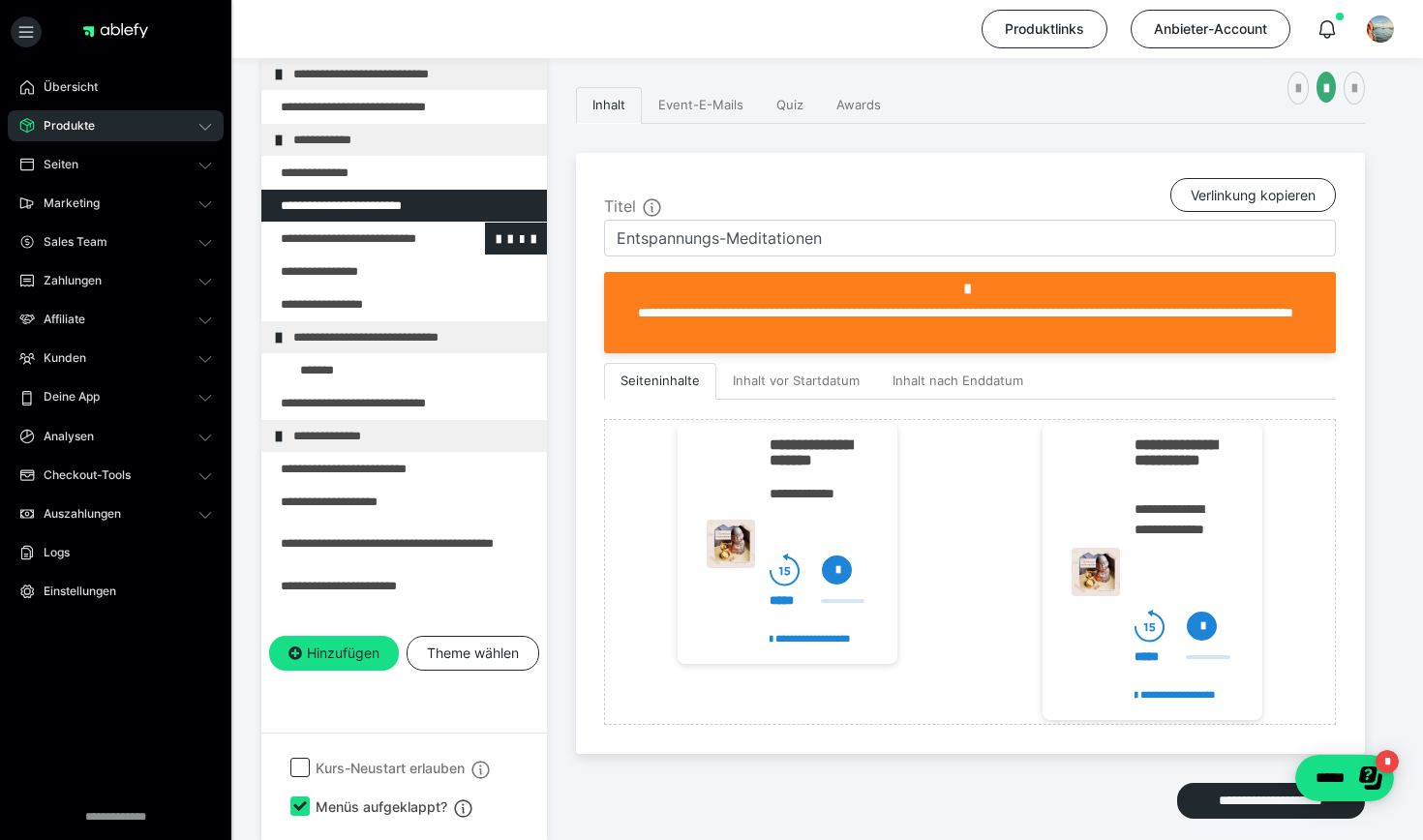 click at bounding box center [353, 238] 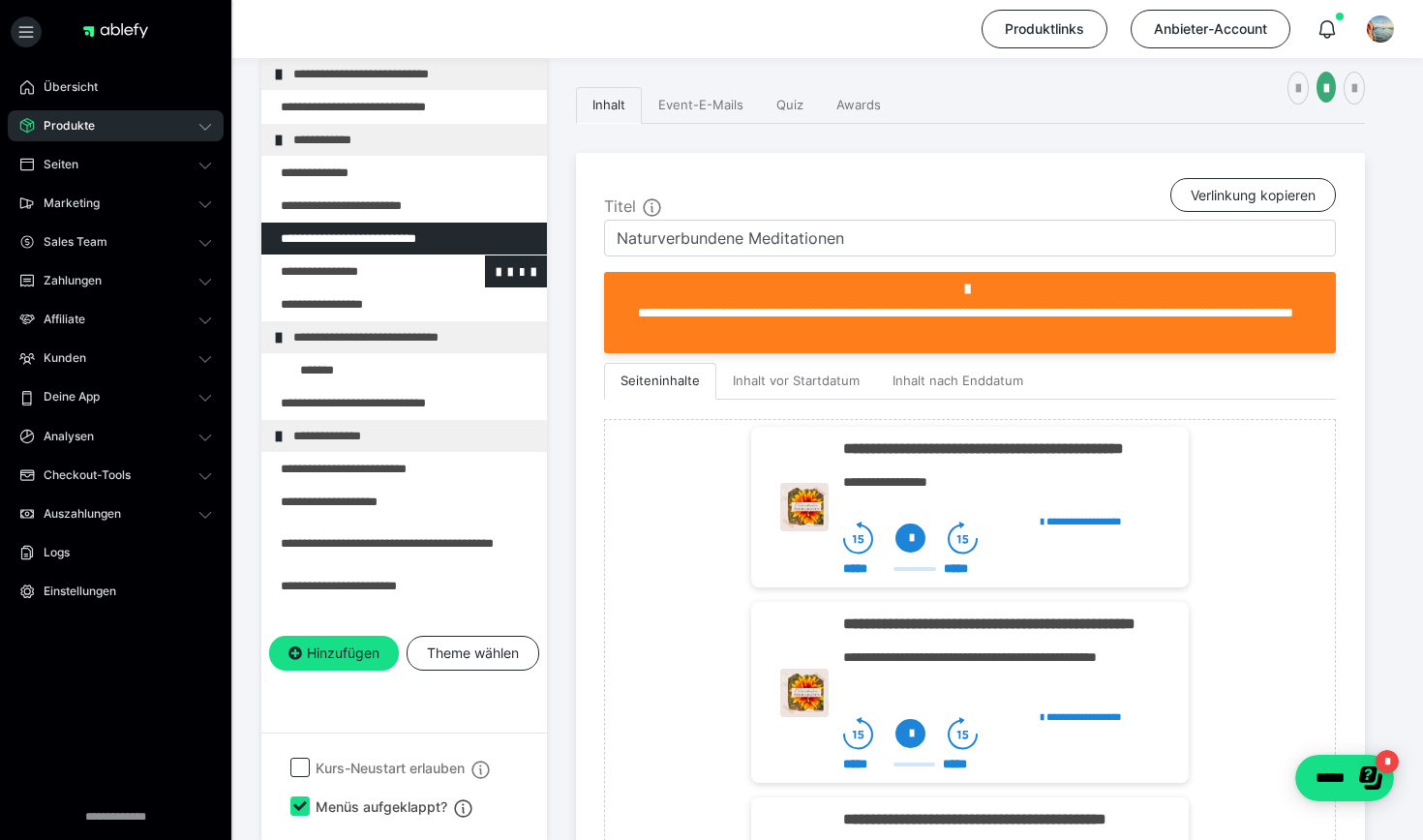 click at bounding box center (353, 271) 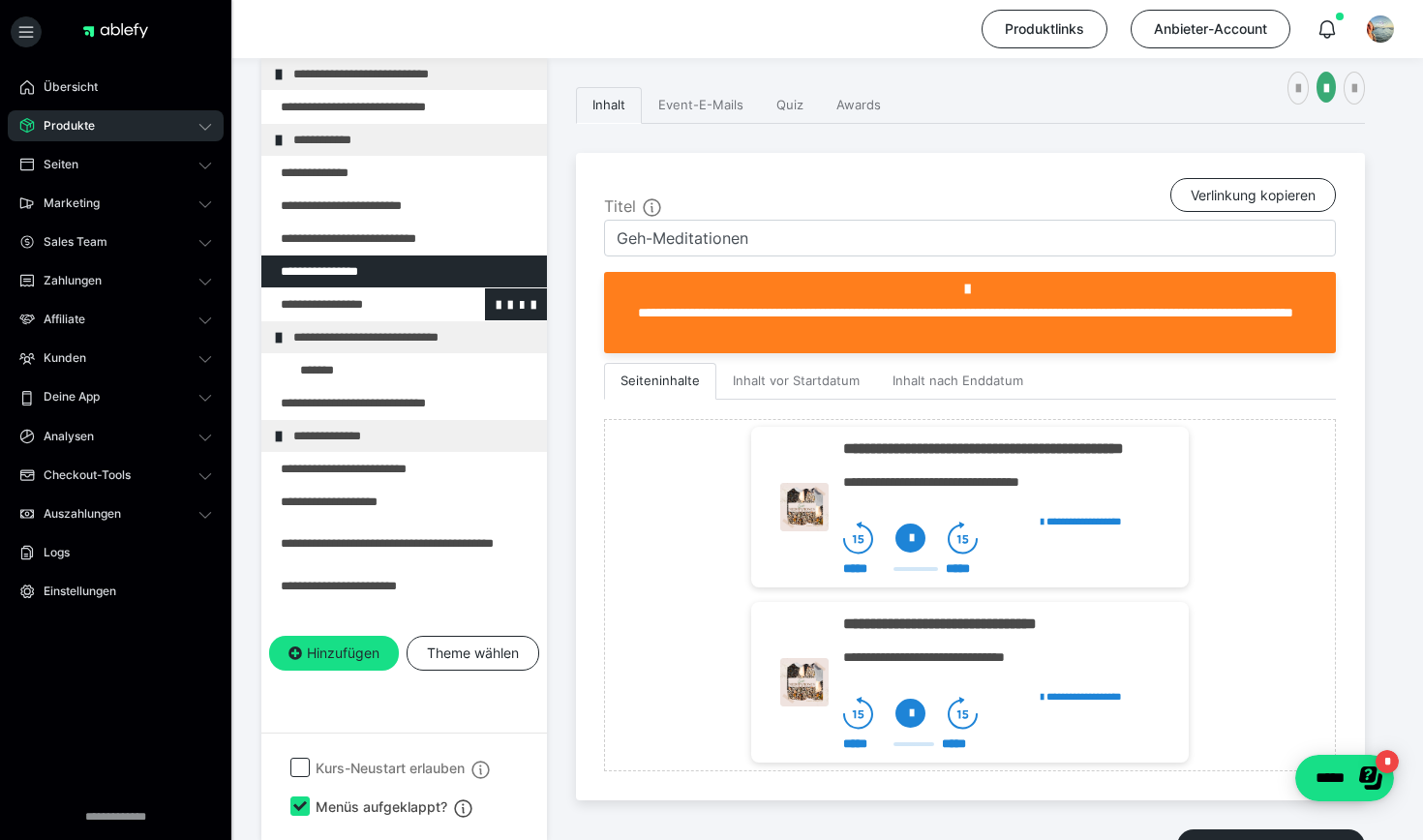 click at bounding box center (353, 304) 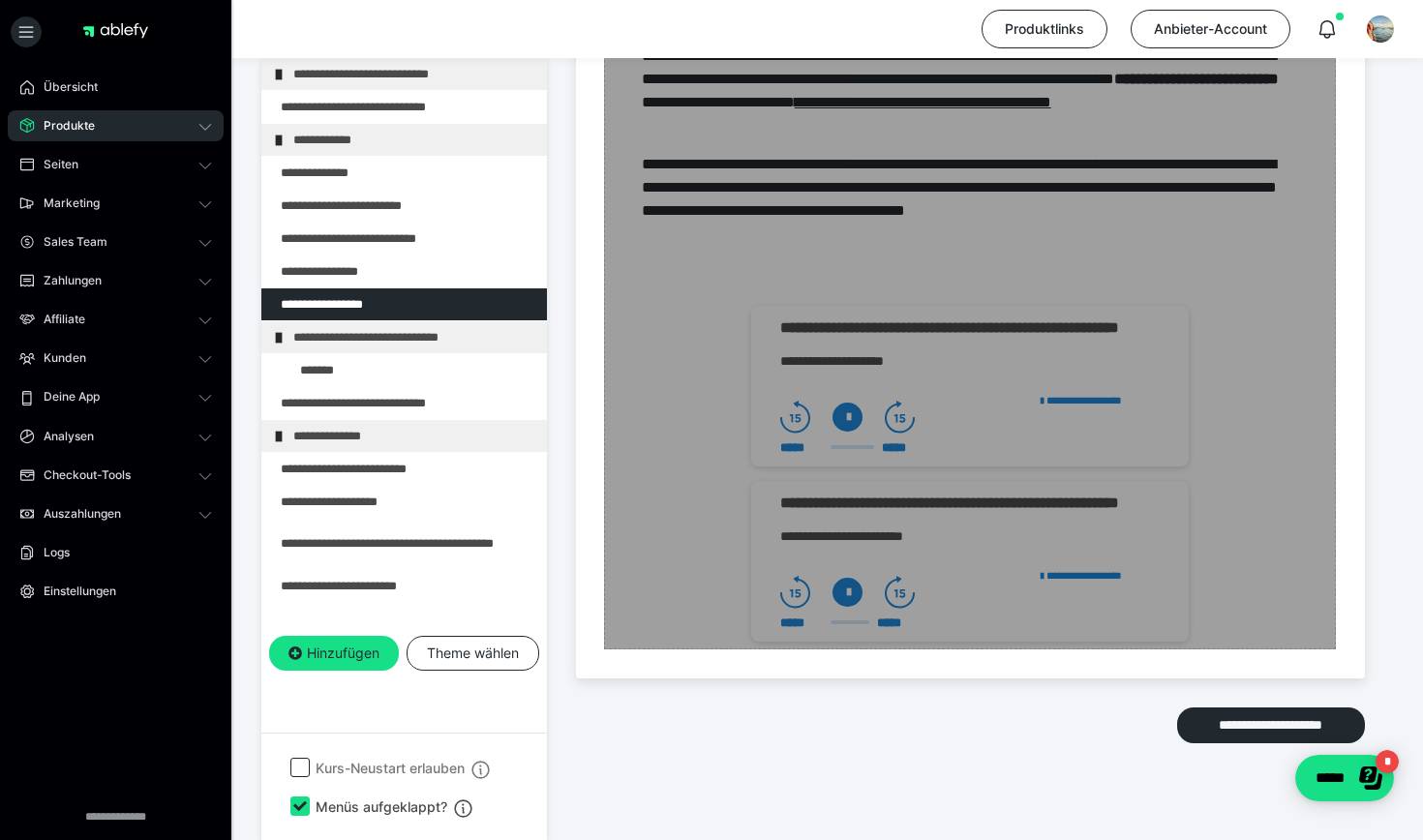 scroll, scrollTop: 846, scrollLeft: 0, axis: vertical 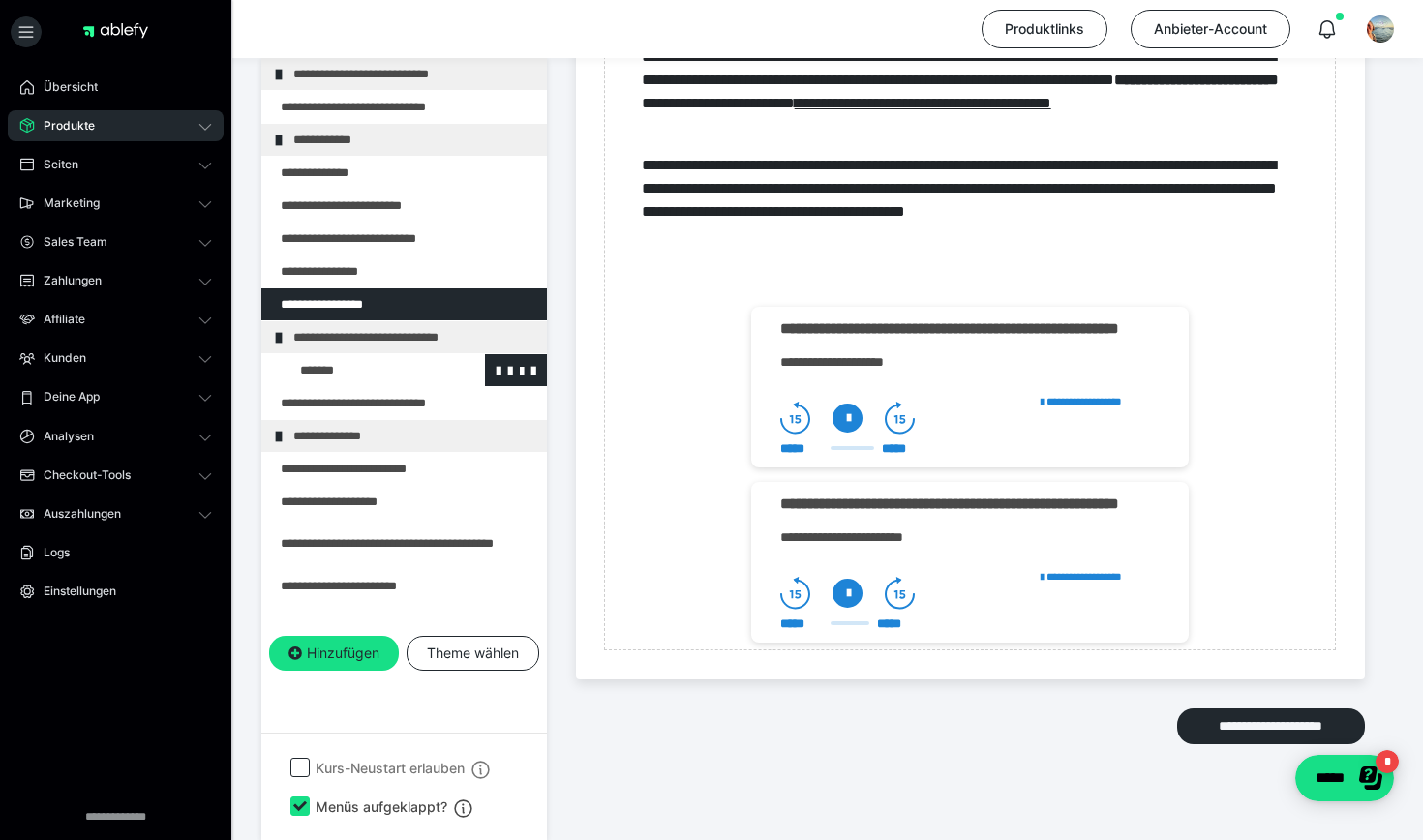 click at bounding box center (363, 370) 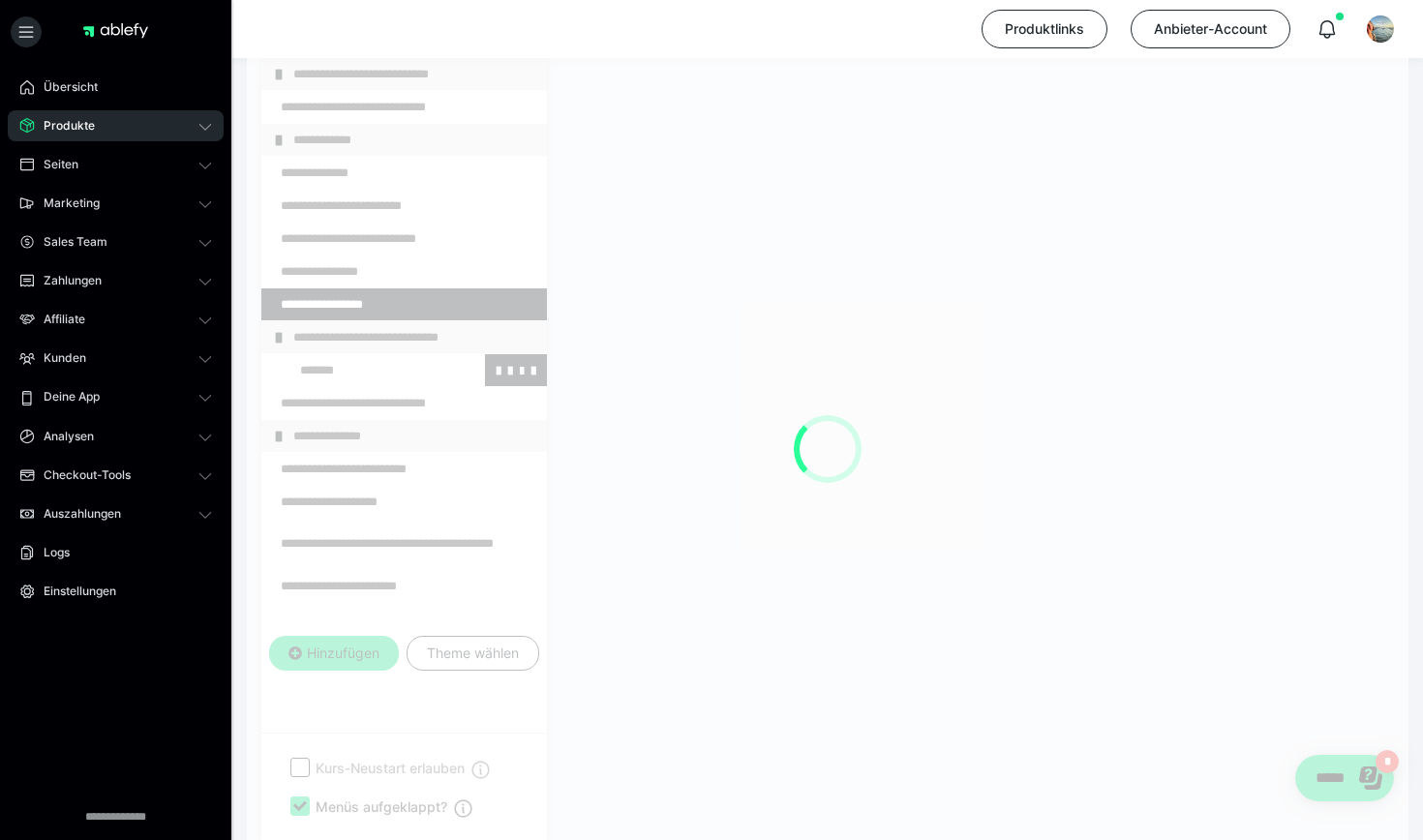 scroll, scrollTop: 362, scrollLeft: 0, axis: vertical 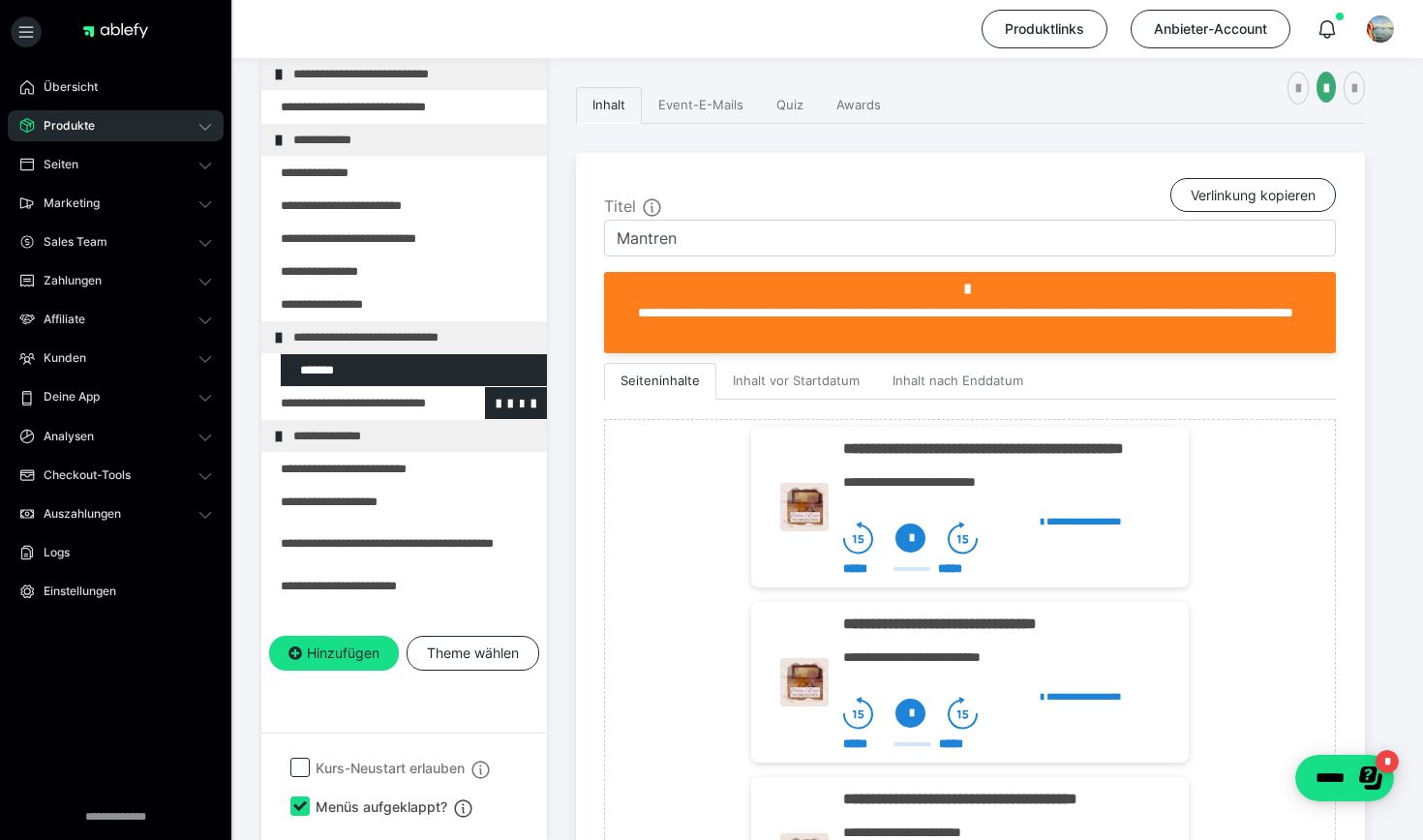 click at bounding box center (353, 403) 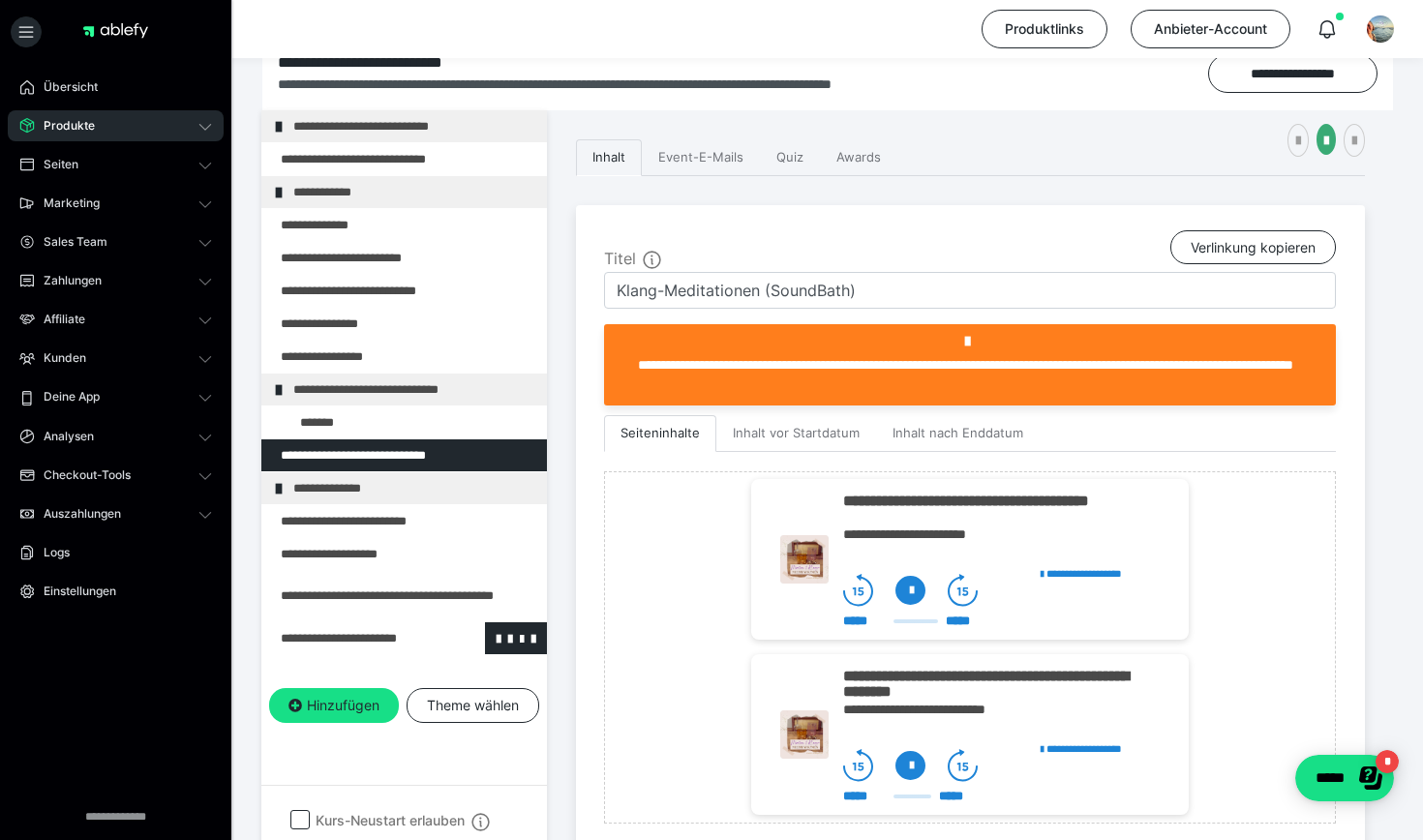 scroll, scrollTop: 311, scrollLeft: 0, axis: vertical 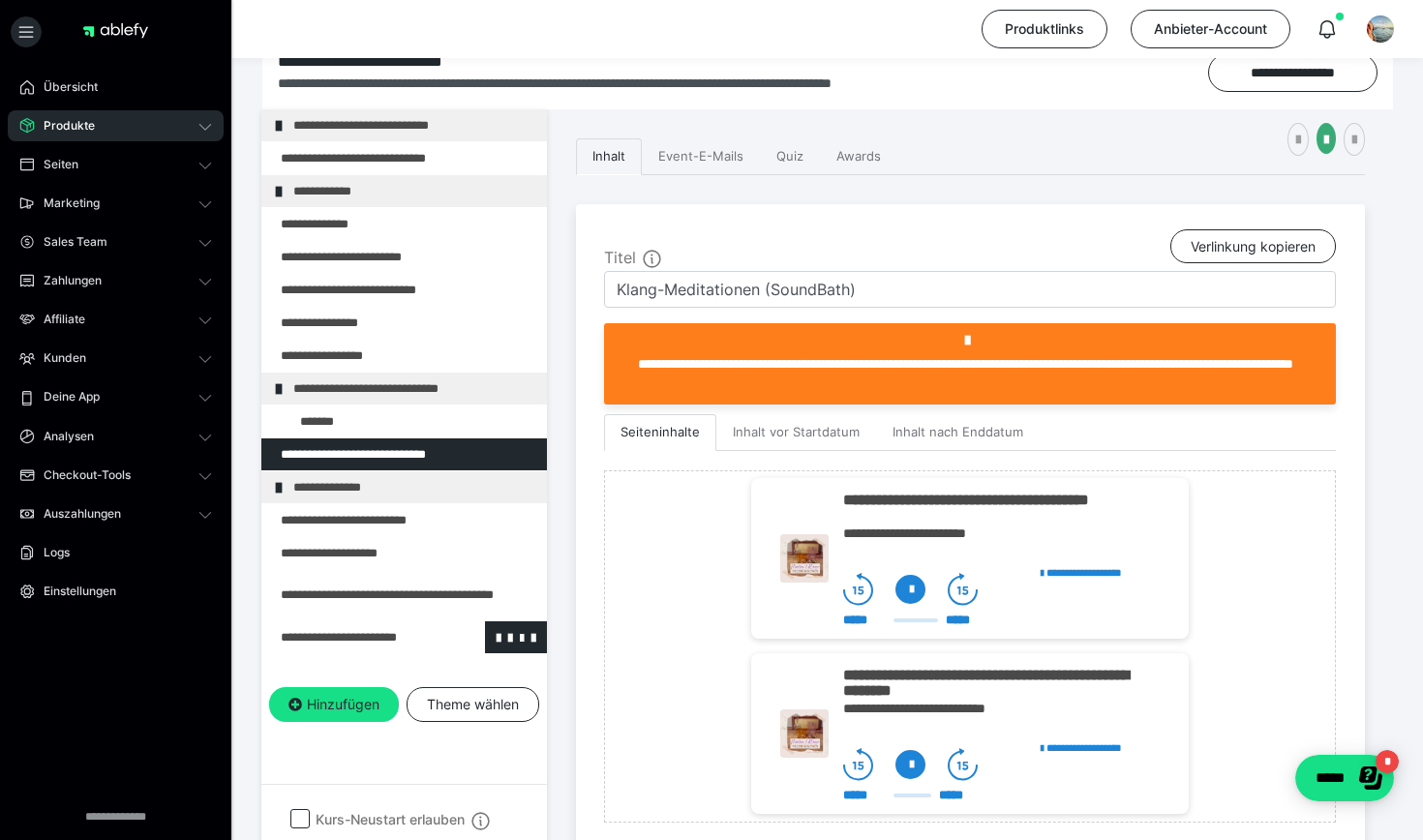 click at bounding box center [353, 637] 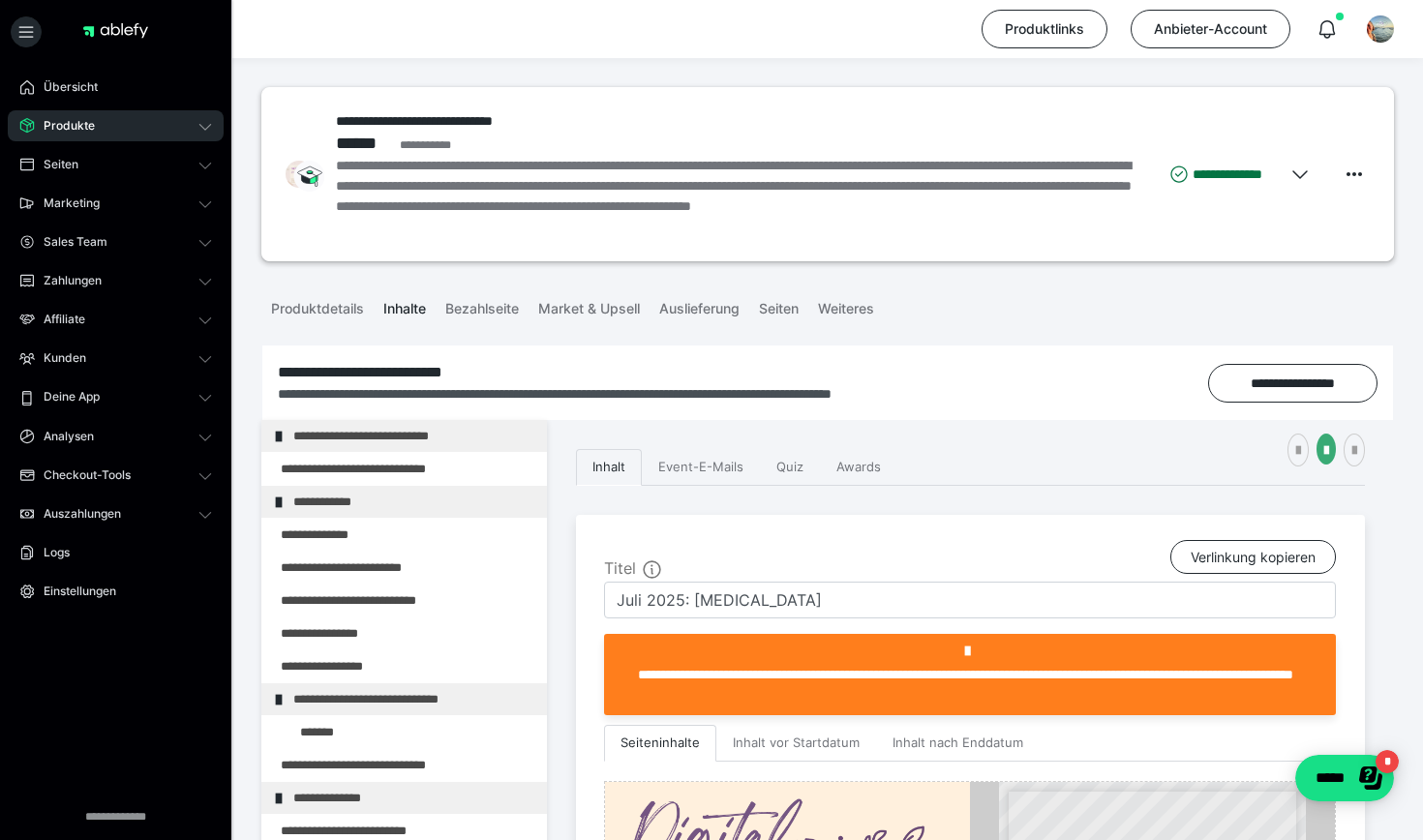 scroll, scrollTop: 0, scrollLeft: 0, axis: both 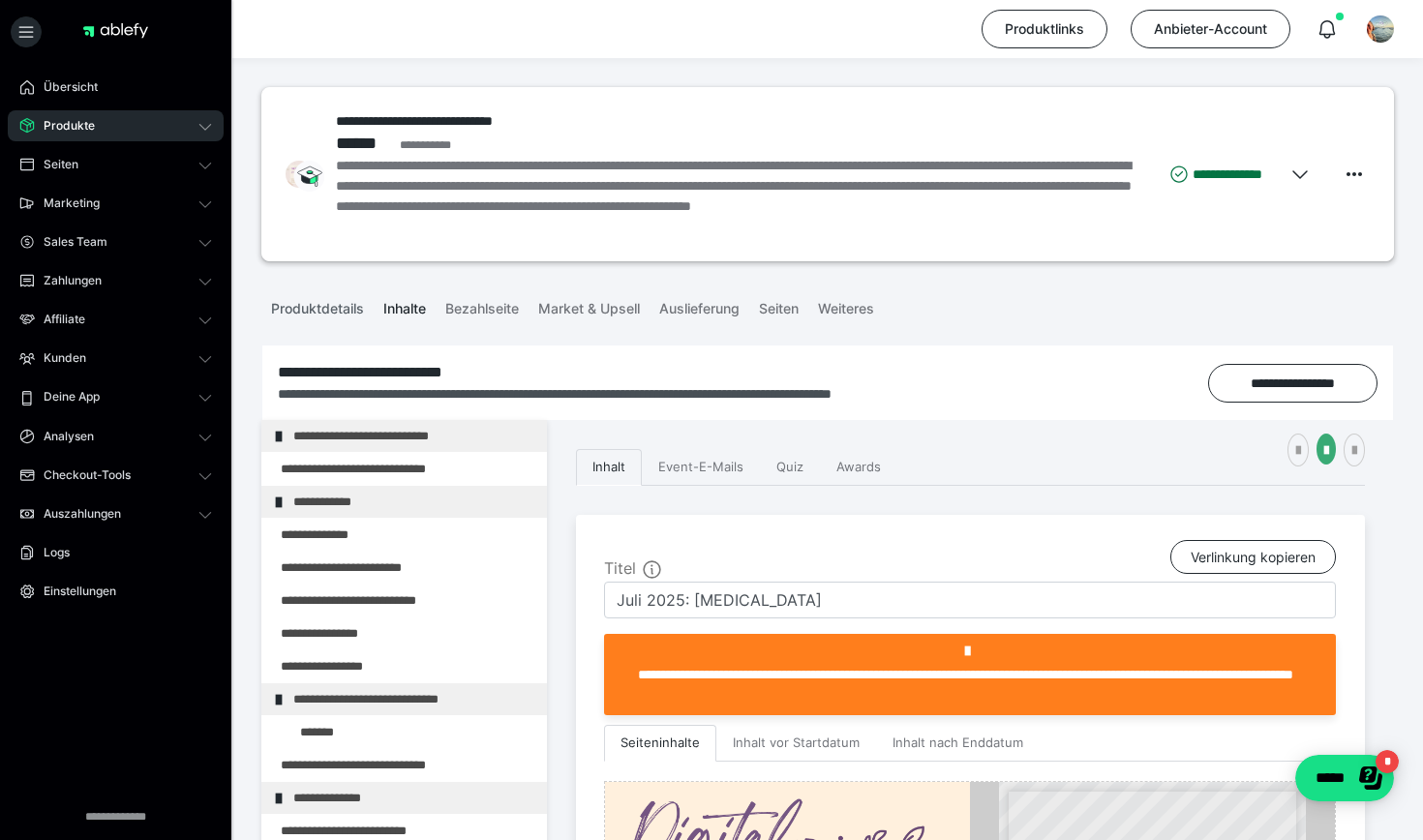 click on "Produktdetails" at bounding box center (318, 305) 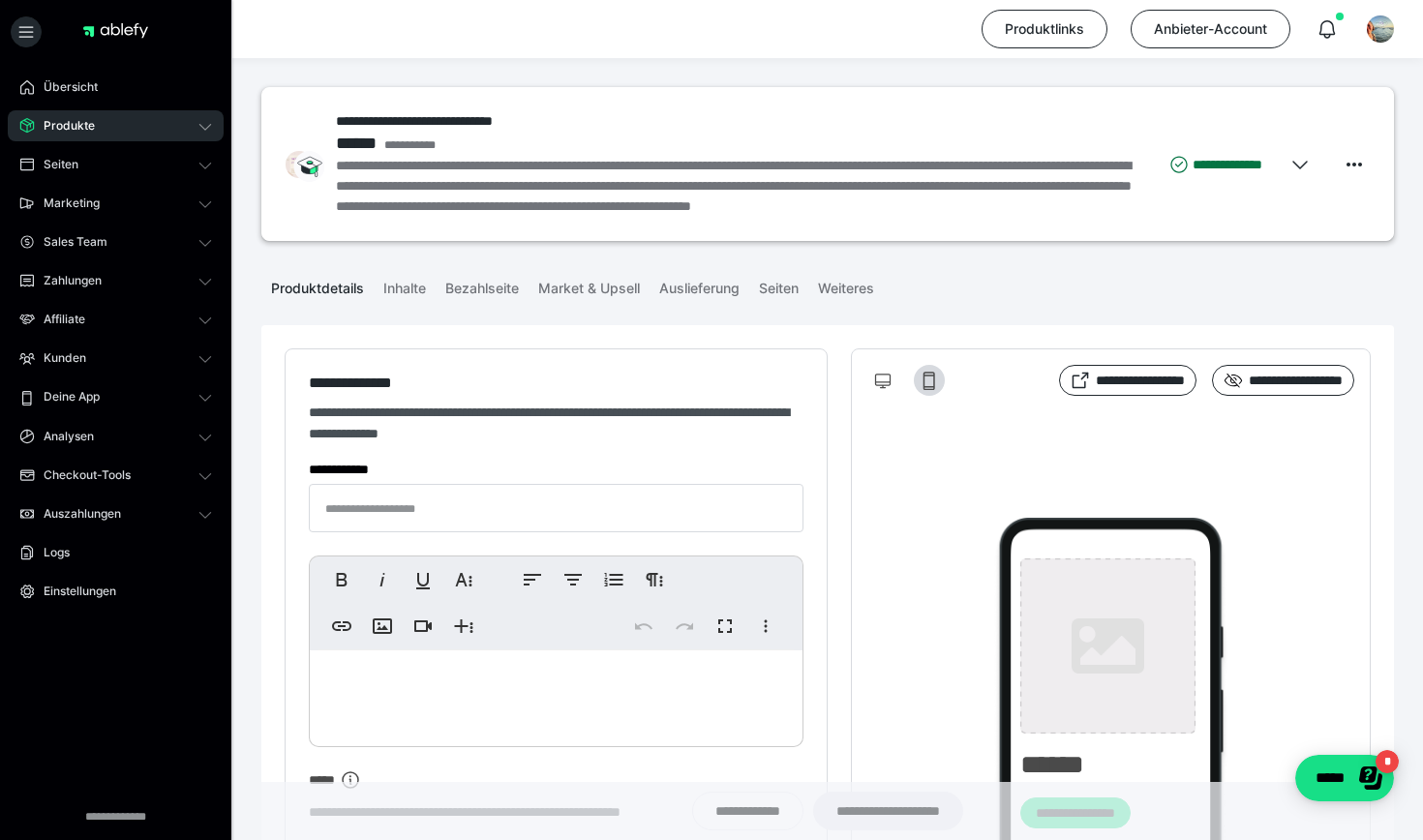 type on "**********" 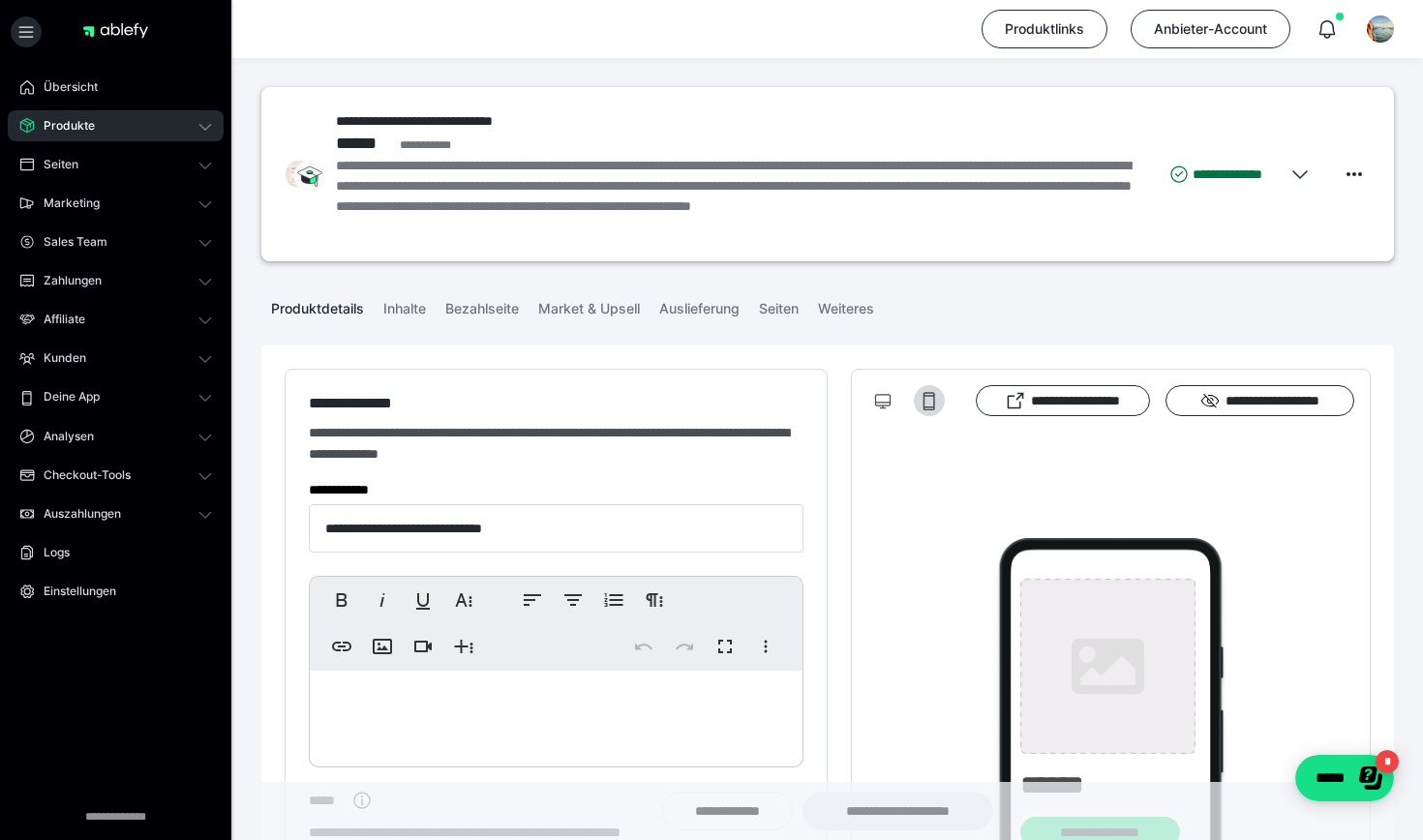 type on "**********" 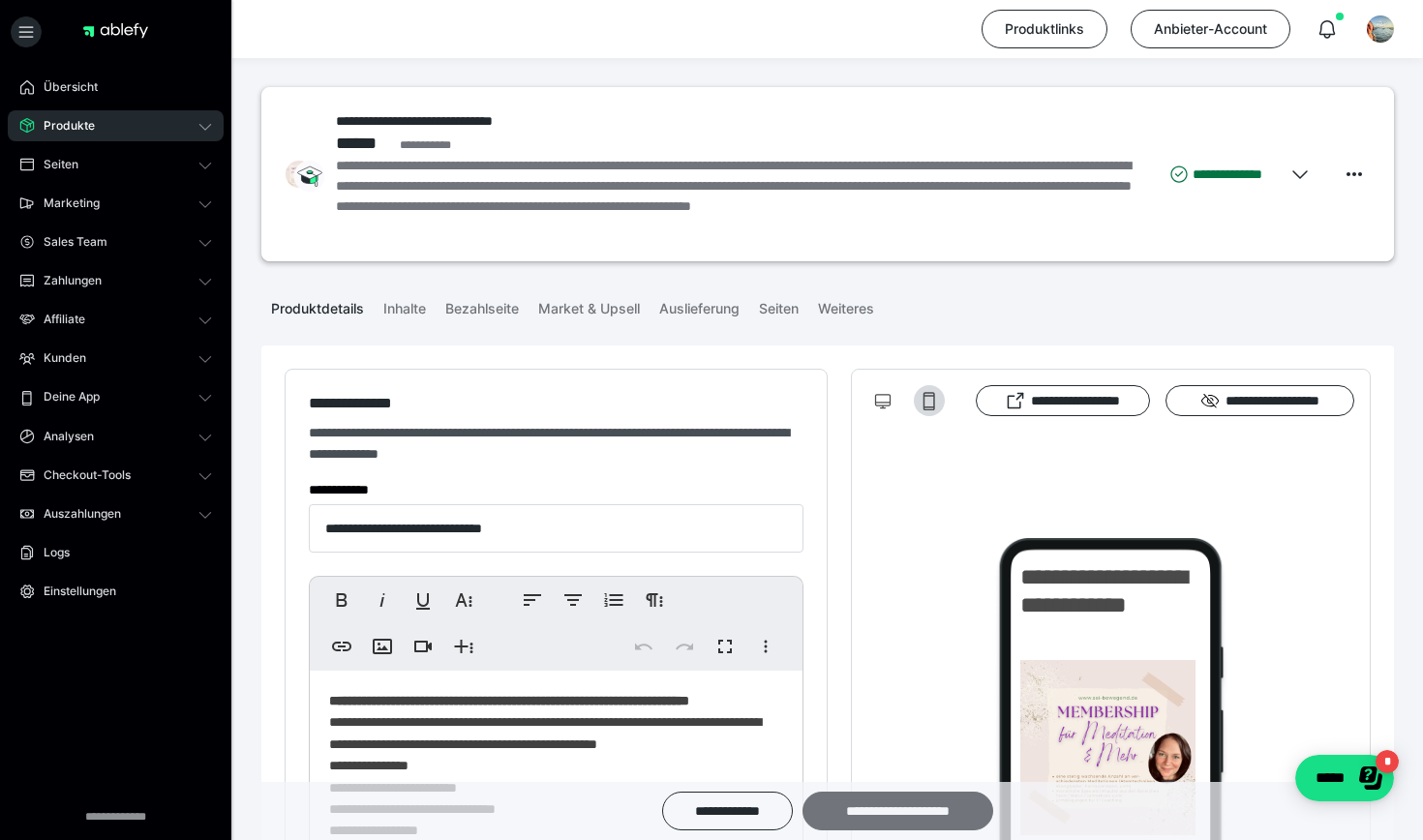 click on "**********" at bounding box center [897, 811] 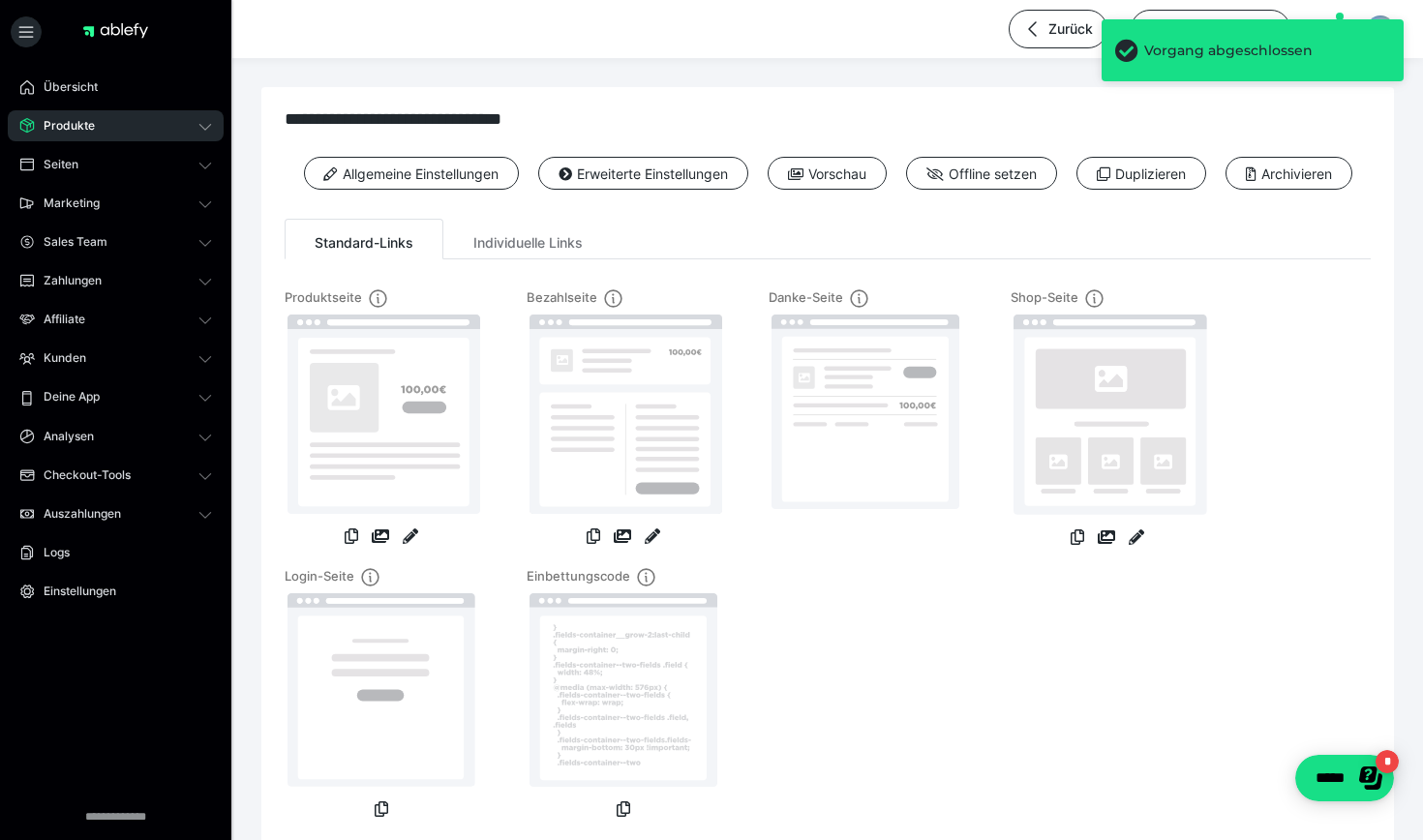 click on "Produkte" at bounding box center [115, 126] 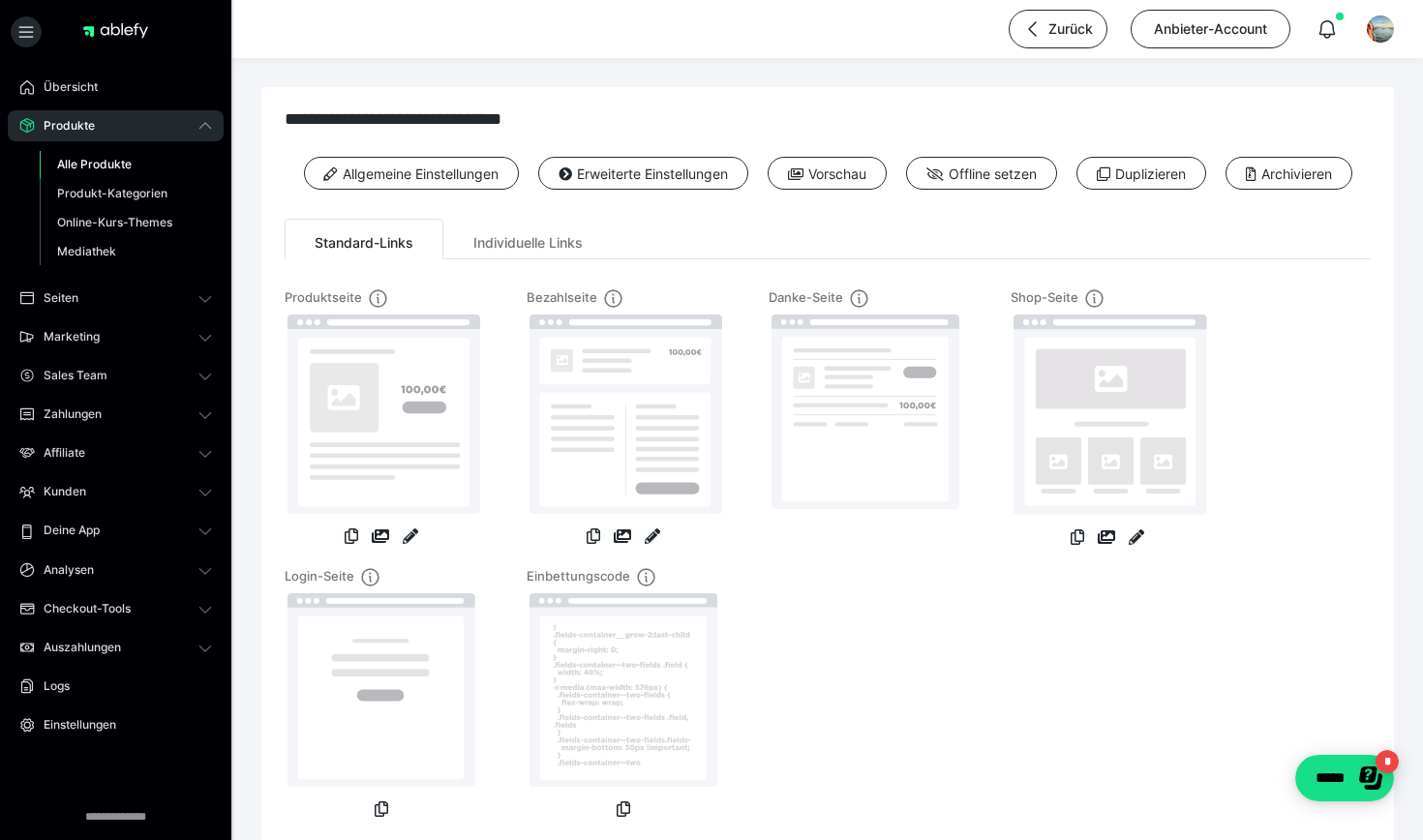 click on "Alle Produkte" at bounding box center (94, 164) 